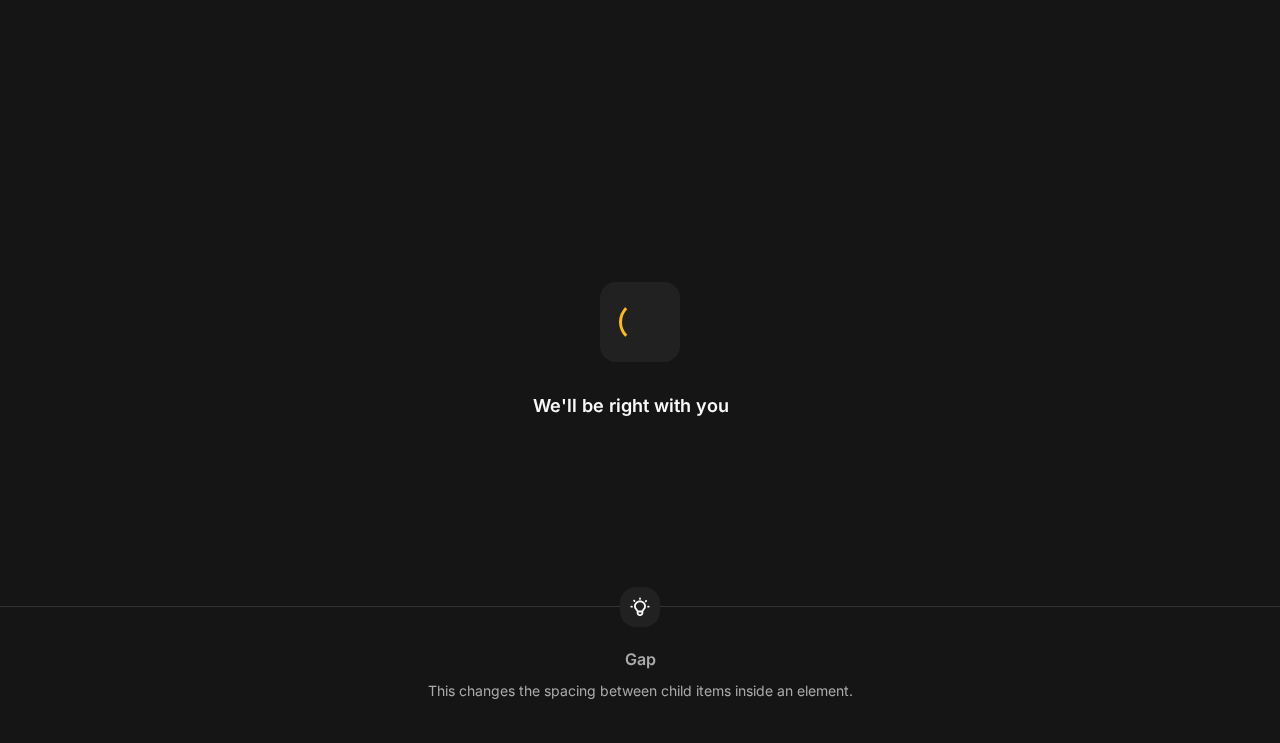 scroll, scrollTop: 0, scrollLeft: 0, axis: both 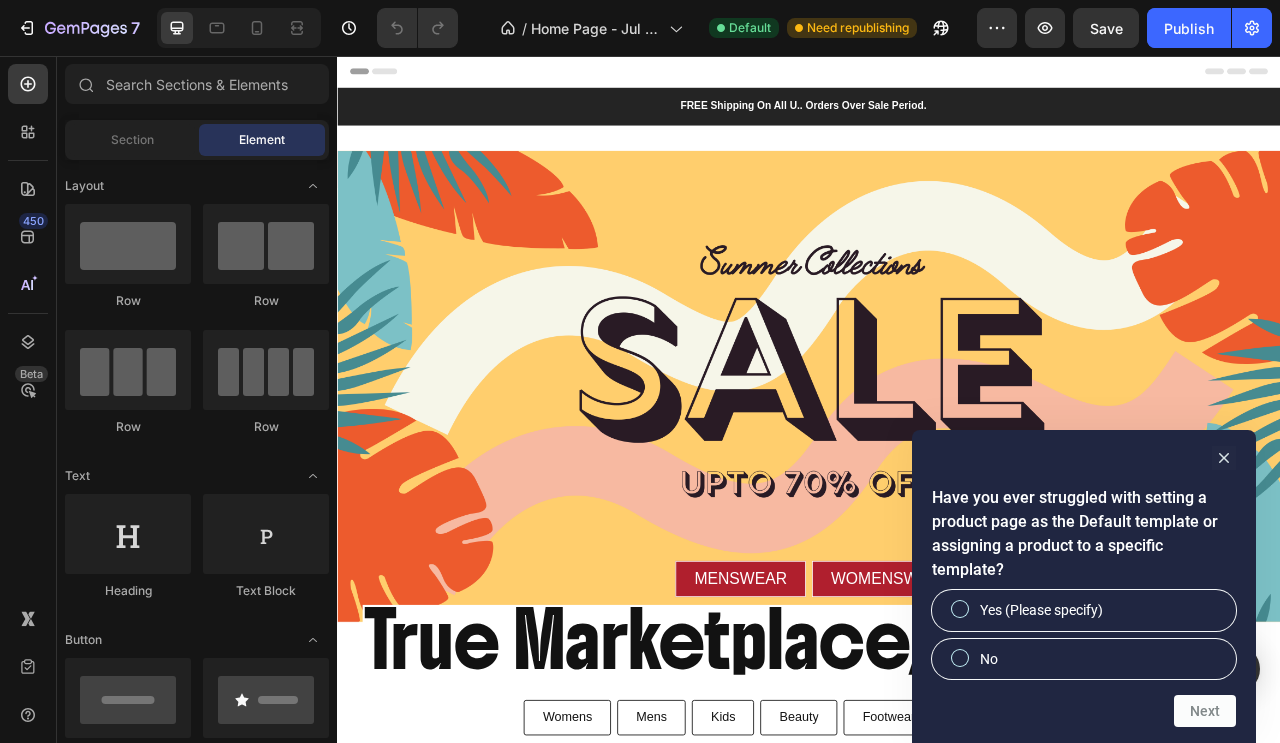 click 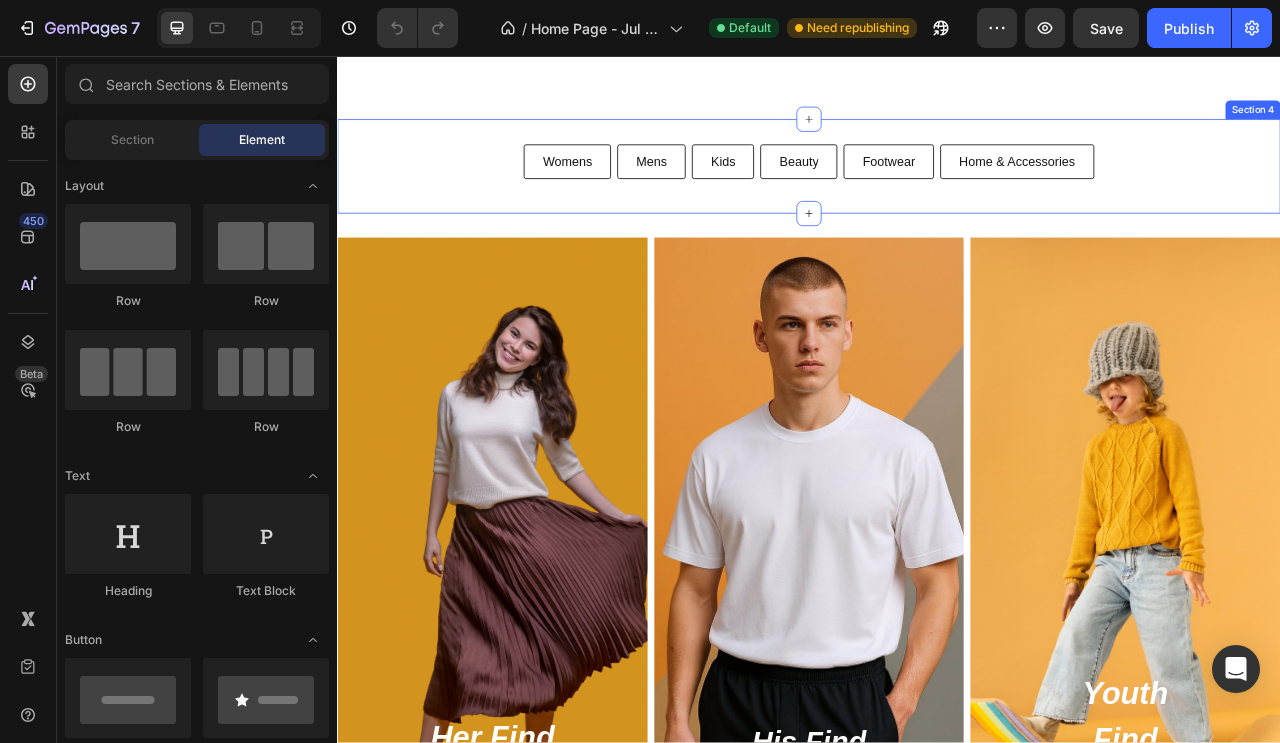 scroll, scrollTop: 1100, scrollLeft: 0, axis: vertical 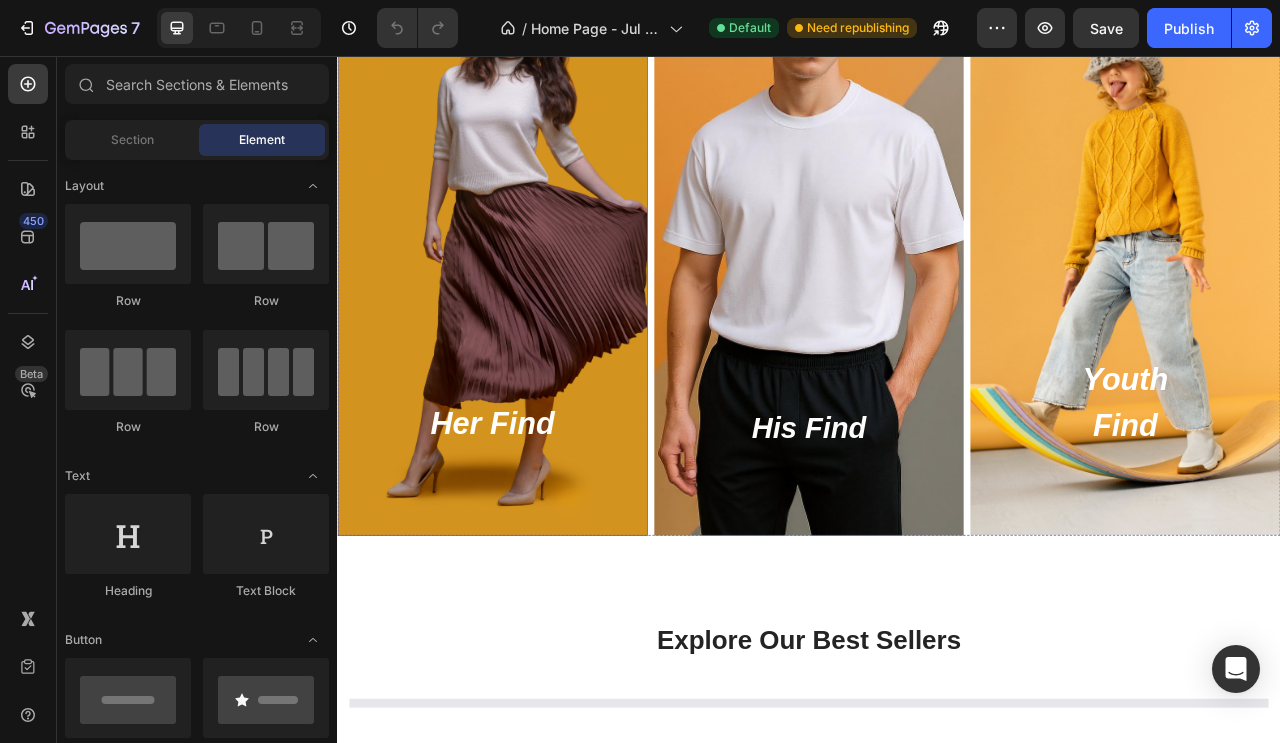 click at bounding box center [534, 277] 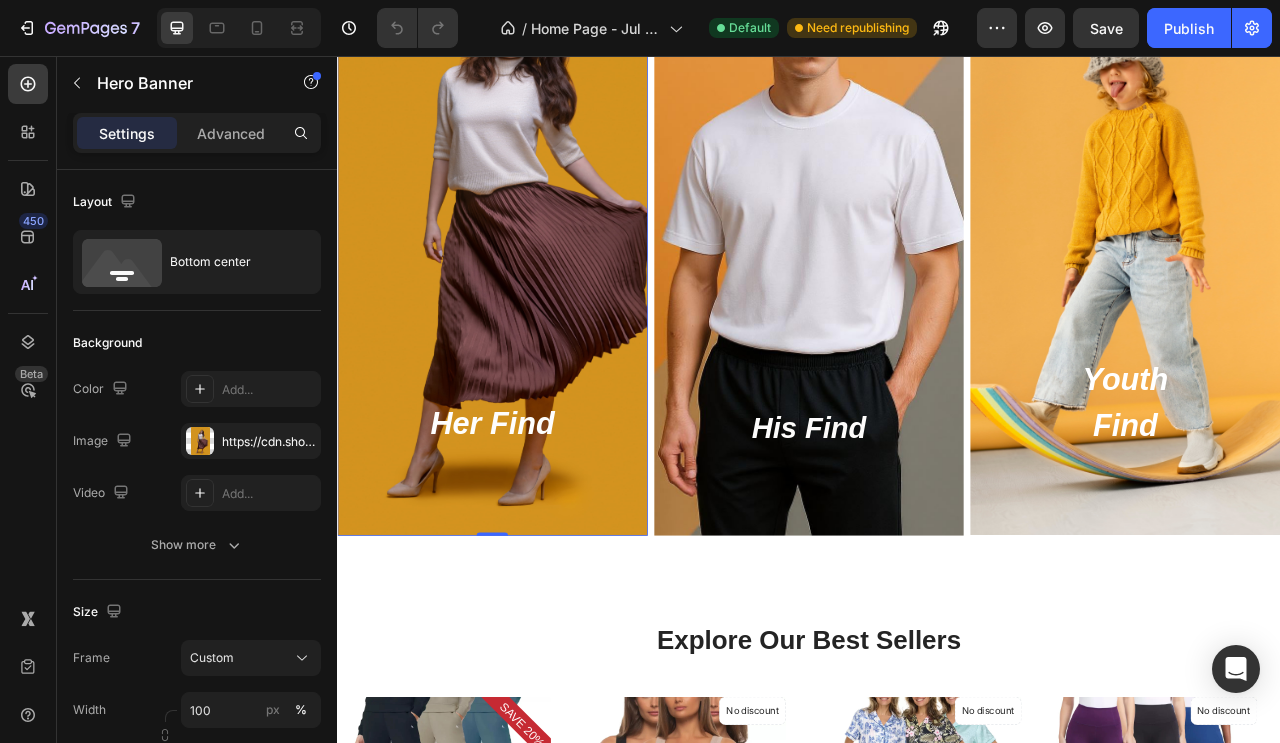 click on "Show more" at bounding box center [197, 545] 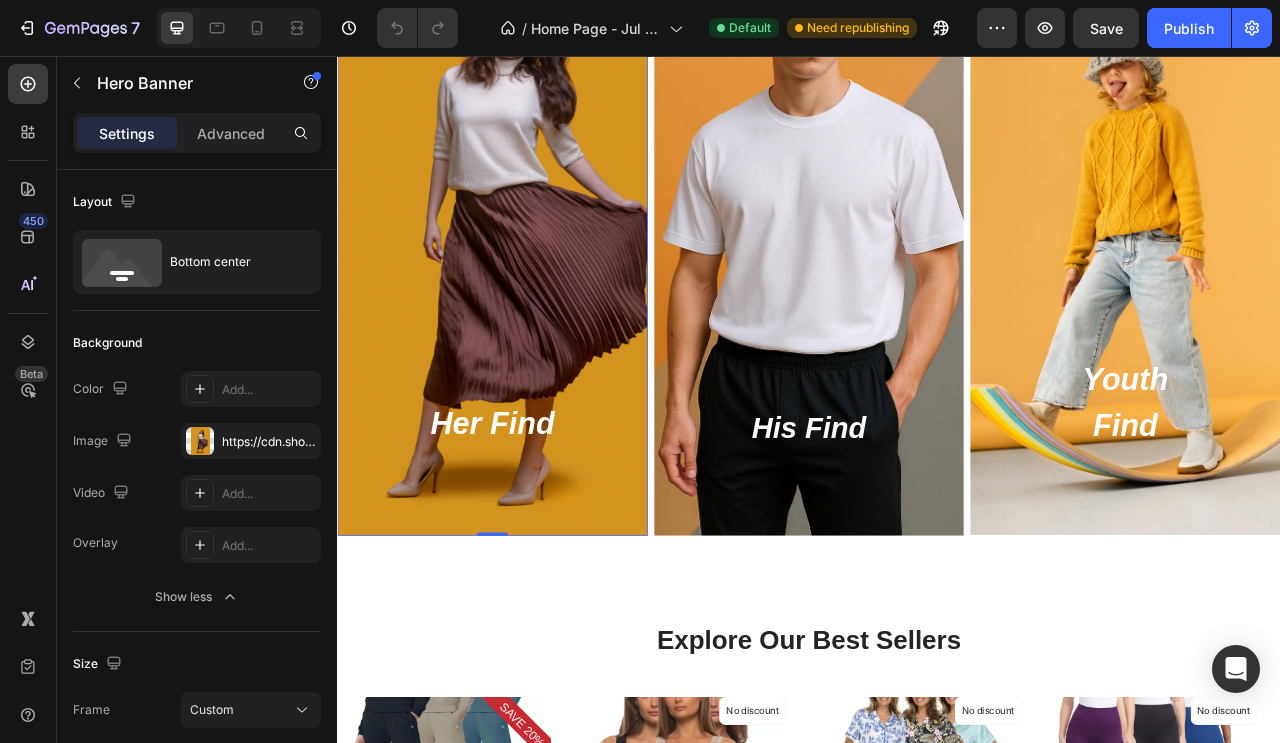click on "Show less" at bounding box center [197, 597] 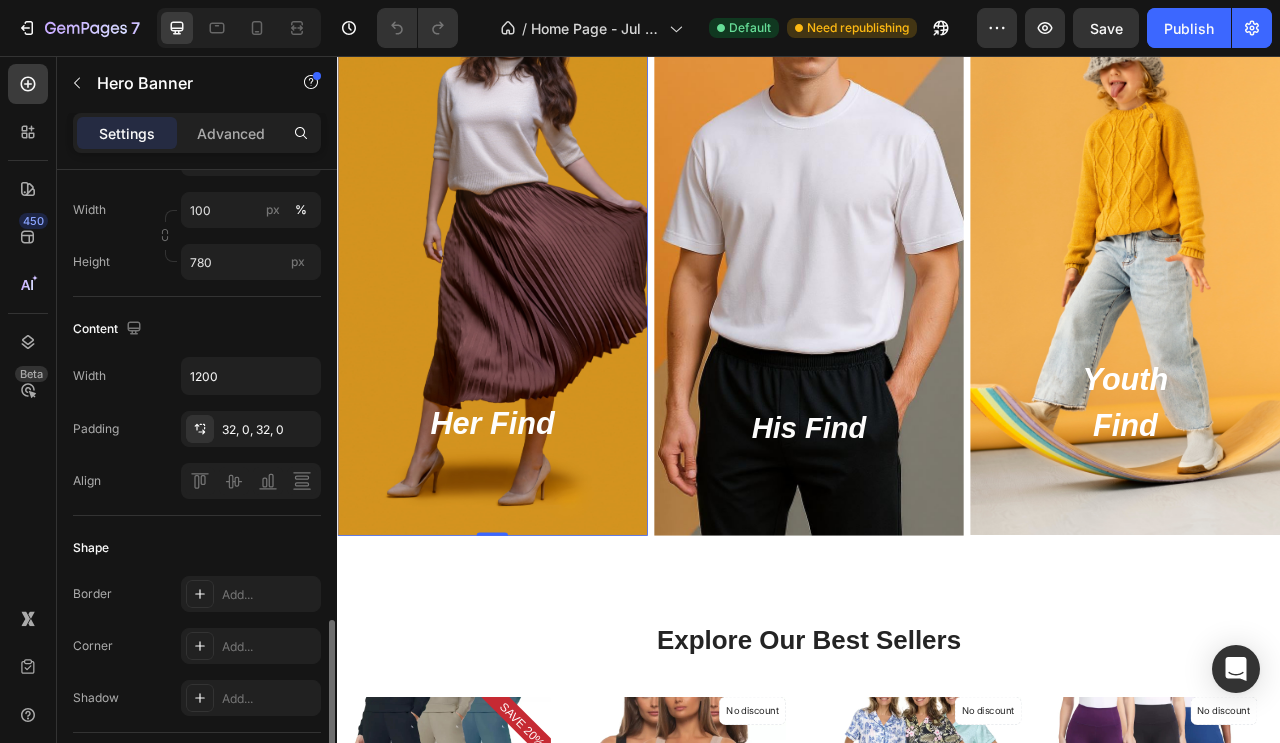 scroll, scrollTop: 800, scrollLeft: 0, axis: vertical 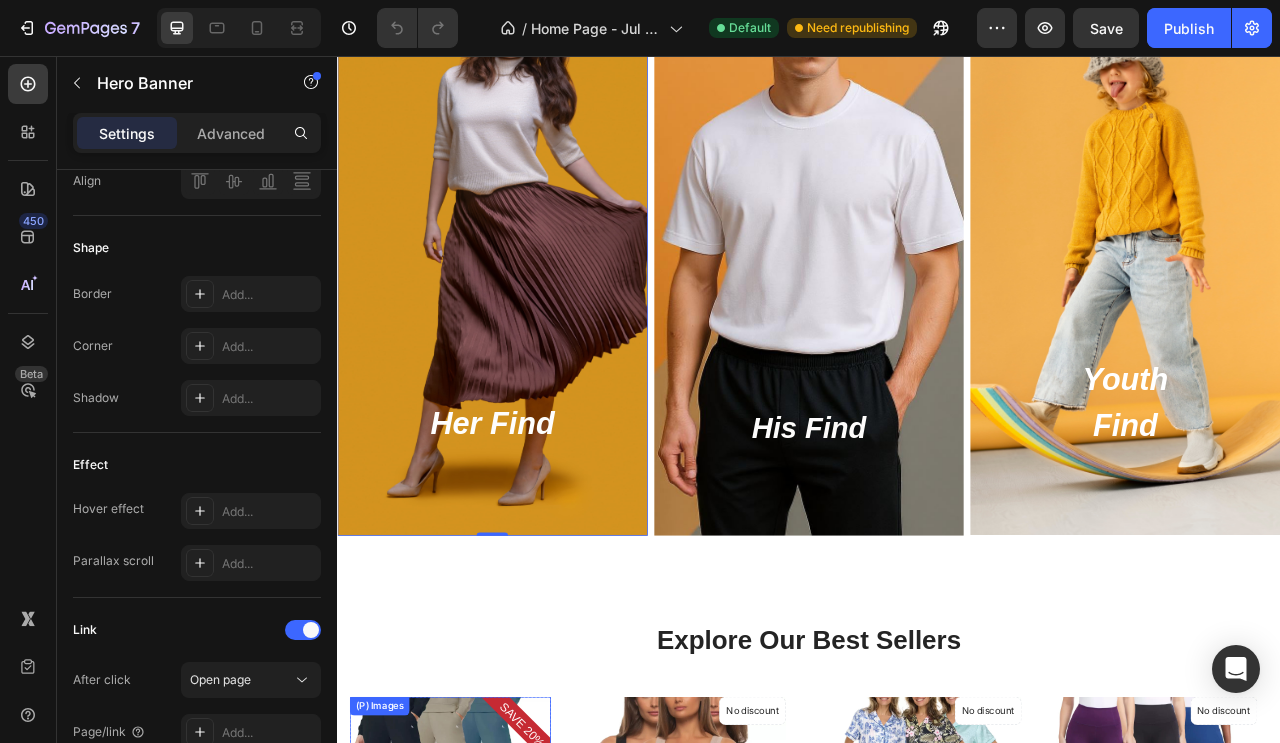 click at bounding box center (937, 277) 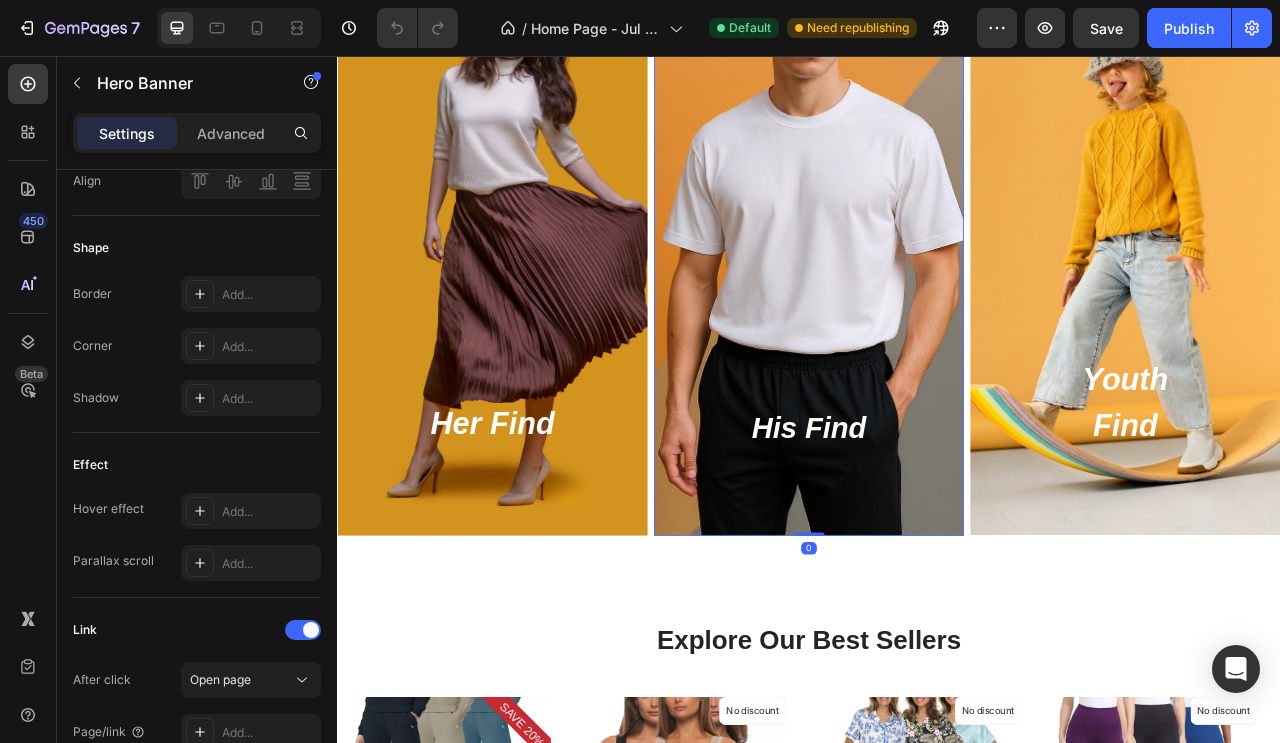 scroll, scrollTop: 600, scrollLeft: 0, axis: vertical 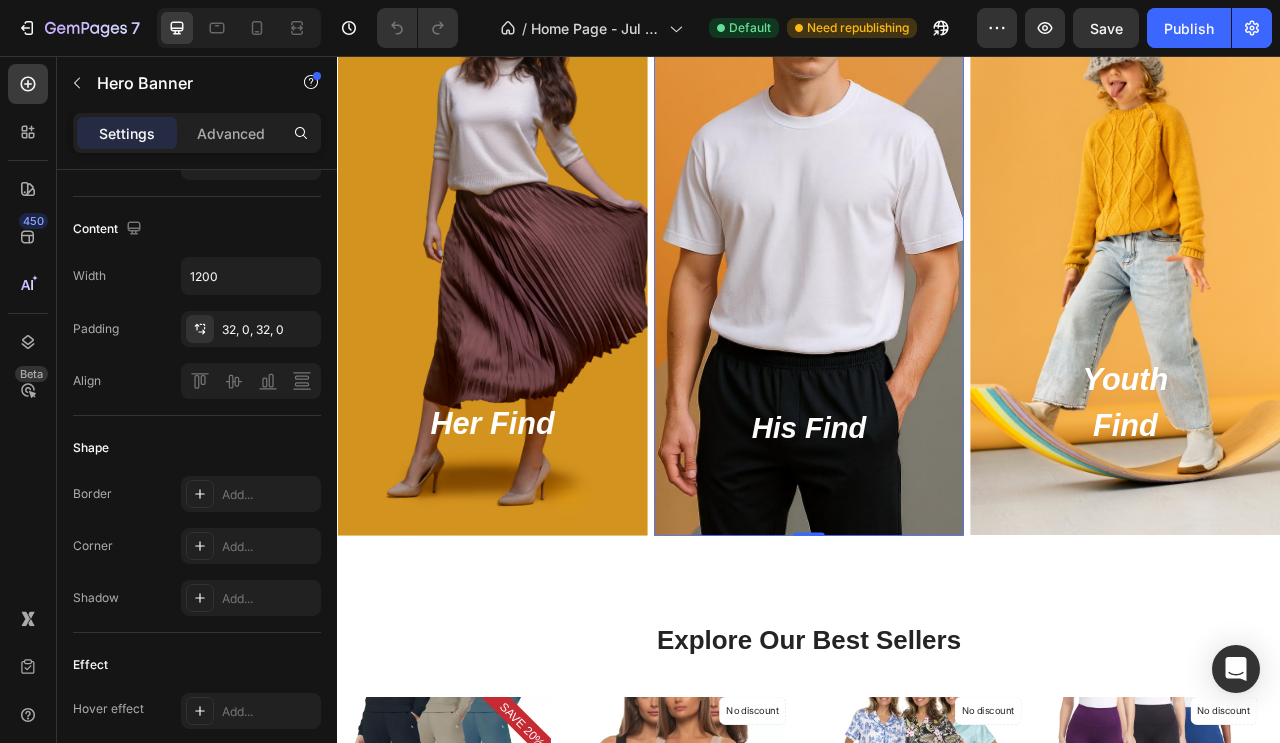 click on "Advanced" at bounding box center (231, 133) 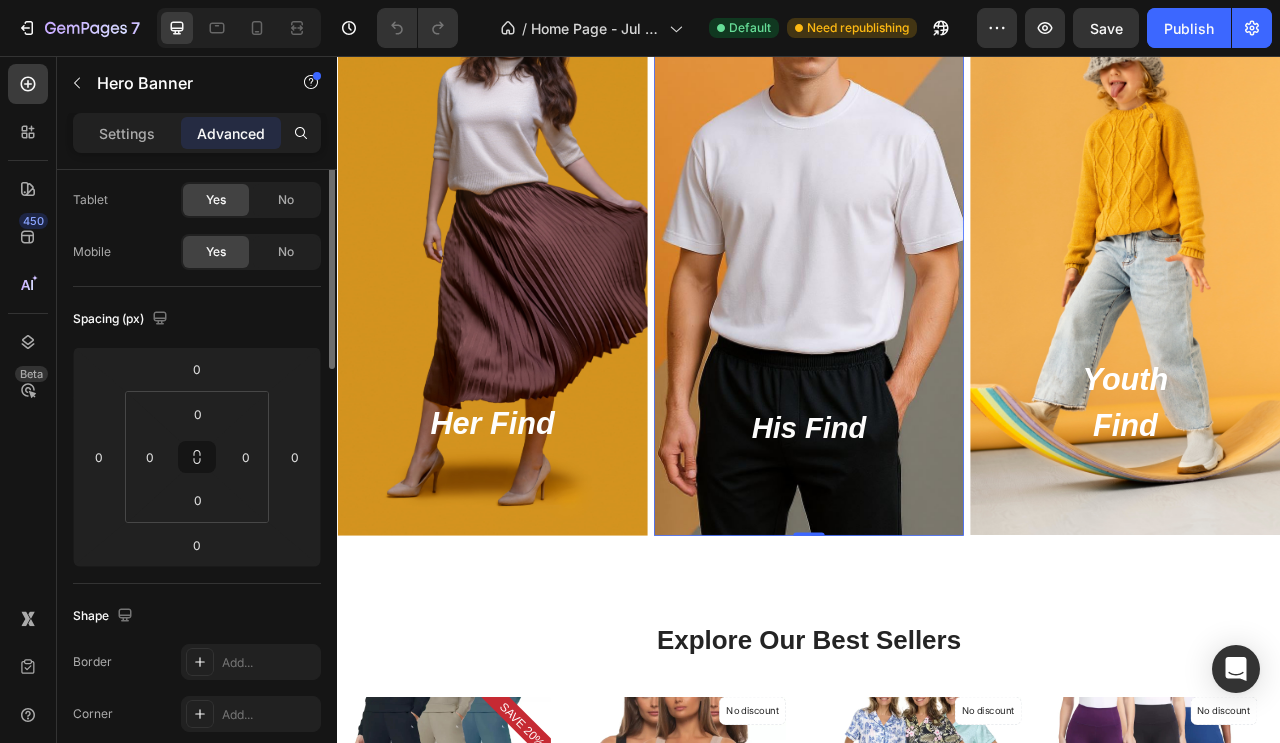 scroll, scrollTop: 0, scrollLeft: 0, axis: both 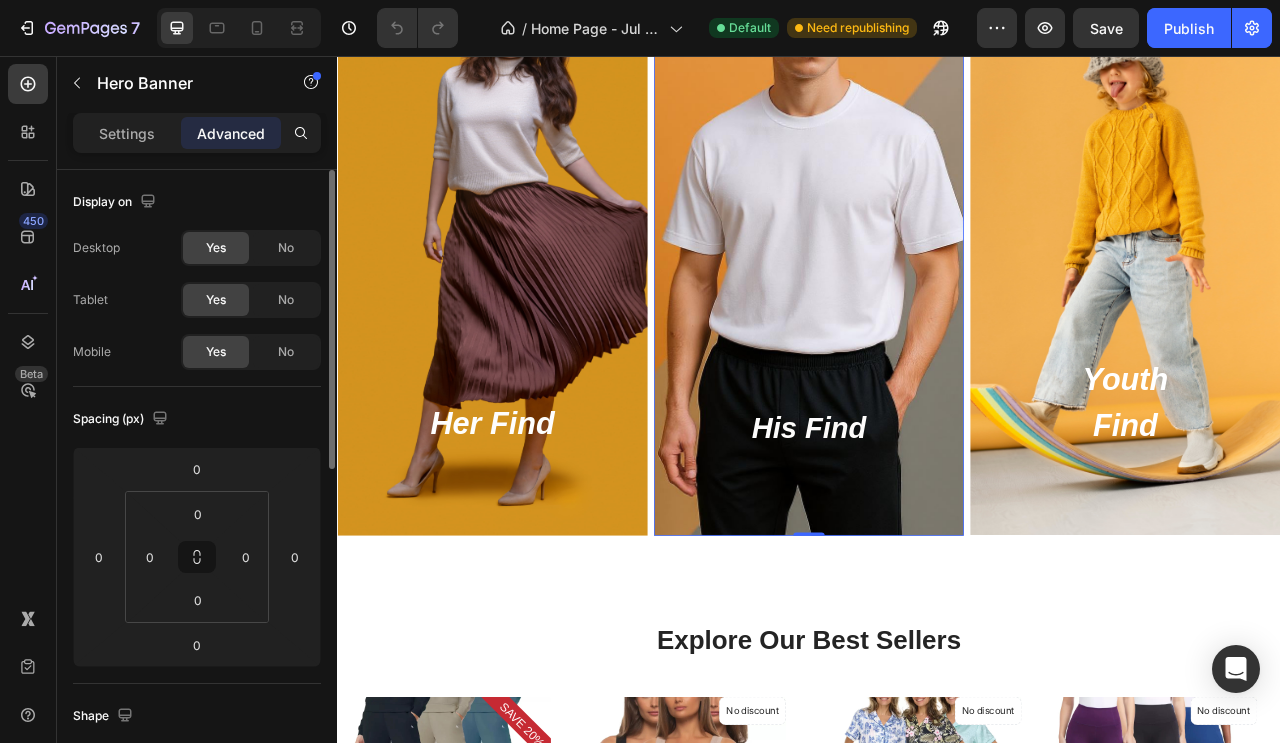 click on "Settings" at bounding box center (127, 133) 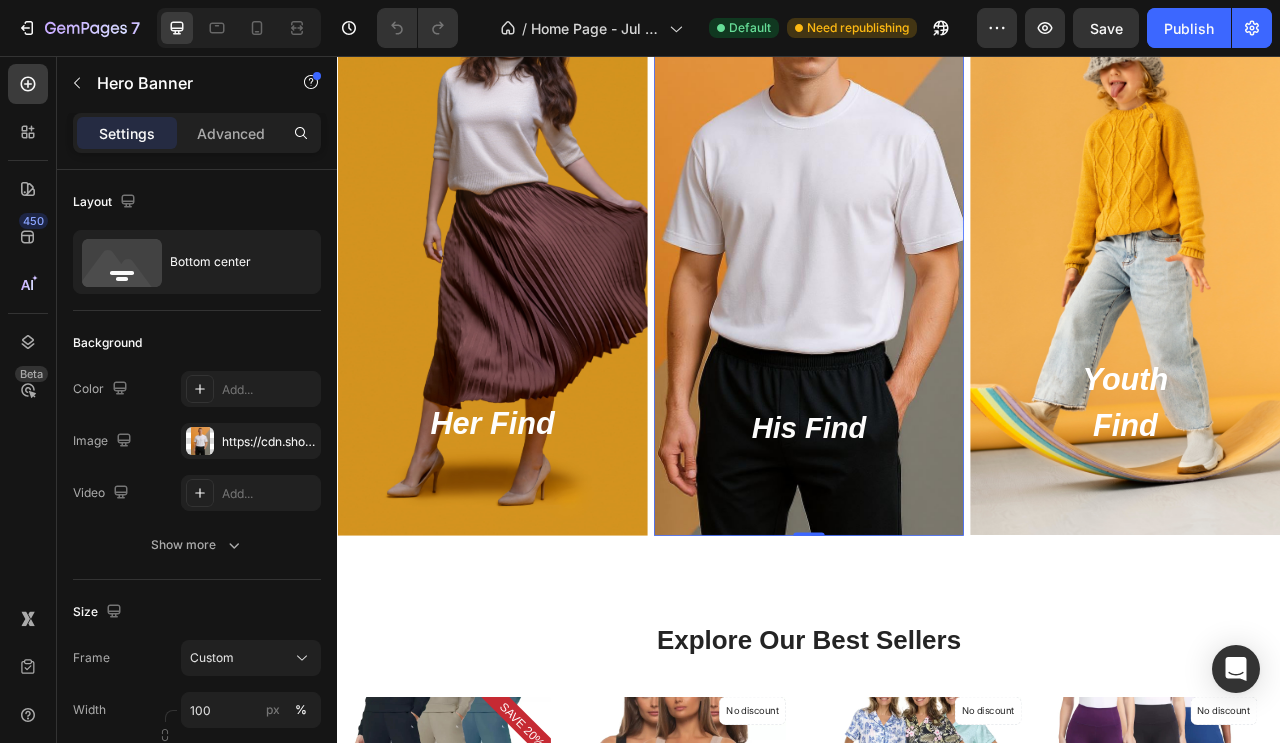 click 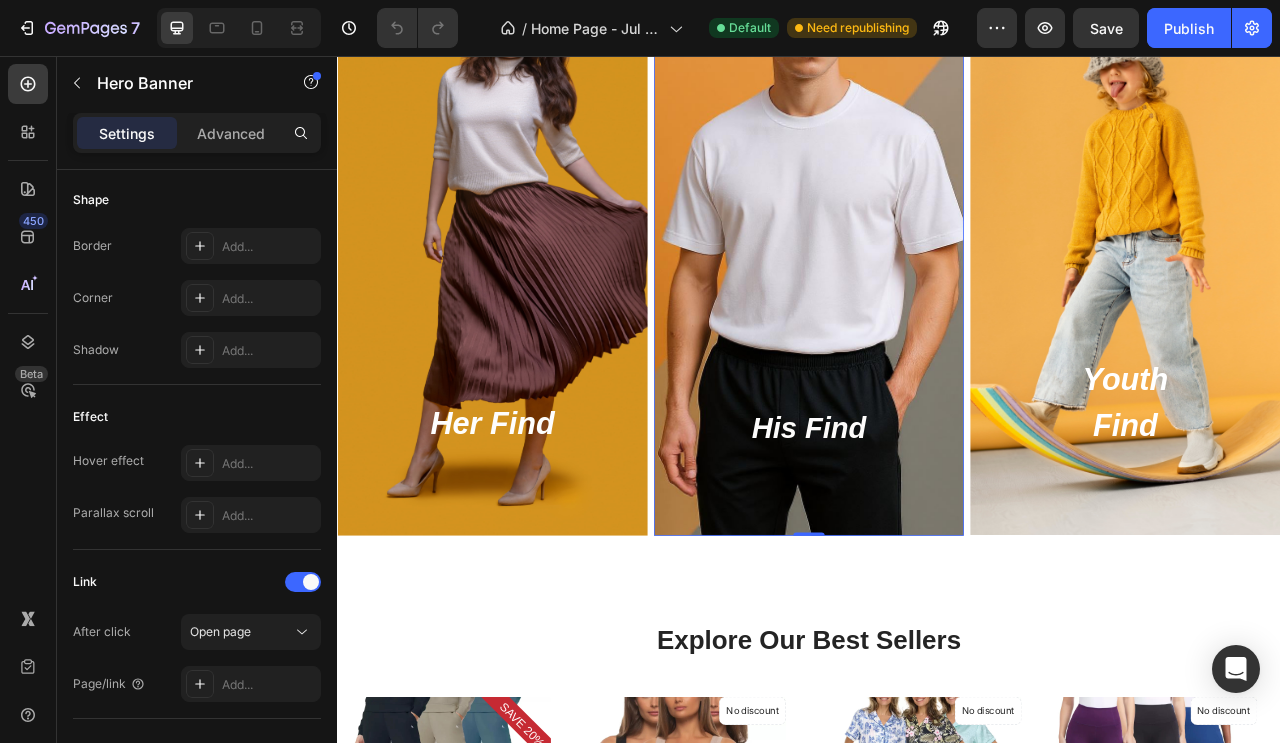 scroll, scrollTop: 1000, scrollLeft: 0, axis: vertical 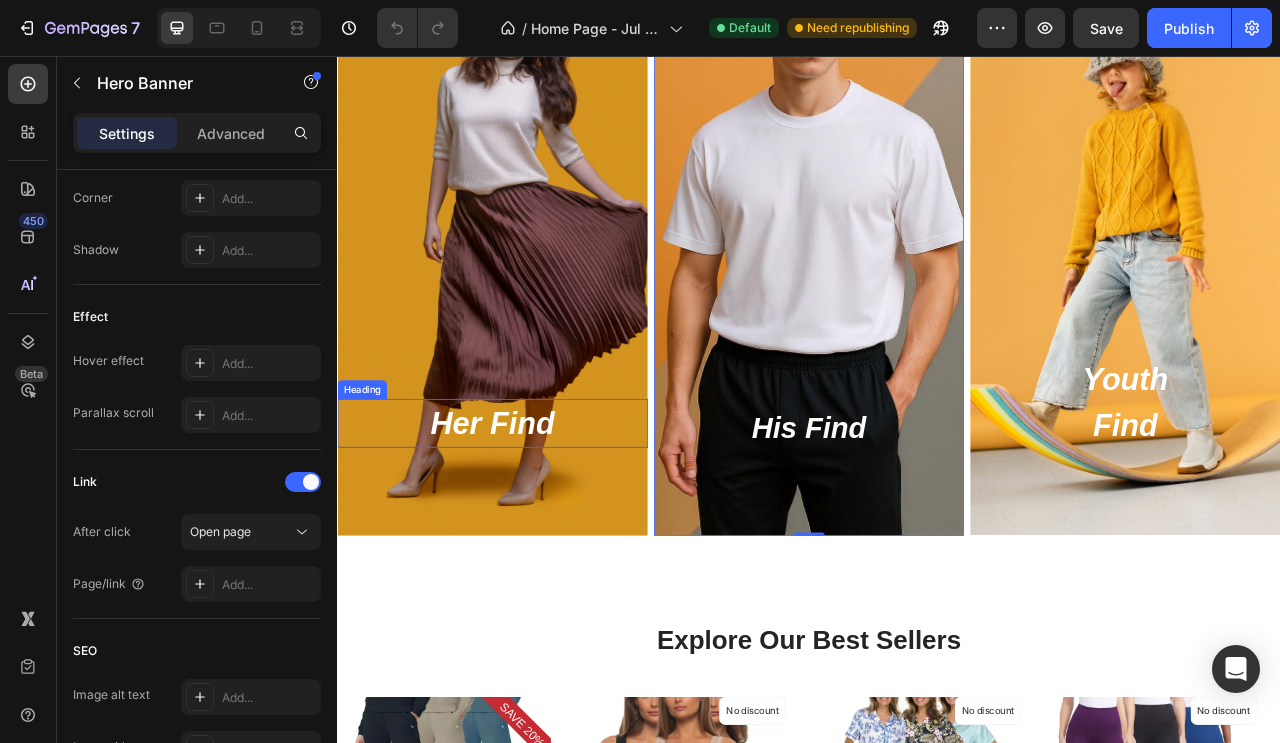 click on "Her Find" at bounding box center [534, 523] 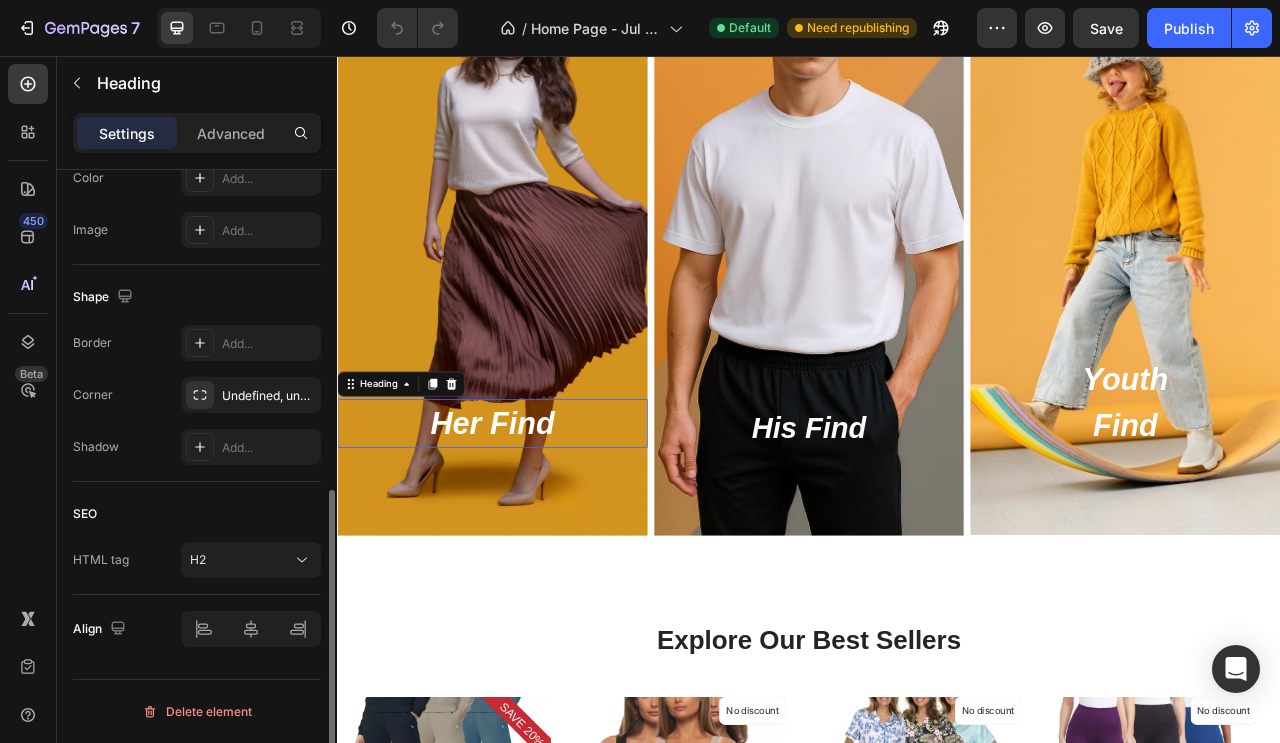 scroll, scrollTop: 0, scrollLeft: 0, axis: both 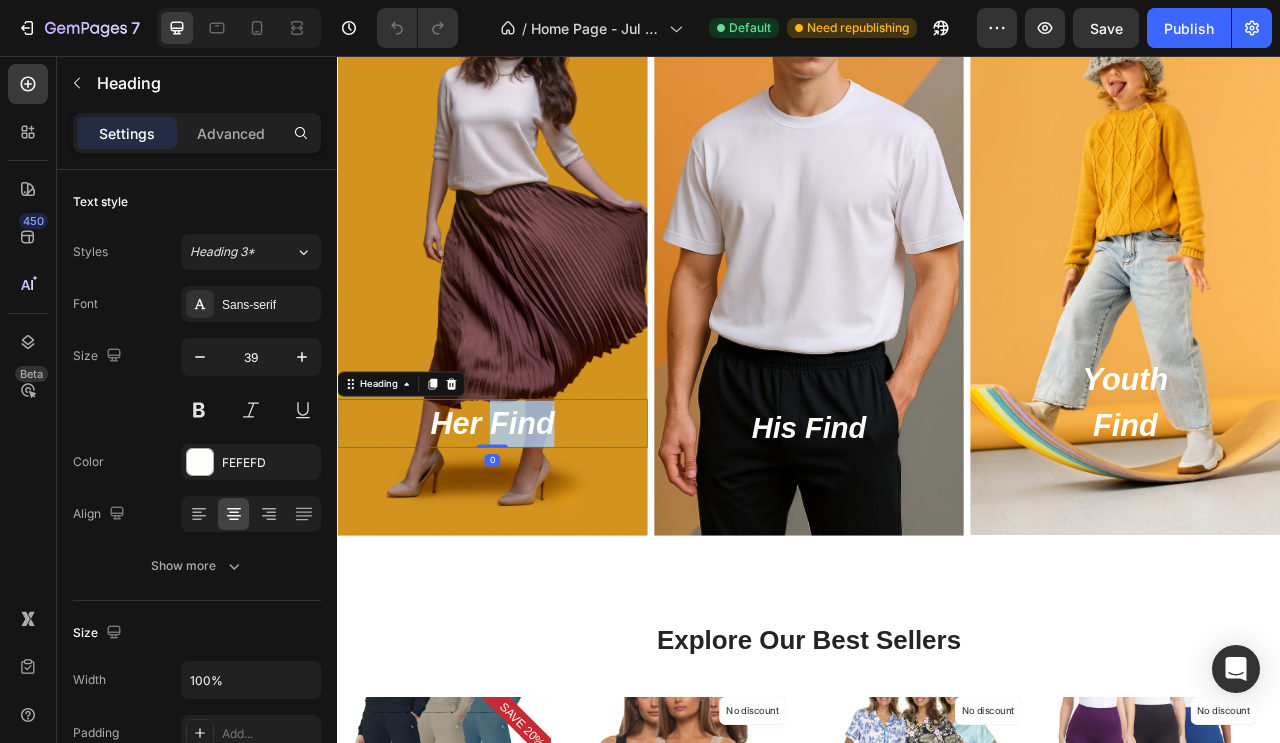 click on "Her Find" at bounding box center [534, 523] 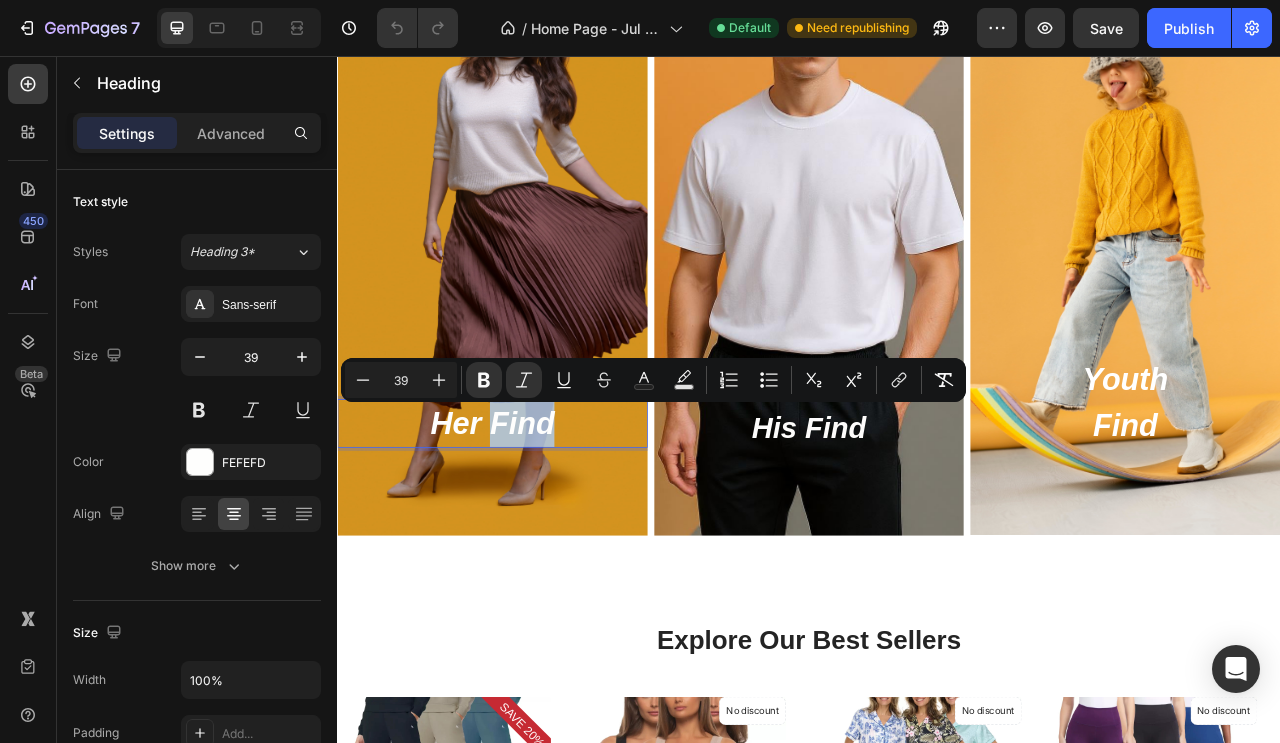 click on "Her Find" at bounding box center [534, 523] 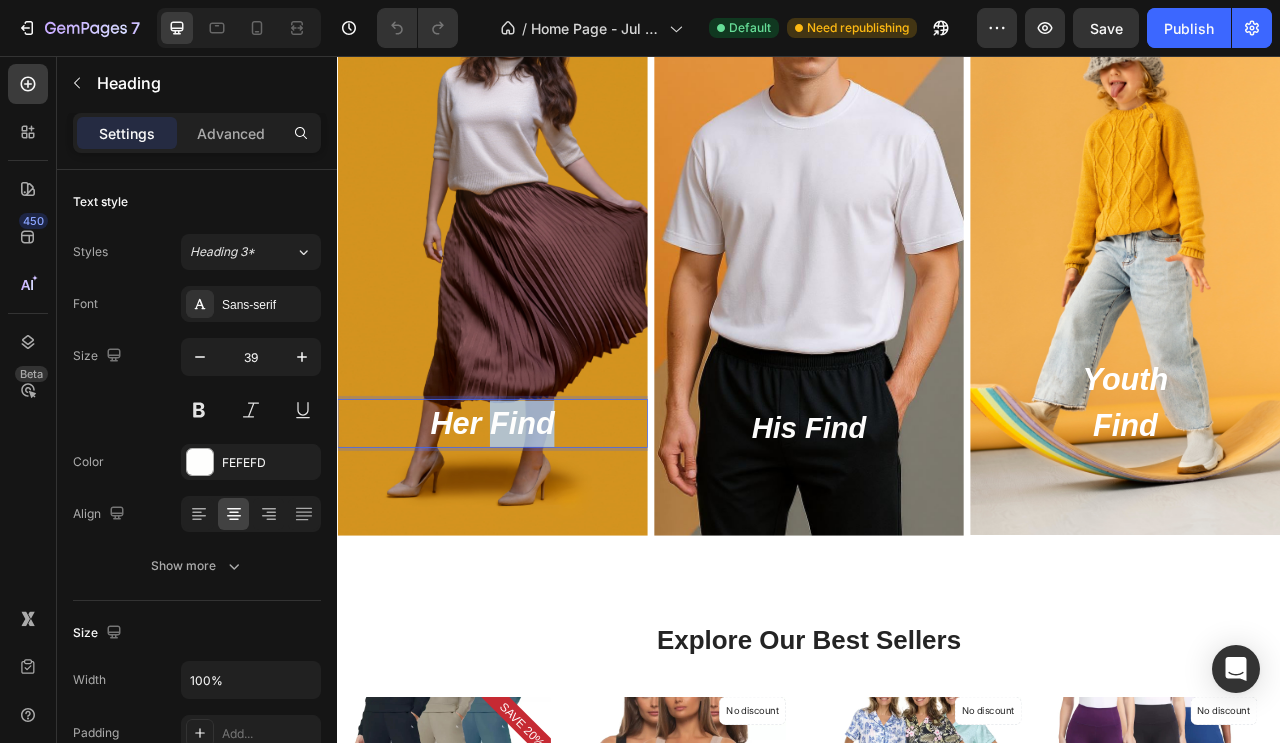 click on "Her Find" at bounding box center (534, 523) 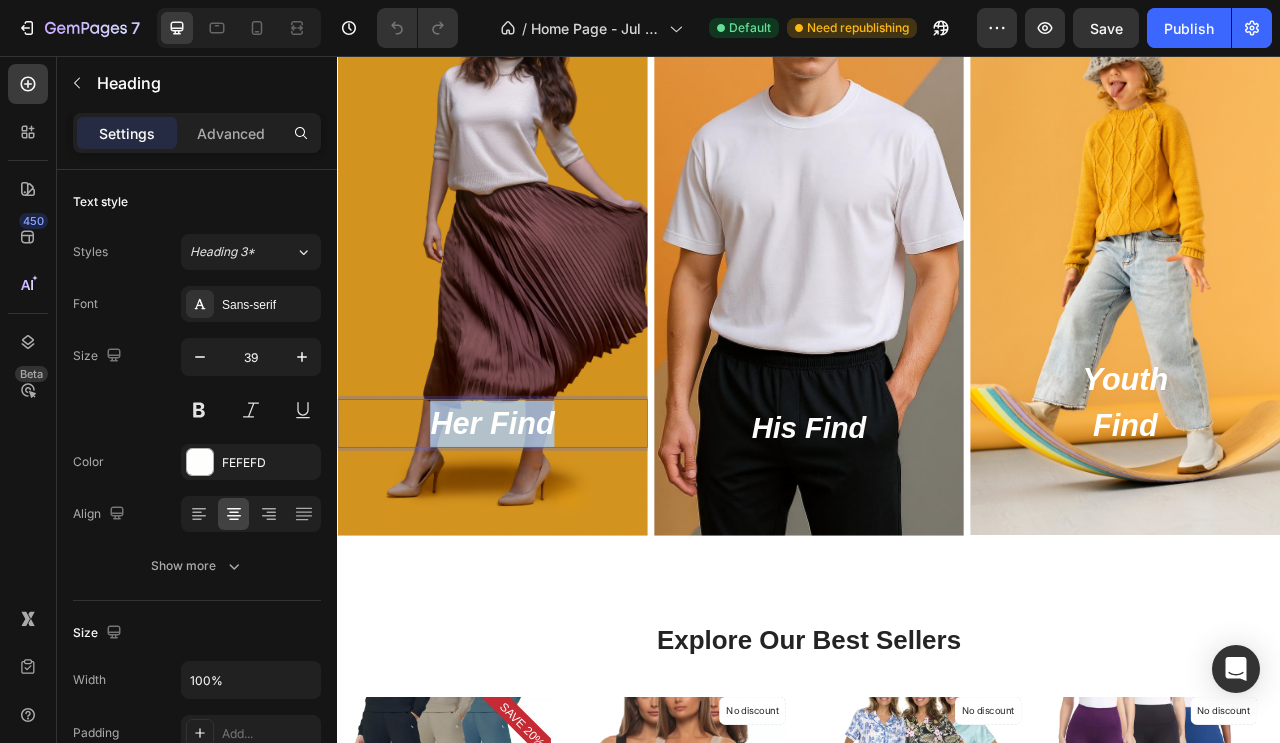 click on "Her Find" at bounding box center (534, 523) 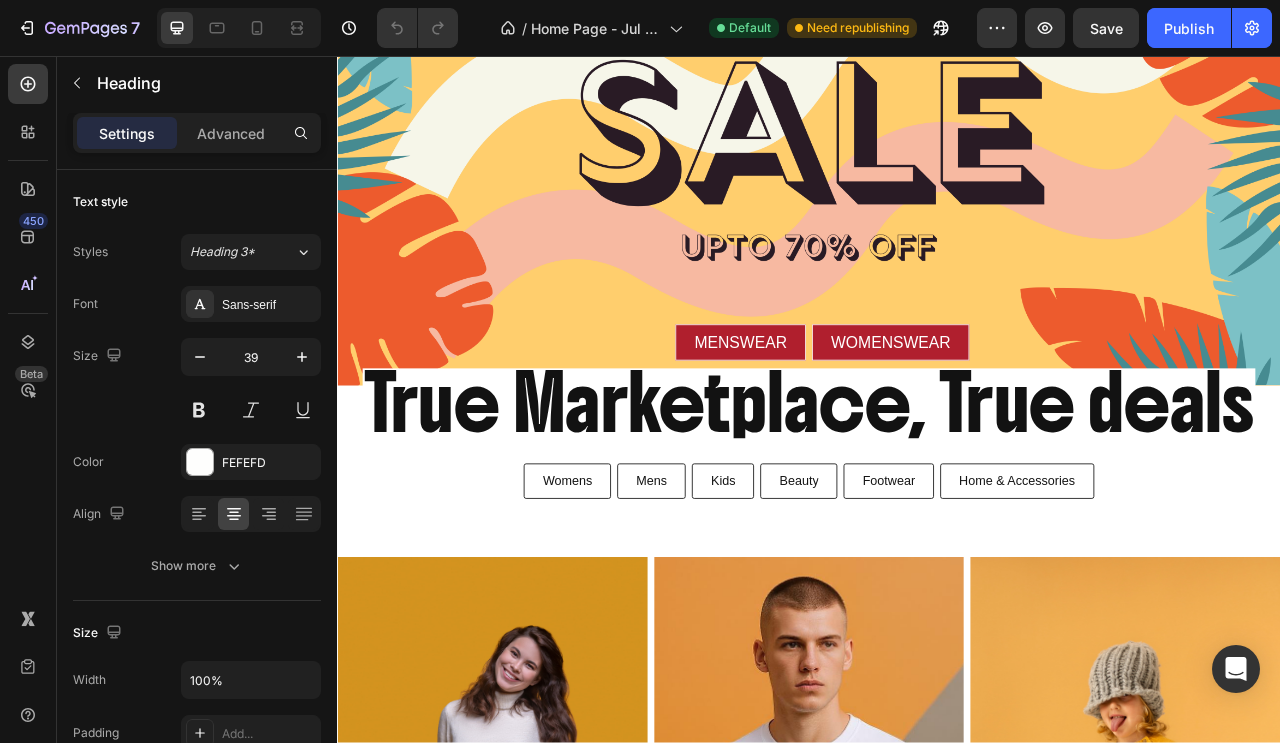 scroll, scrollTop: 500, scrollLeft: 0, axis: vertical 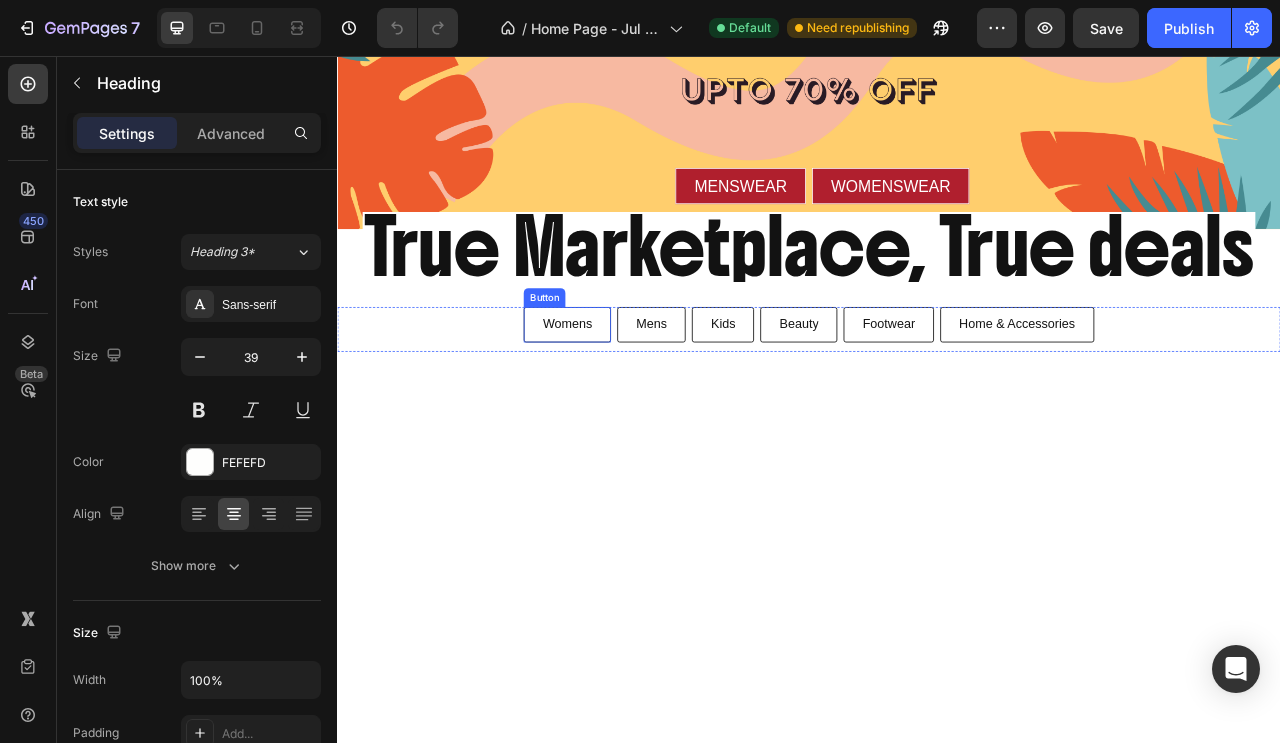type on "16" 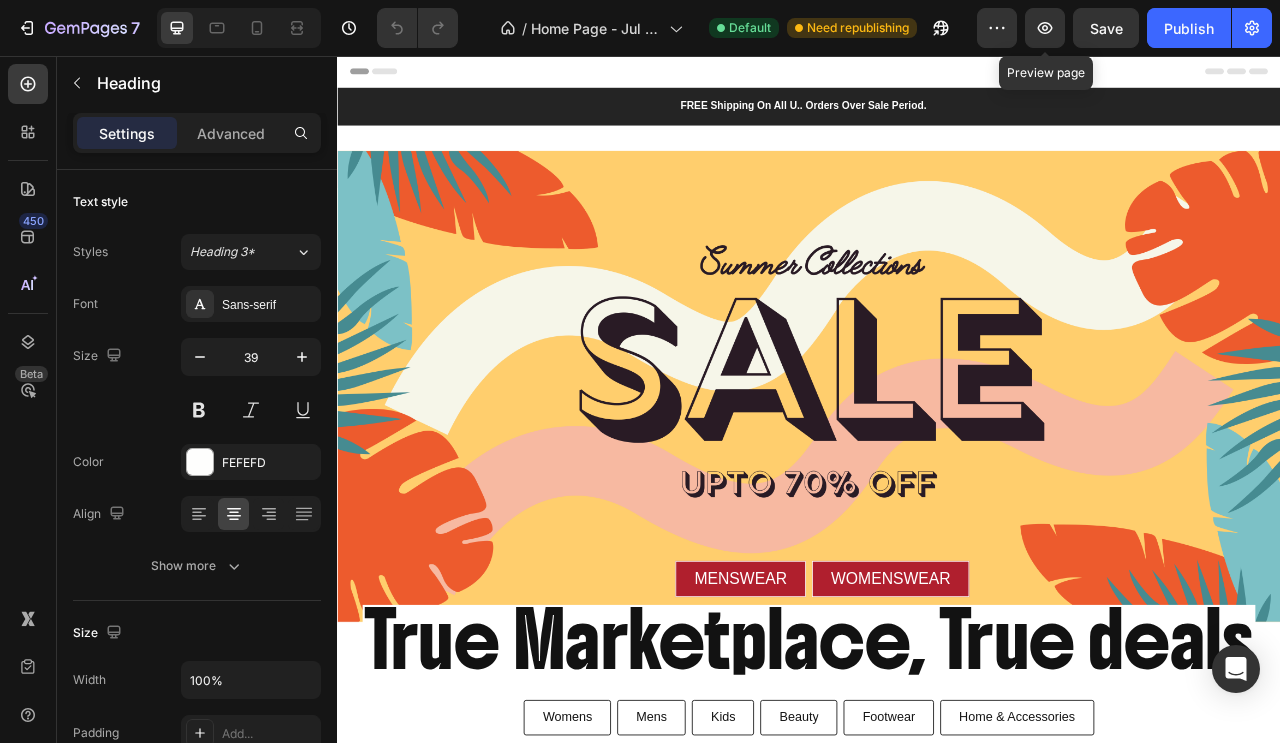 click 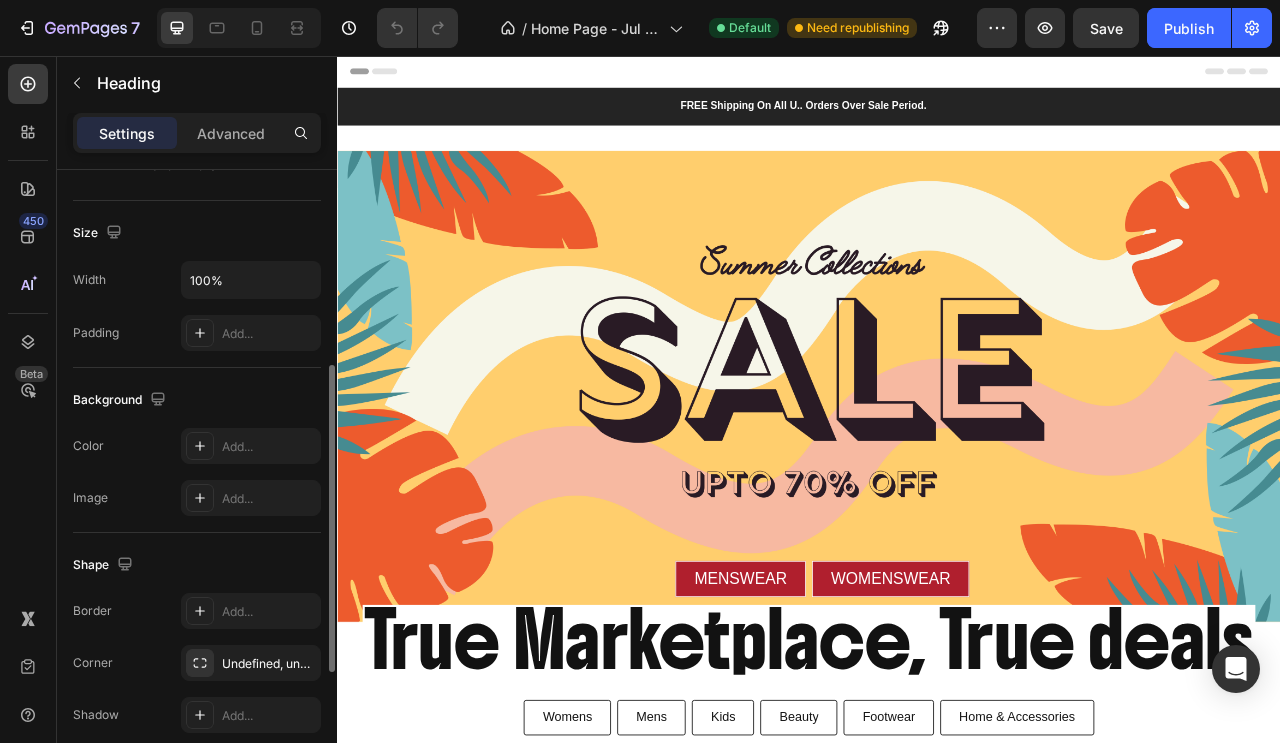 scroll, scrollTop: 664, scrollLeft: 0, axis: vertical 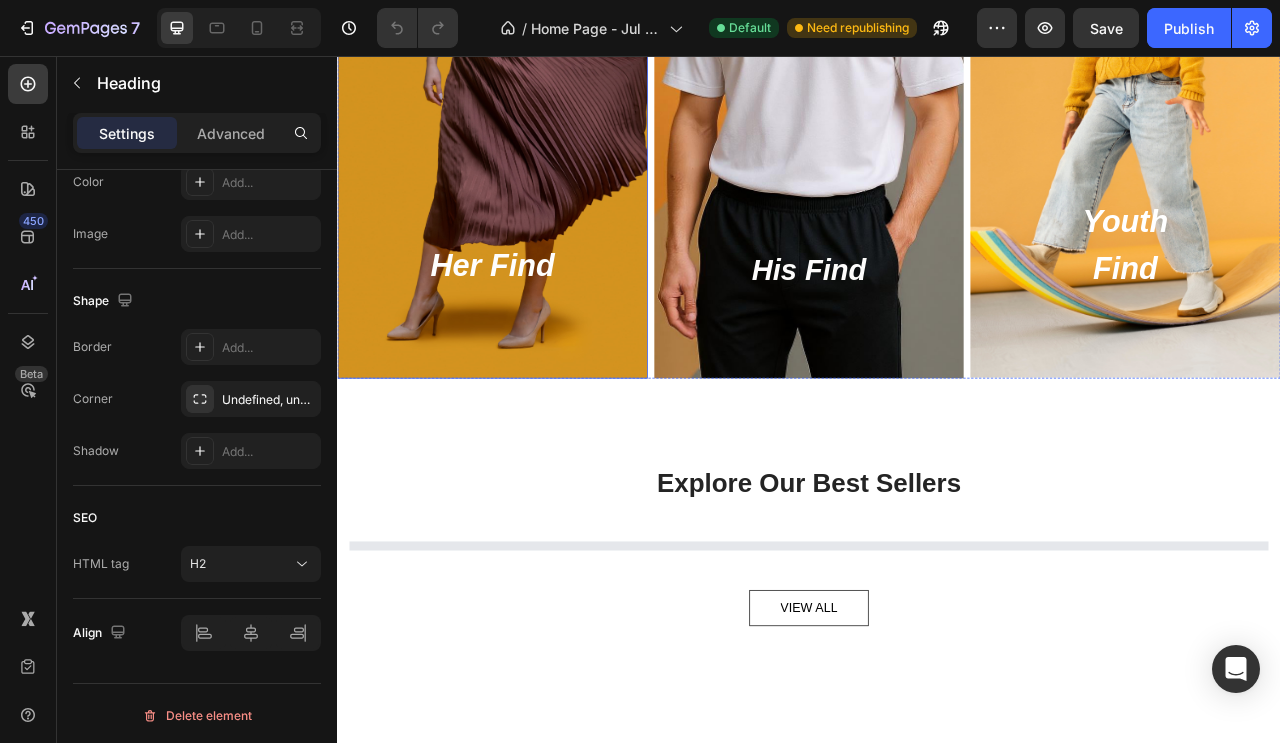 click at bounding box center [534, 77] 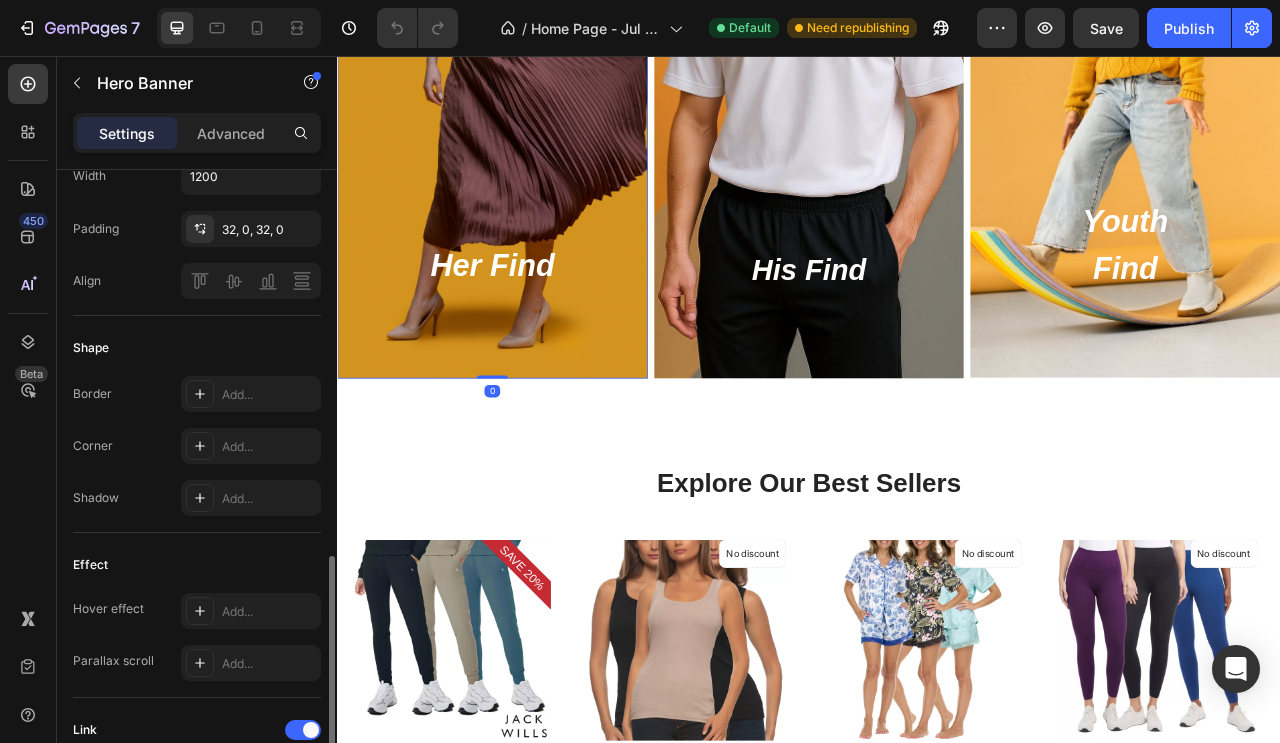 scroll, scrollTop: 1133, scrollLeft: 0, axis: vertical 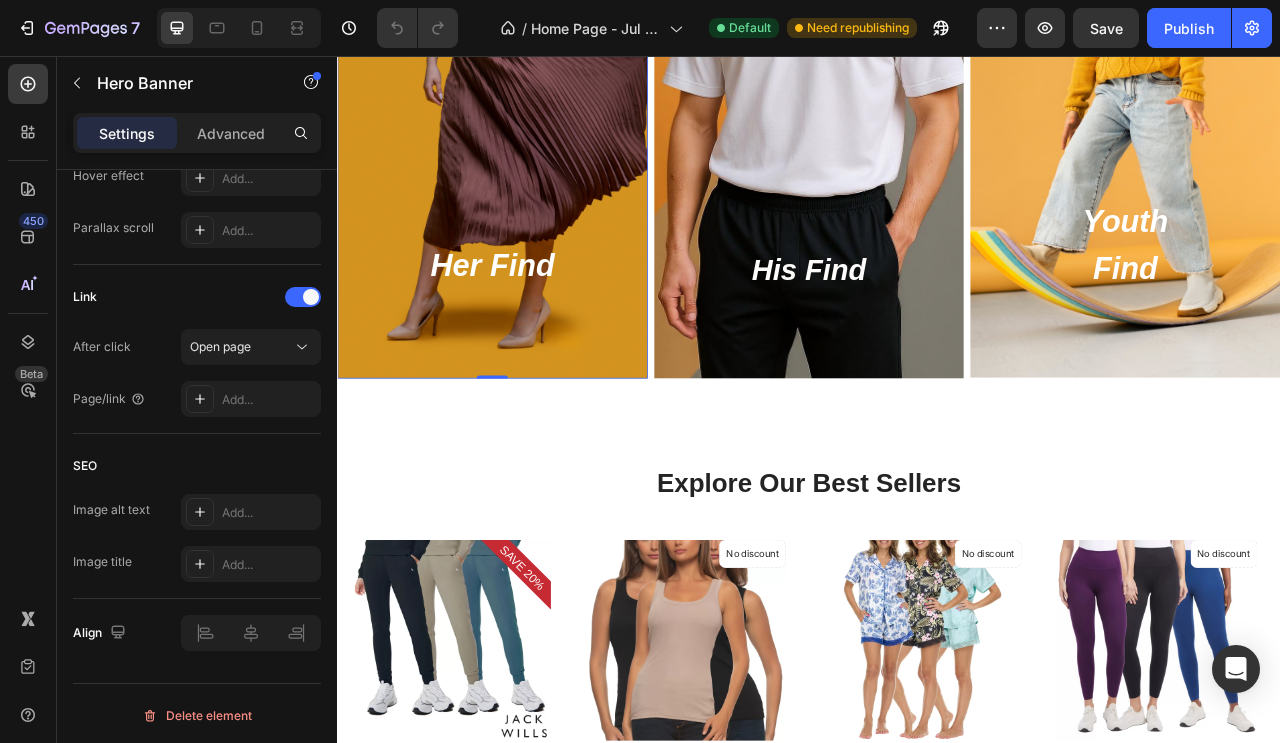 click at bounding box center (200, 399) 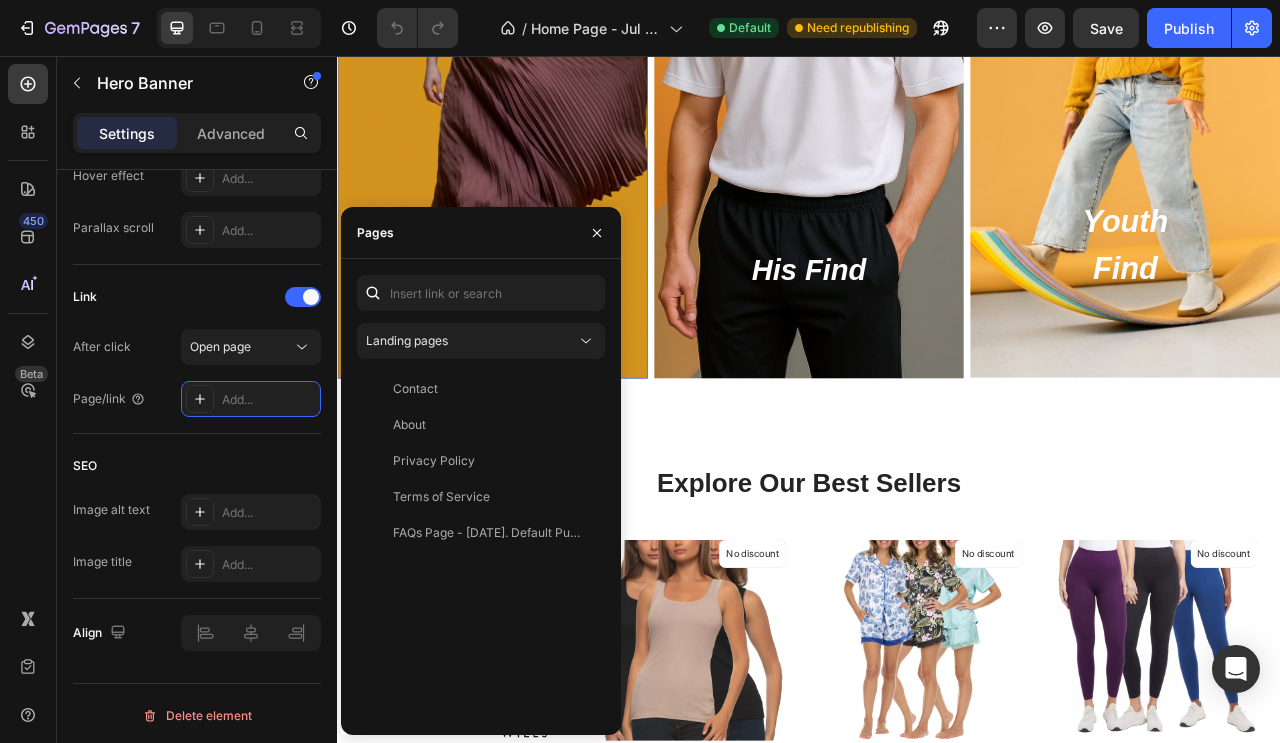 click on "Landing pages" 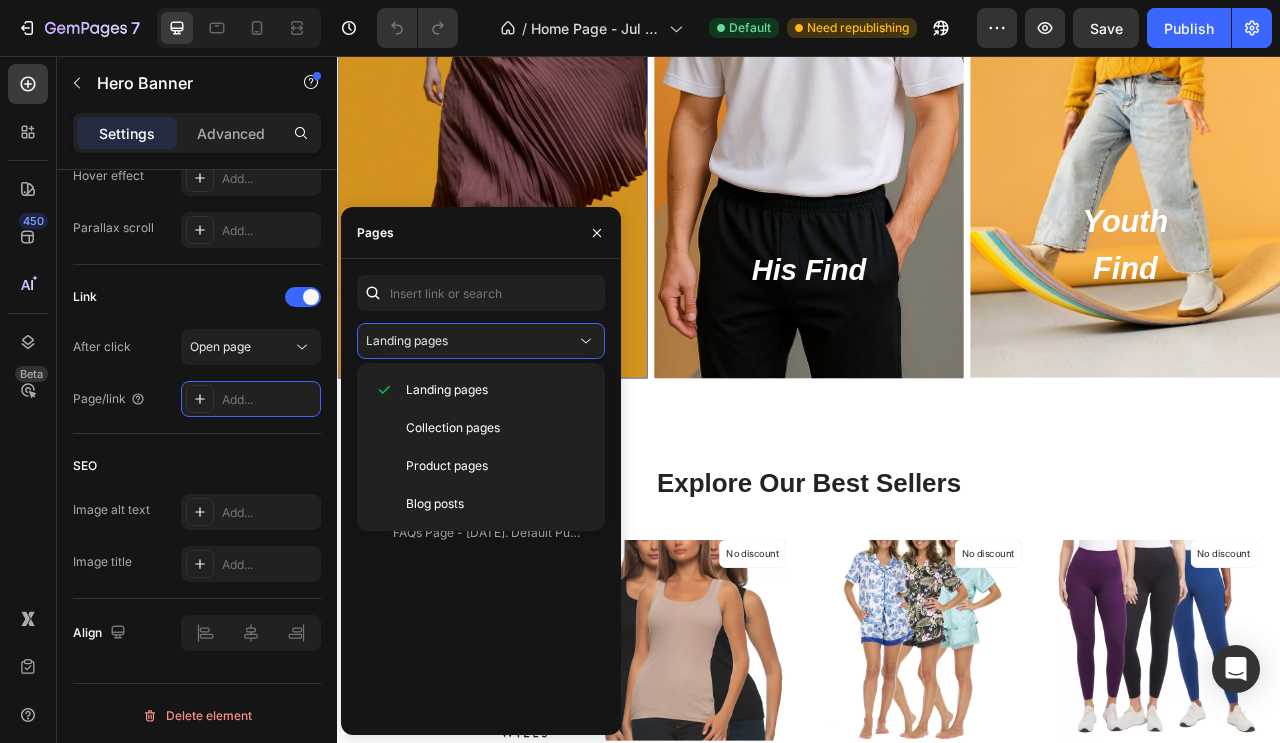 click on "Collection pages" at bounding box center [453, 428] 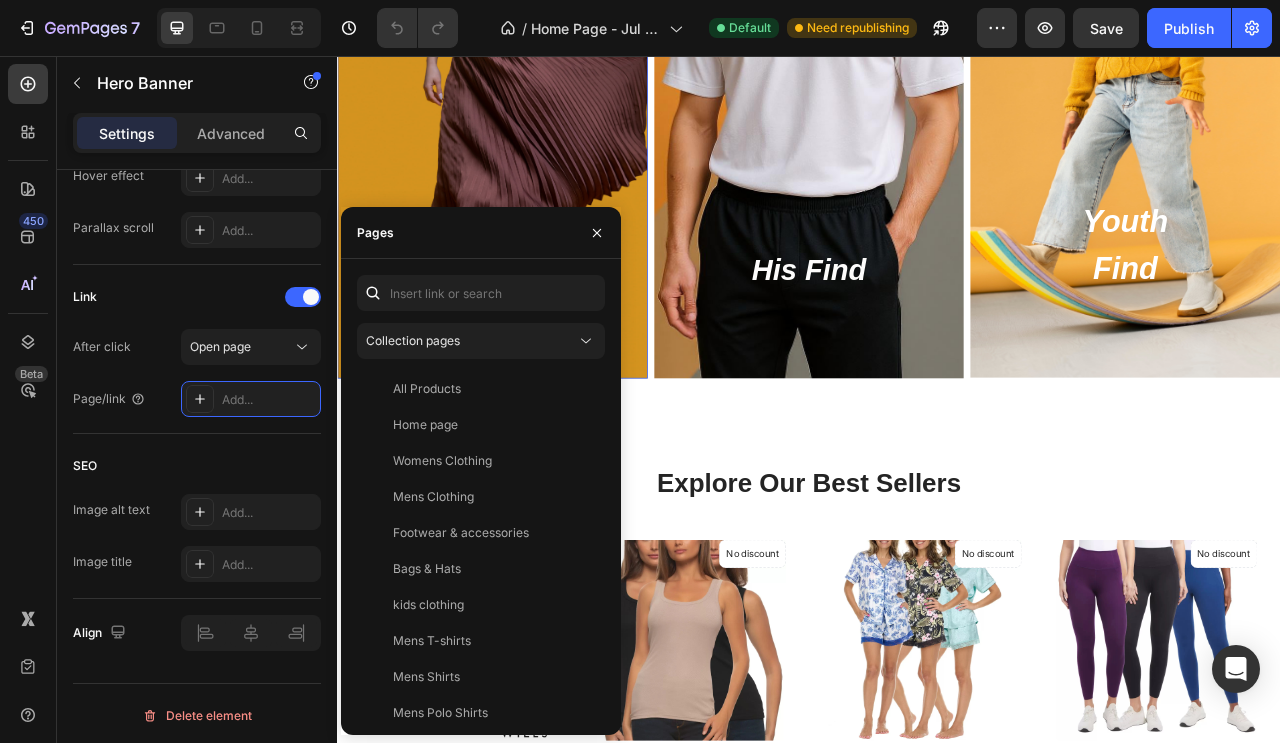 click on "Womens Clothing" at bounding box center [477, 461] 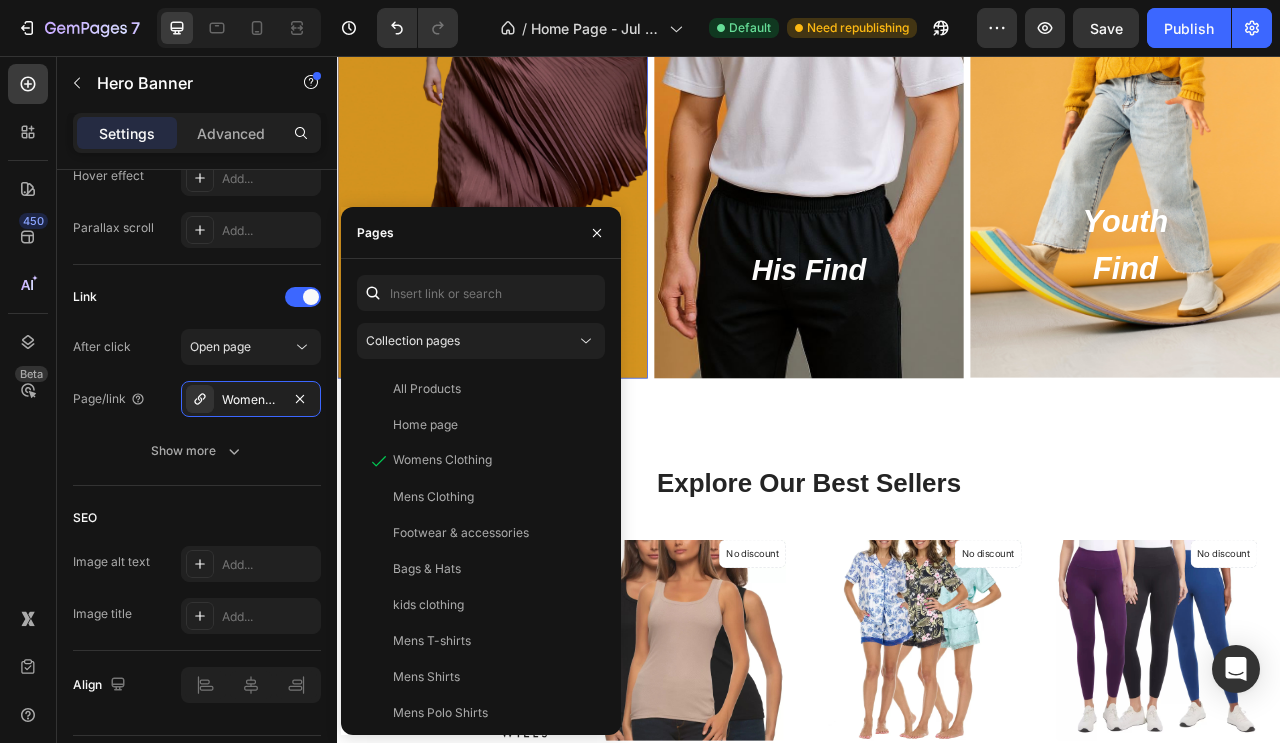 click on "Link After click Open page Page/link Womens Clothing Show more" 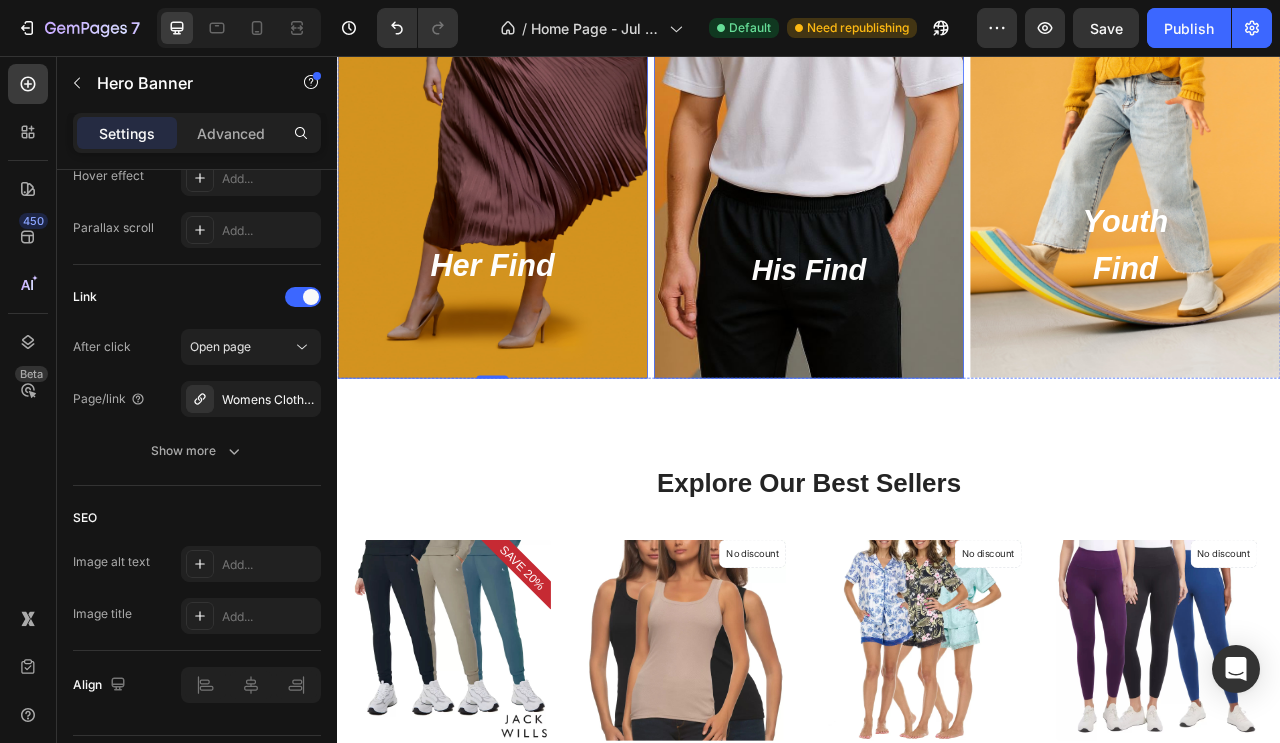 click at bounding box center (937, 77) 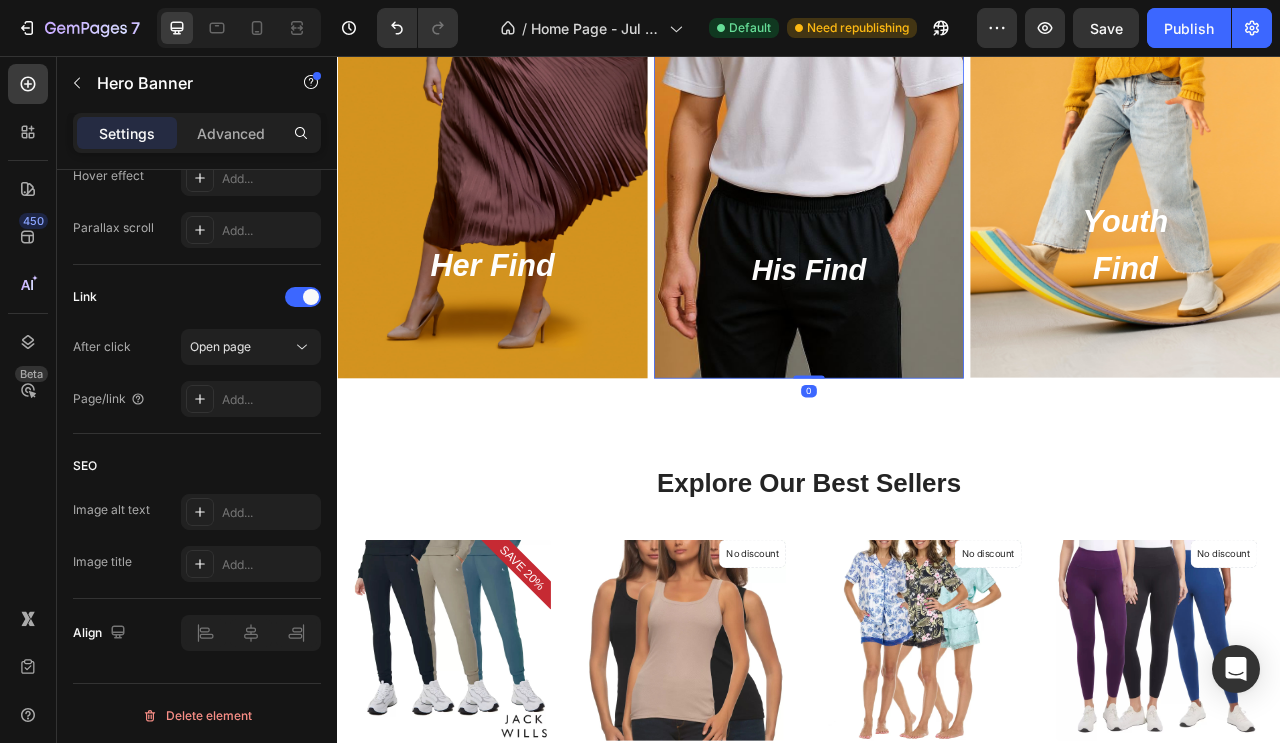 click on "Add..." at bounding box center [269, 400] 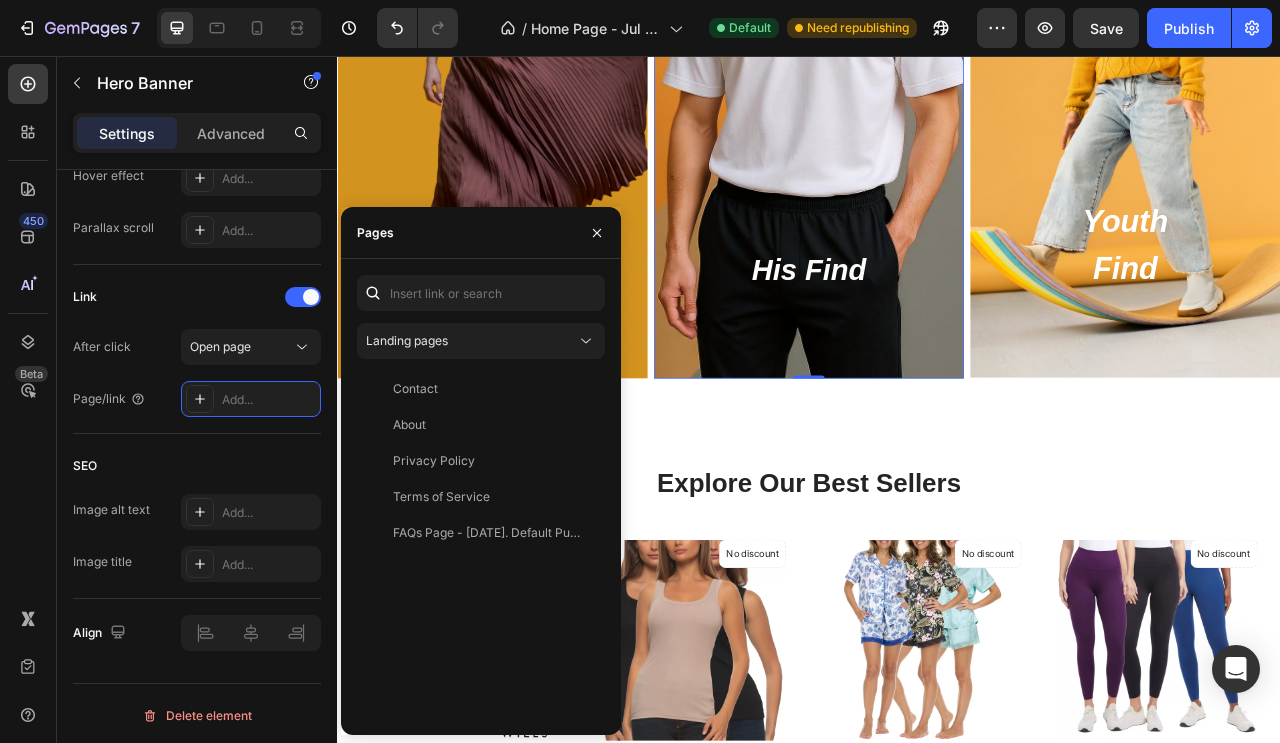 click on "Landing pages" at bounding box center (471, 341) 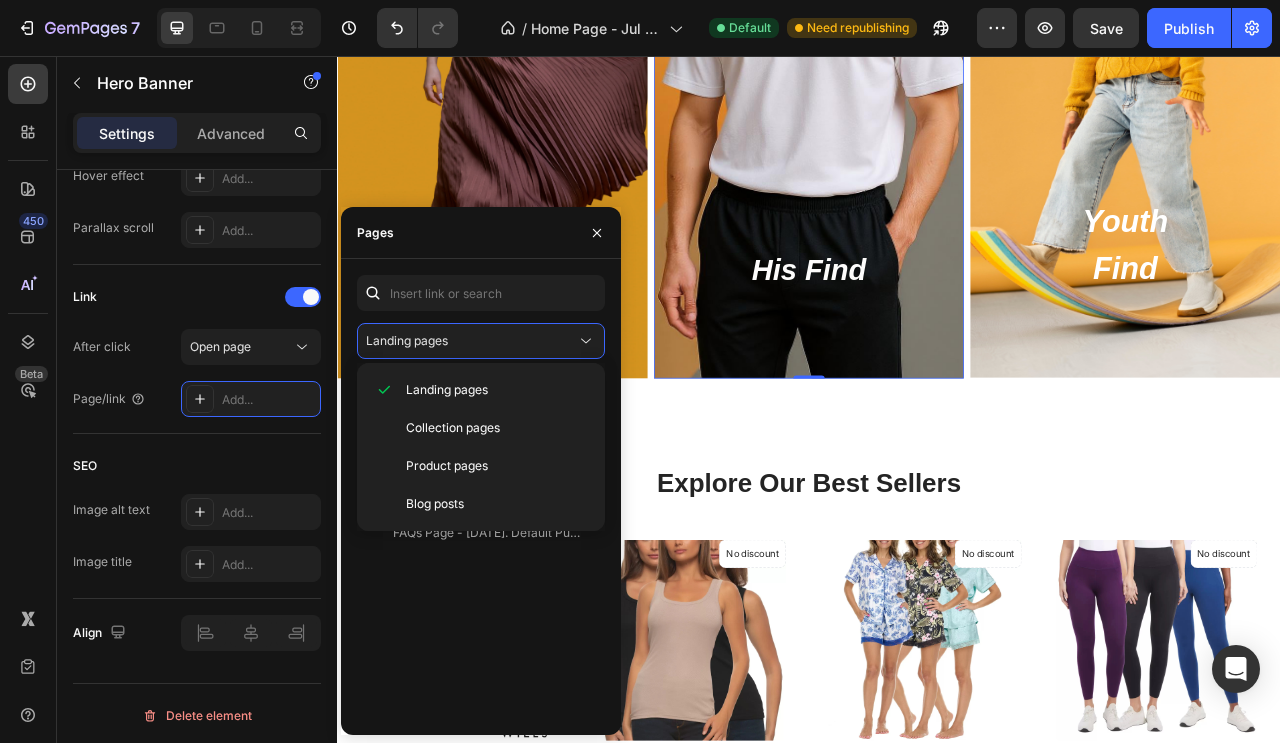 click on "Collection pages" at bounding box center [453, 428] 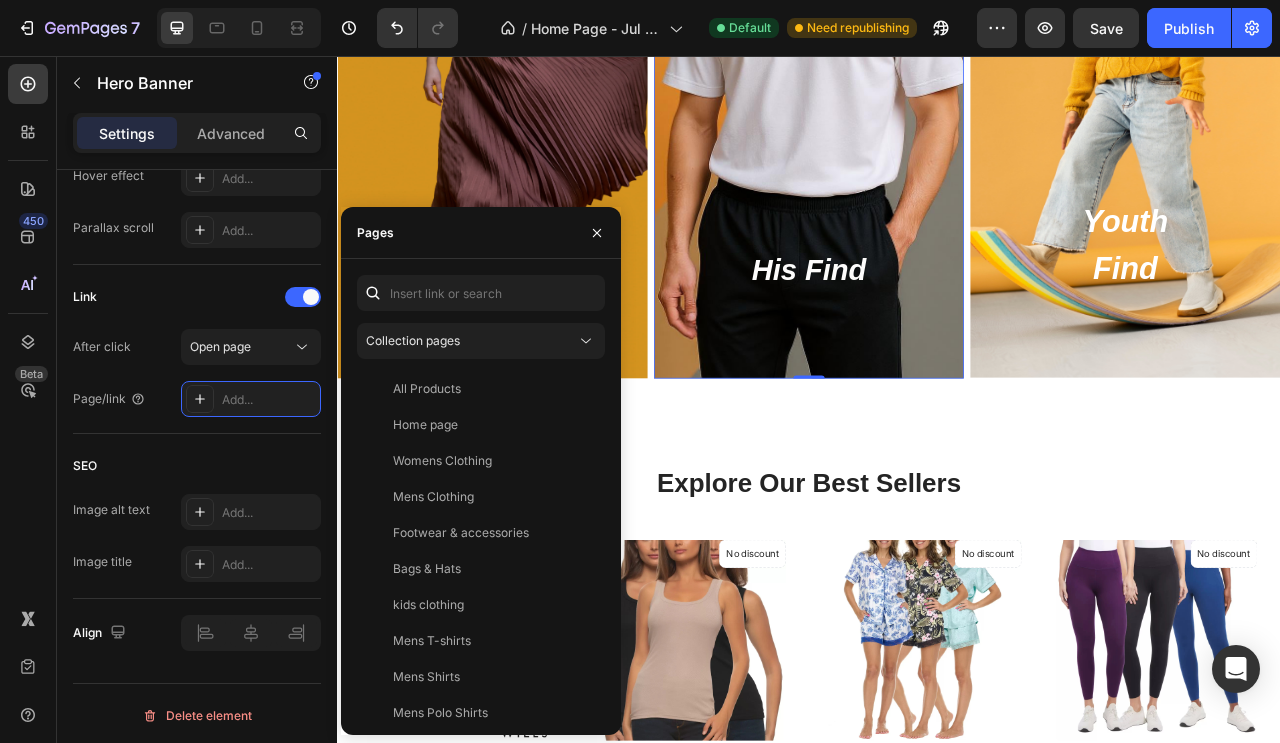 click on "Mens Clothing" 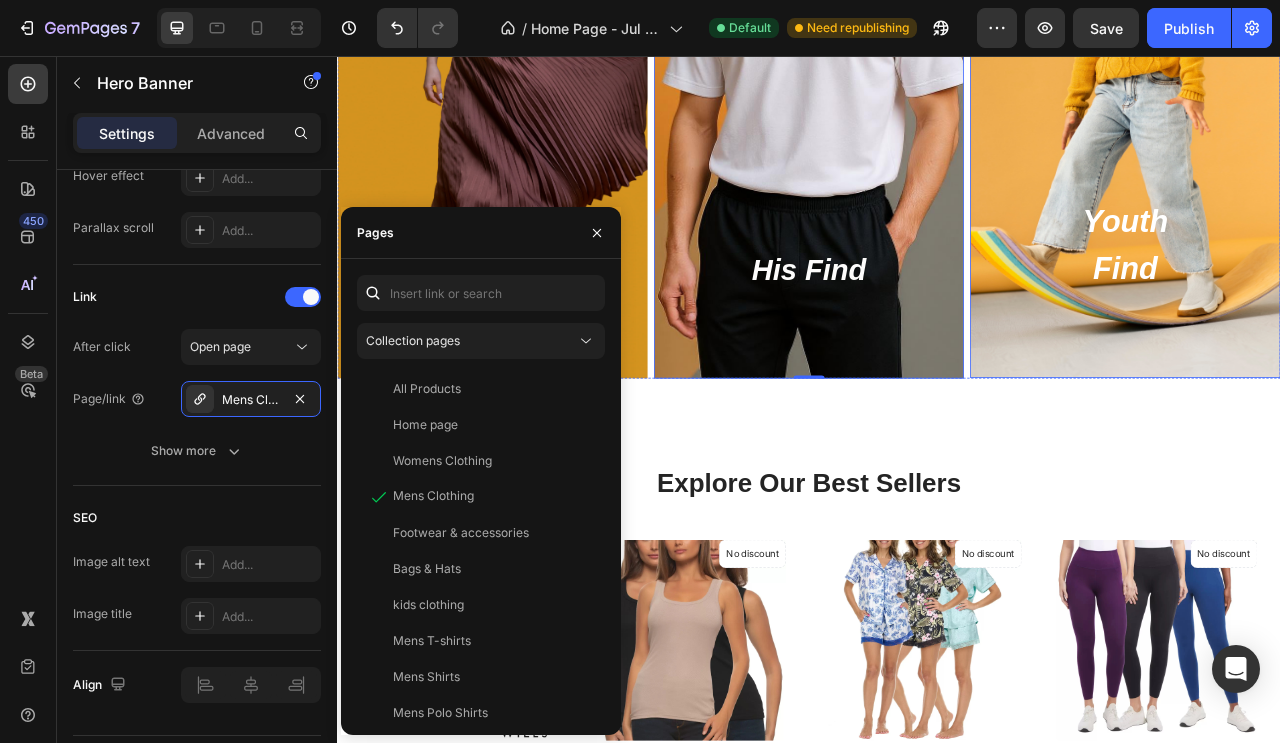click on "Youth Find Heading Row" at bounding box center (1339, 335) 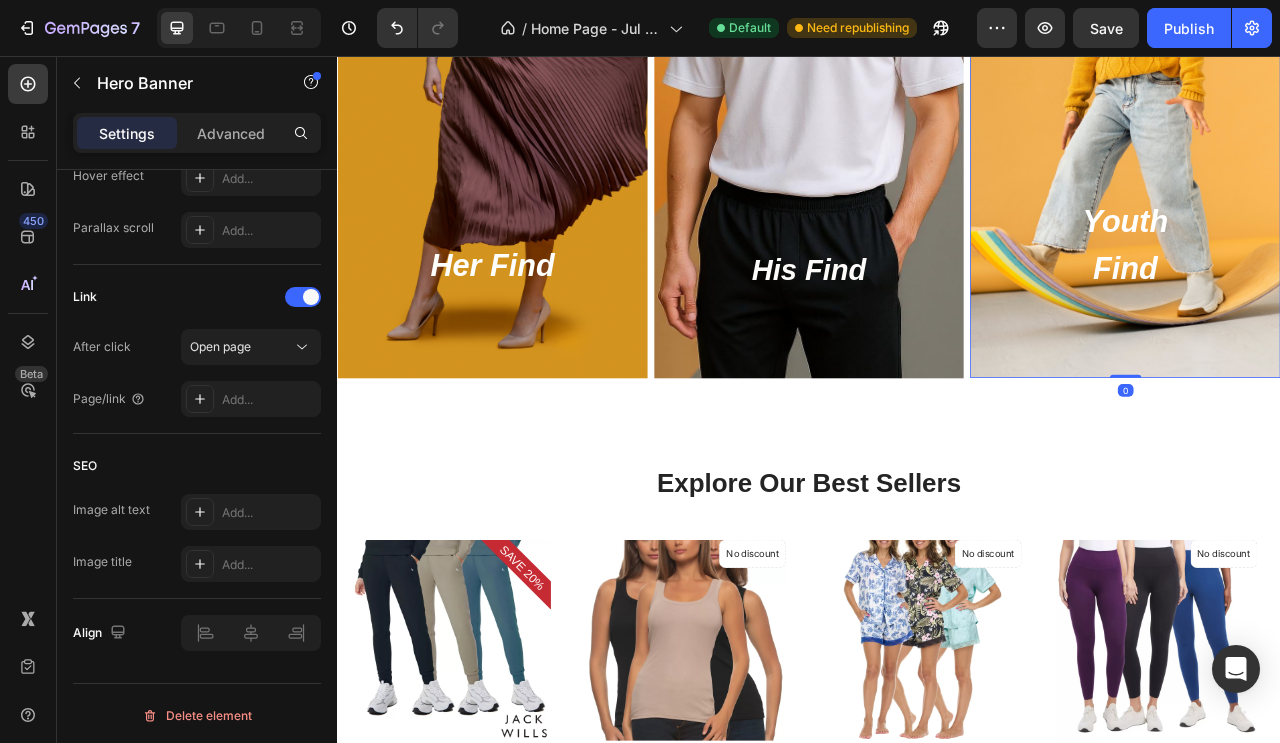 click on "Add..." at bounding box center [269, 400] 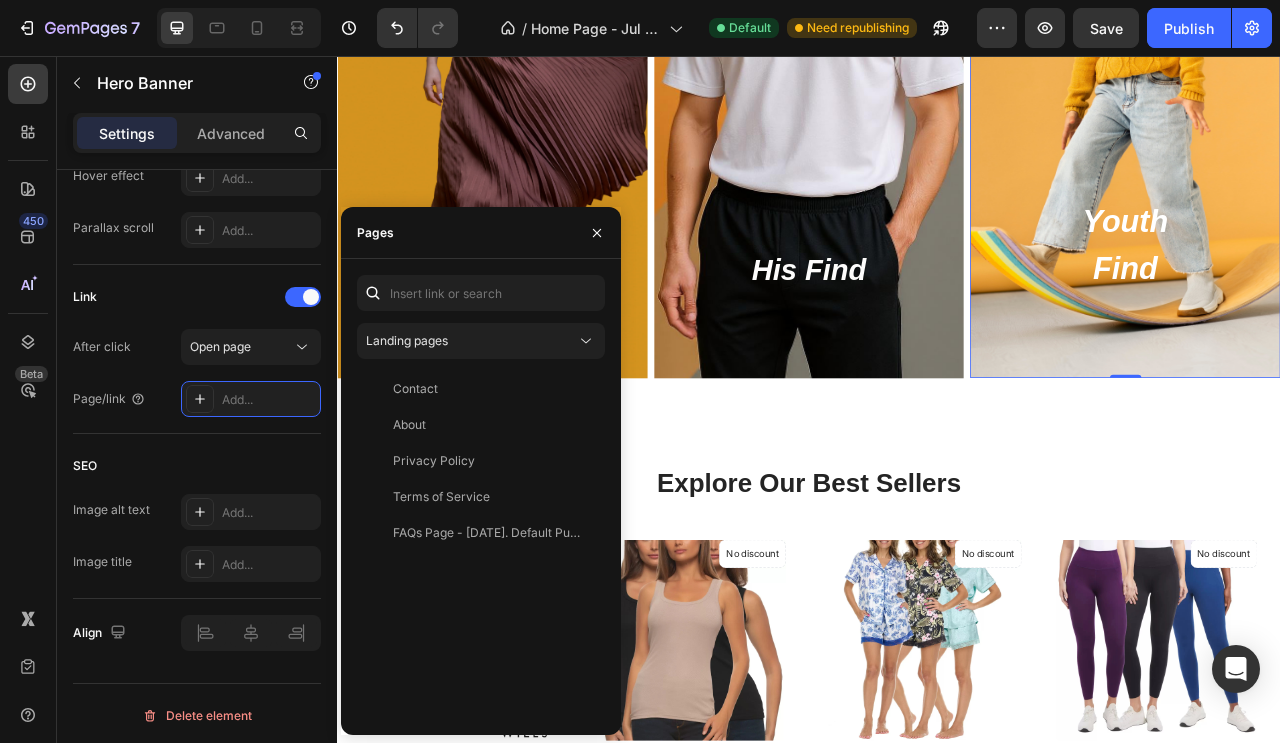 click on "Landing pages" at bounding box center [471, 341] 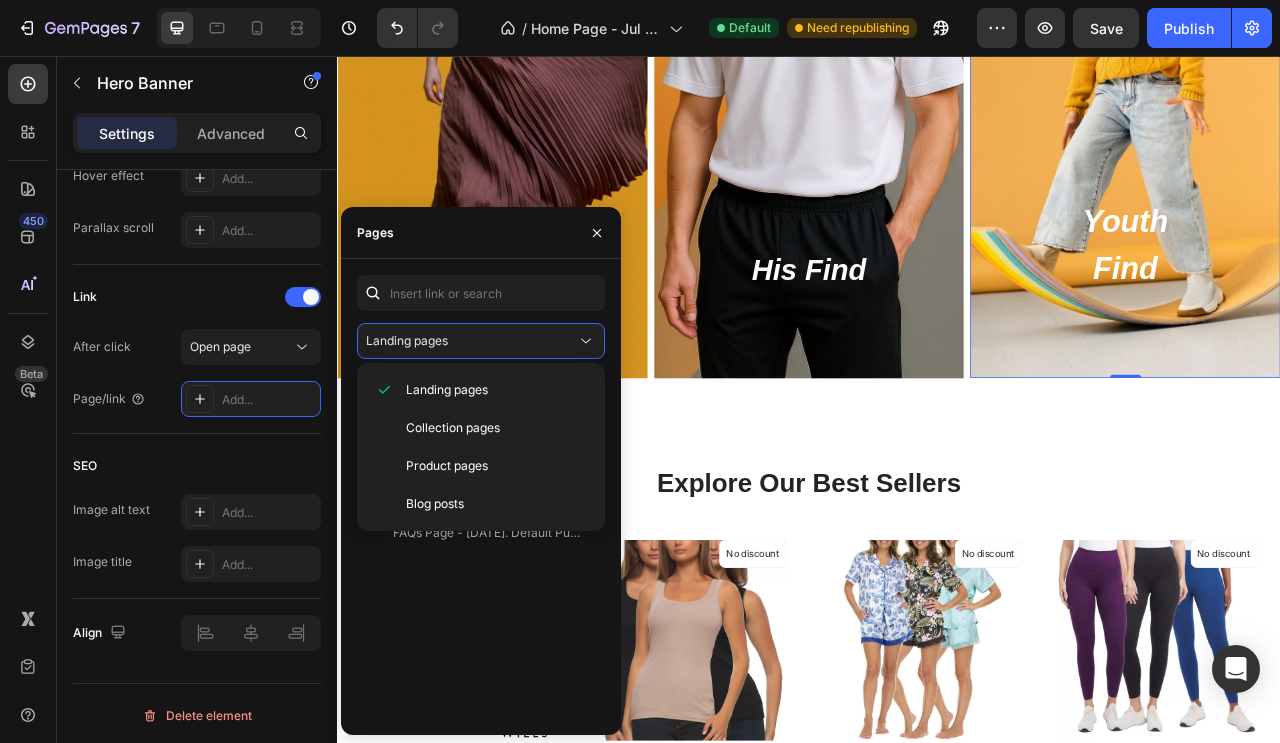 click on "Collection pages" at bounding box center [453, 428] 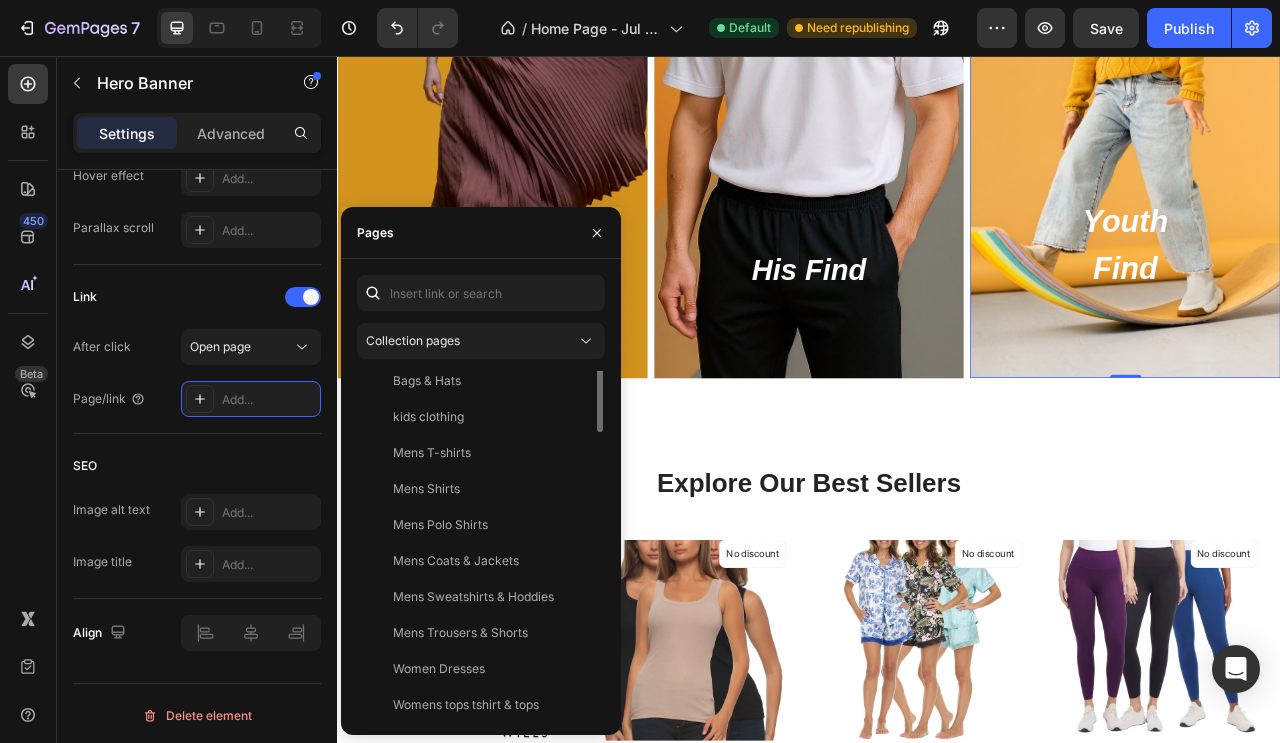 scroll, scrollTop: 88, scrollLeft: 0, axis: vertical 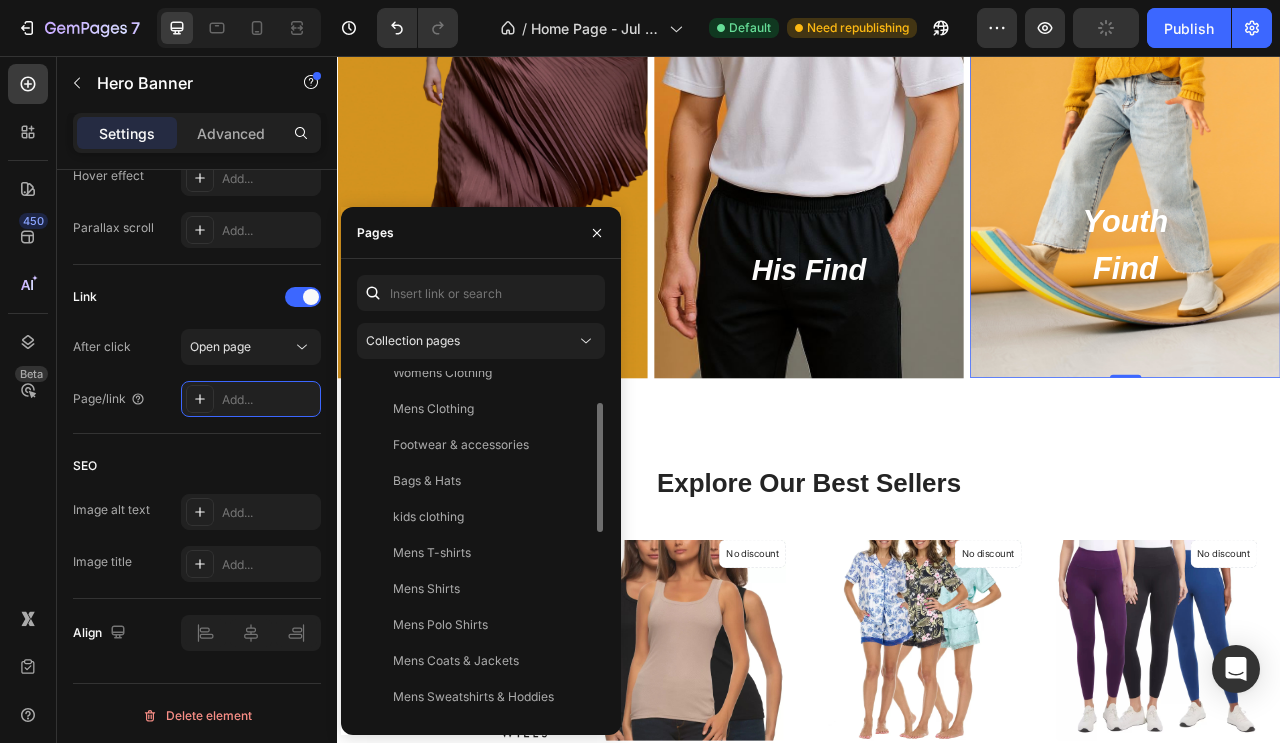 click on "kids clothing" at bounding box center [477, 517] 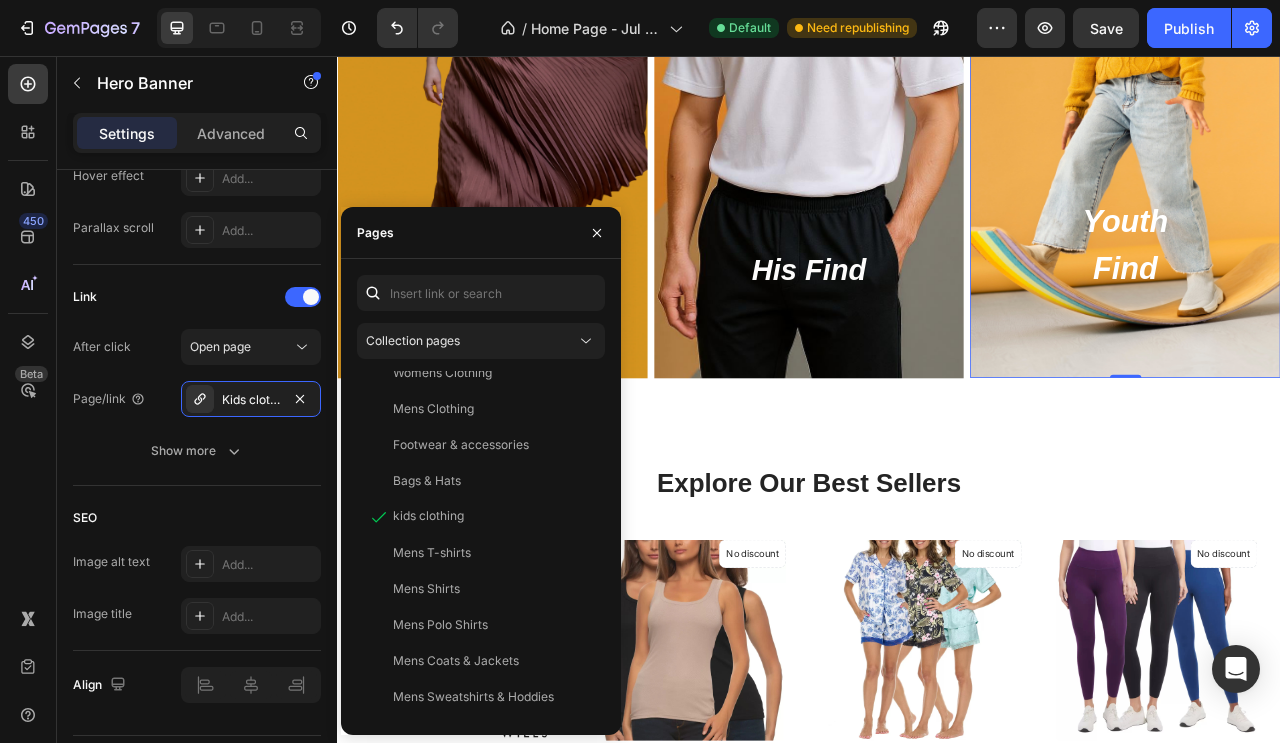 click on "SEO Image alt text Add... Image title Add..." 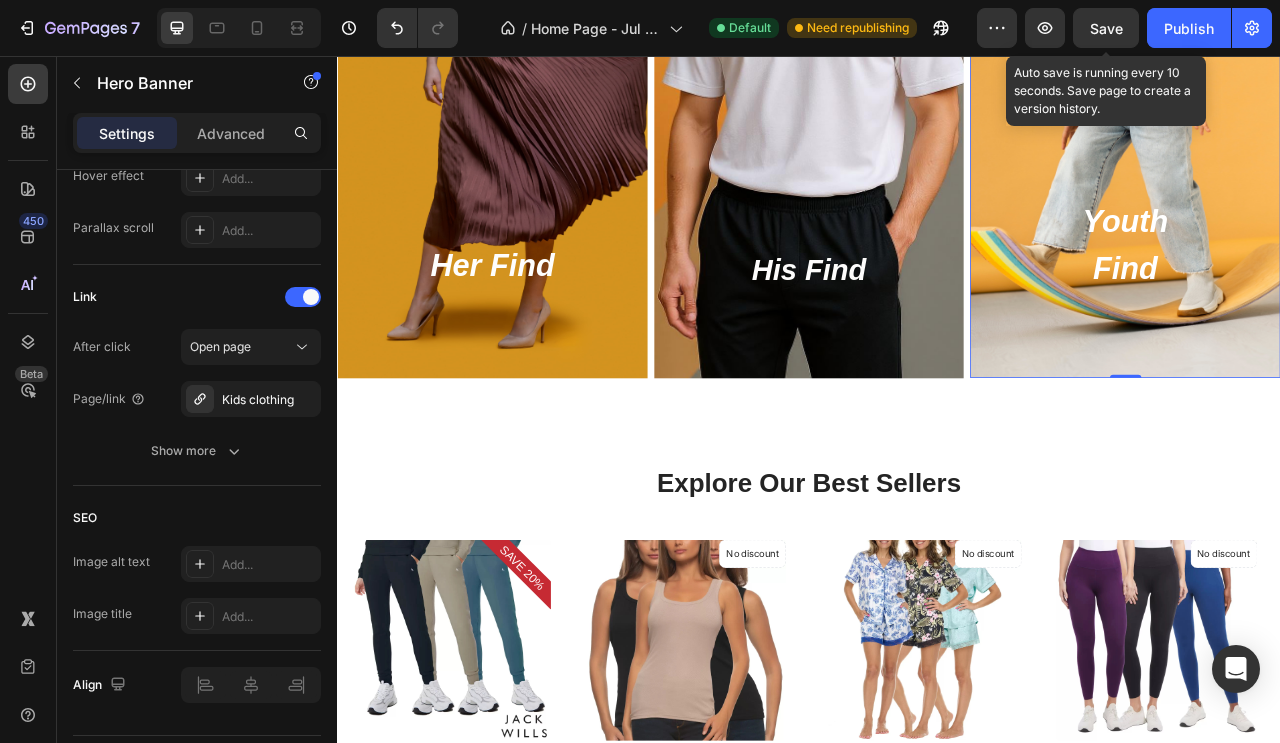 click on "Save" 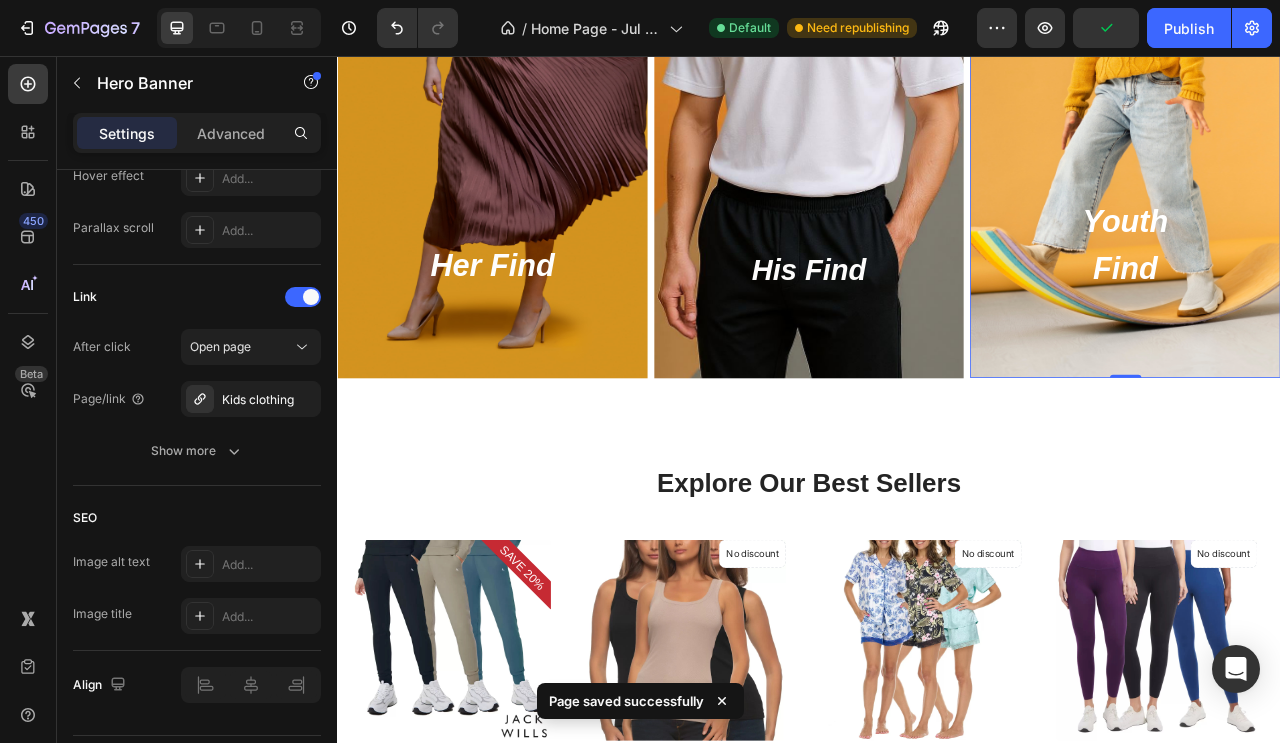 click on "Publish" at bounding box center [1189, 28] 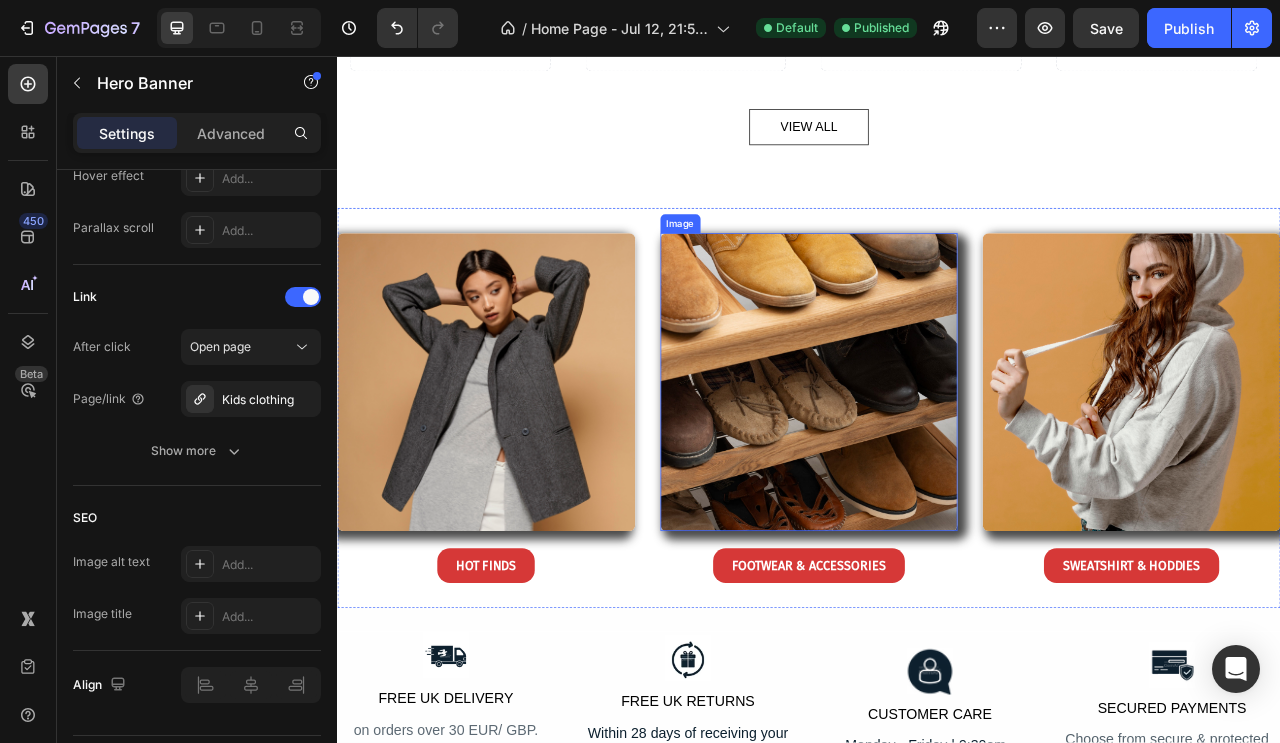 scroll, scrollTop: 2800, scrollLeft: 0, axis: vertical 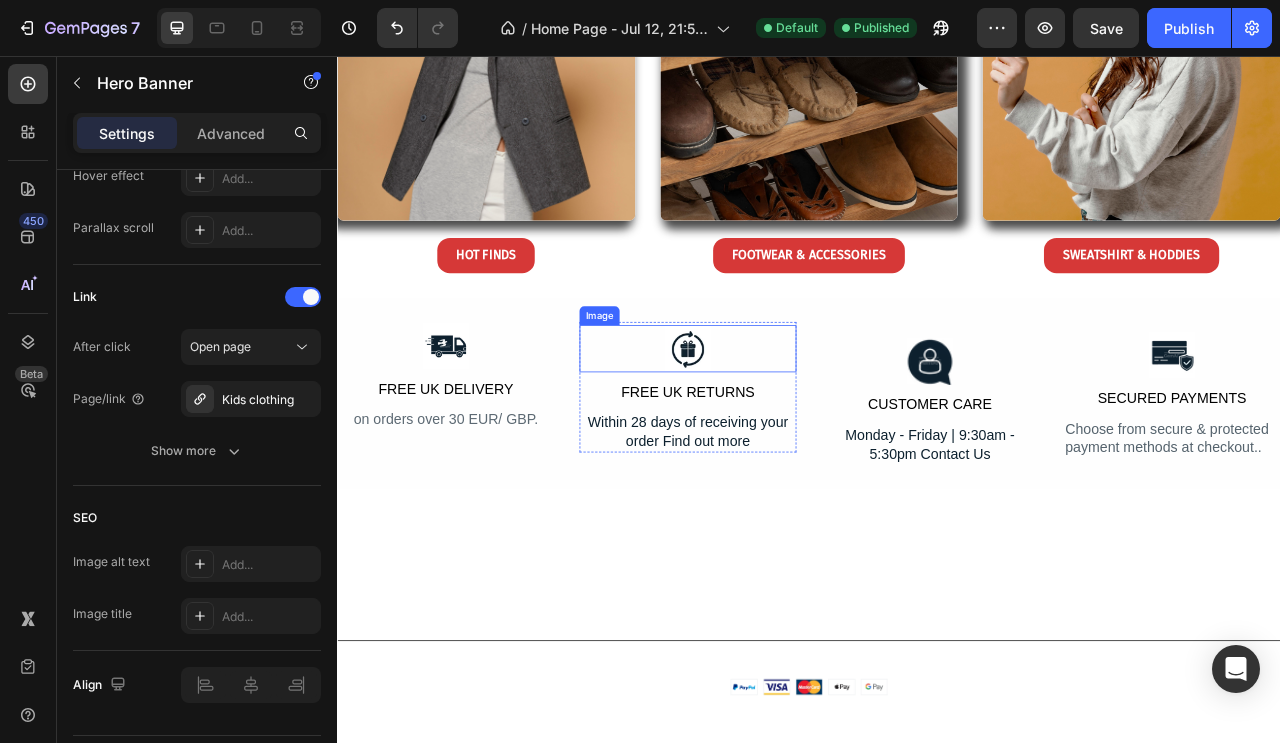 click at bounding box center (783, 429) 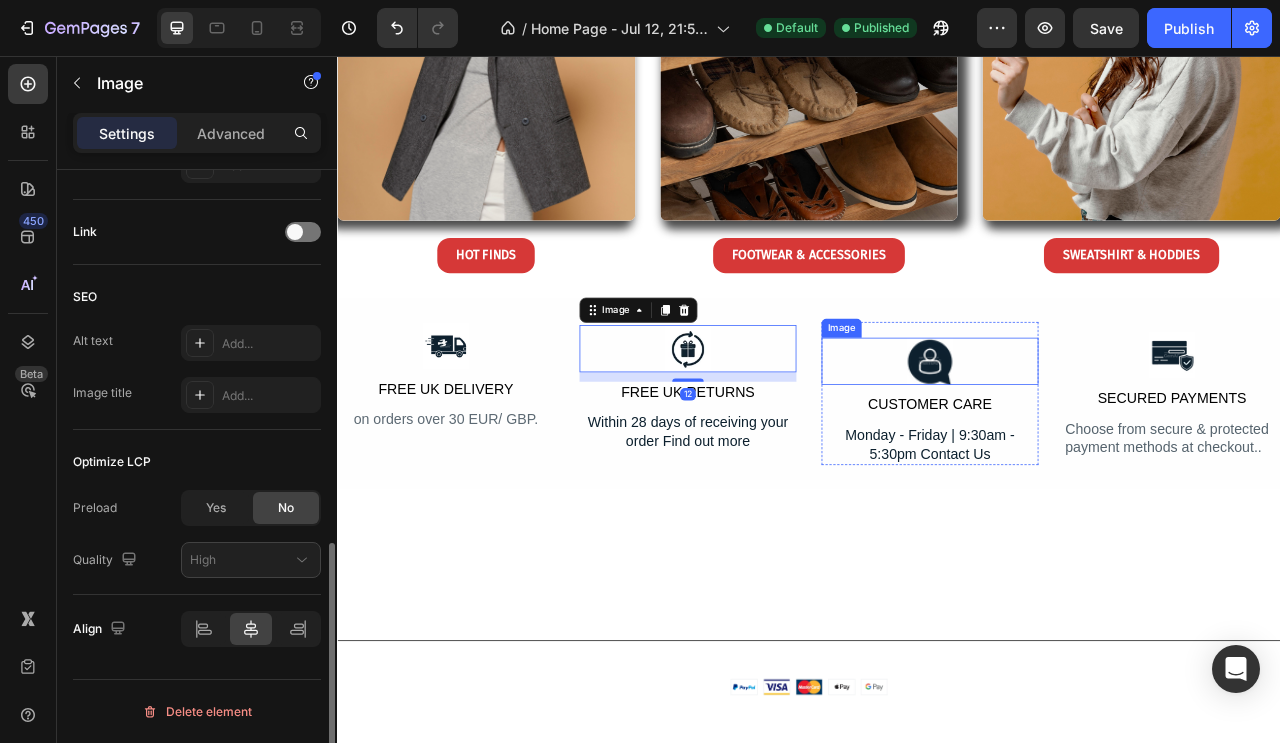 scroll, scrollTop: 0, scrollLeft: 0, axis: both 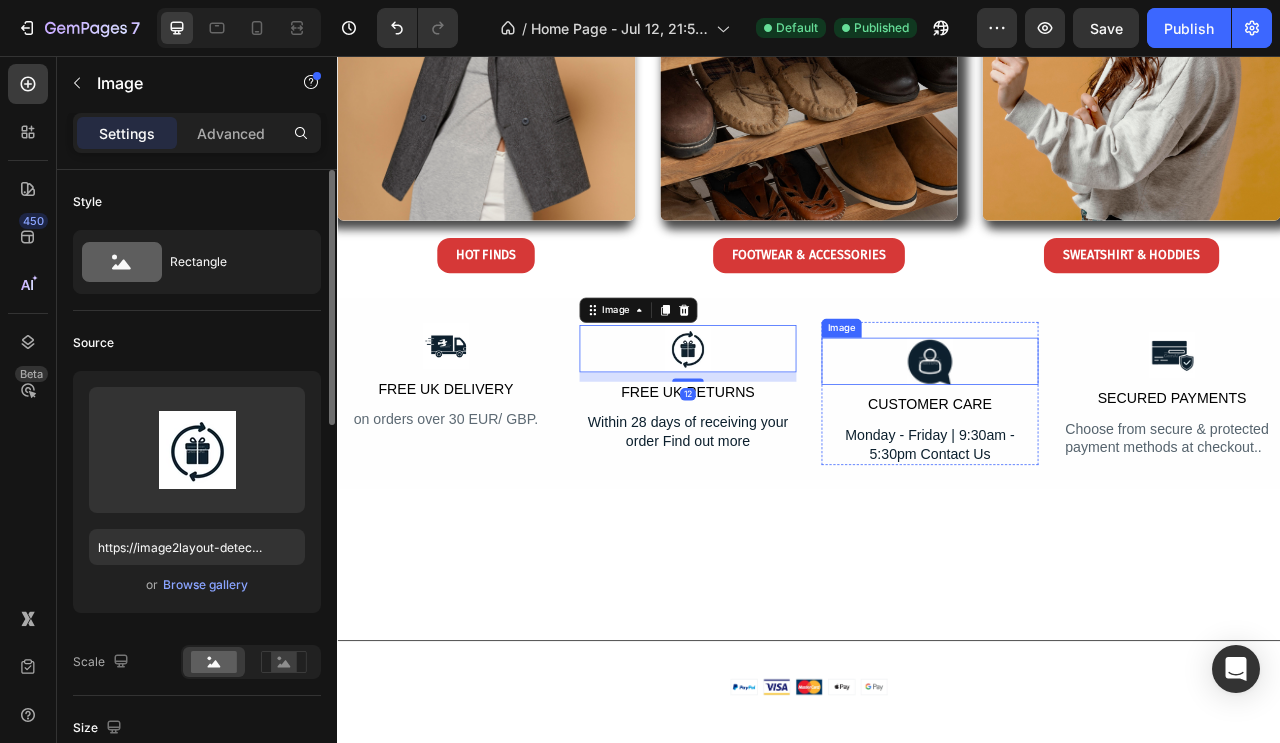 click at bounding box center (1091, 445) 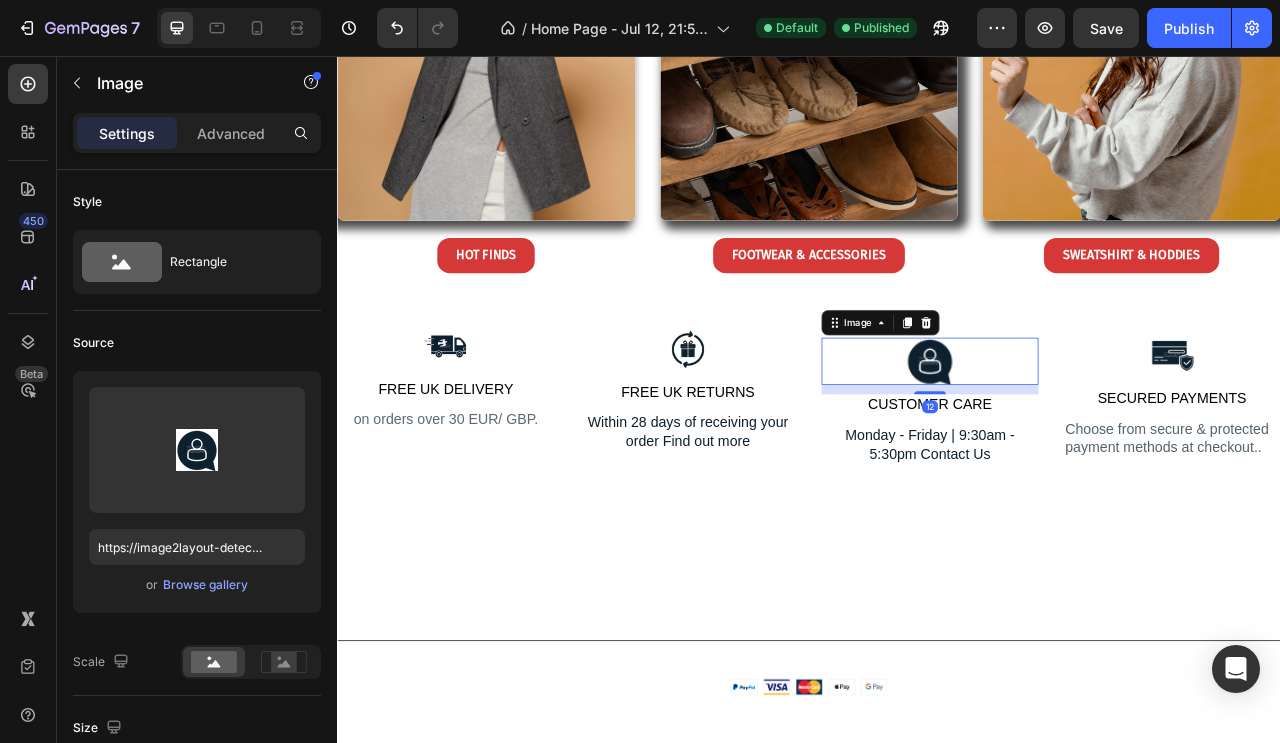 click on "Advanced" at bounding box center (231, 133) 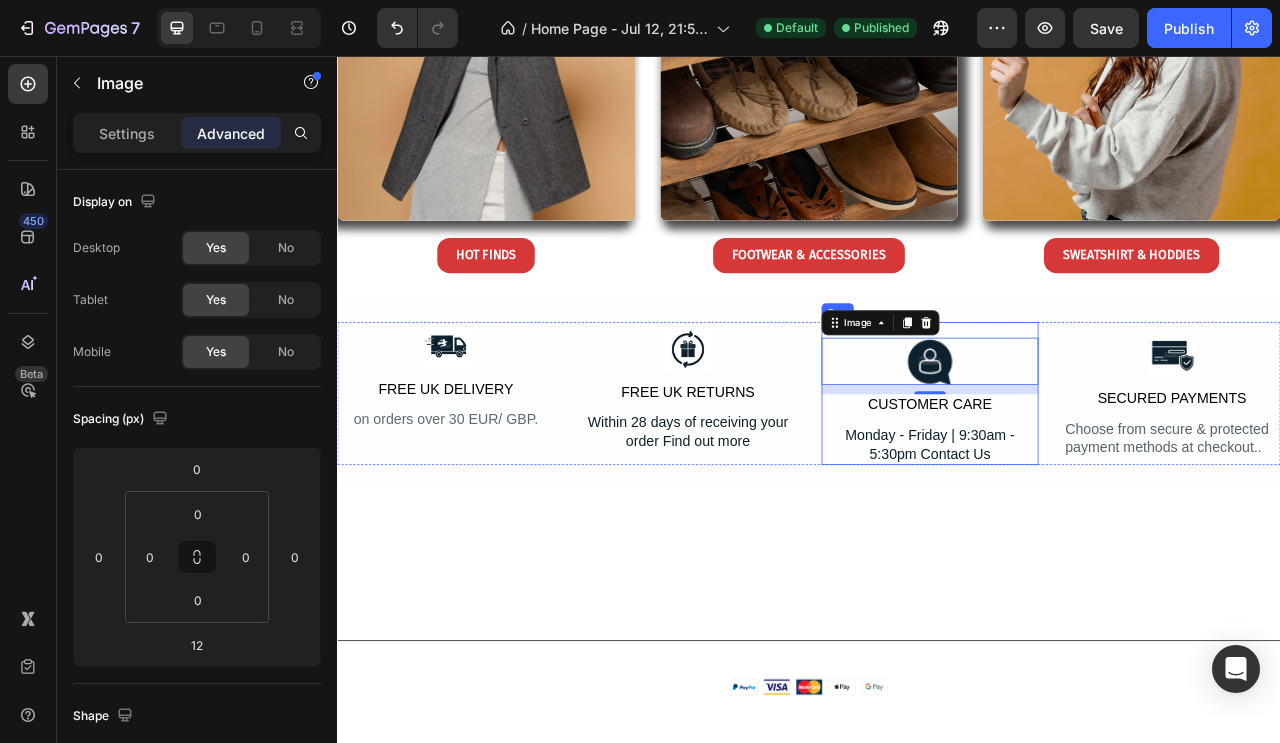 click on "Image   12 CUSTOMER CARE Text Block Monday - Friday | [TIME] Contact Us Text Block Row" at bounding box center [1091, 486] 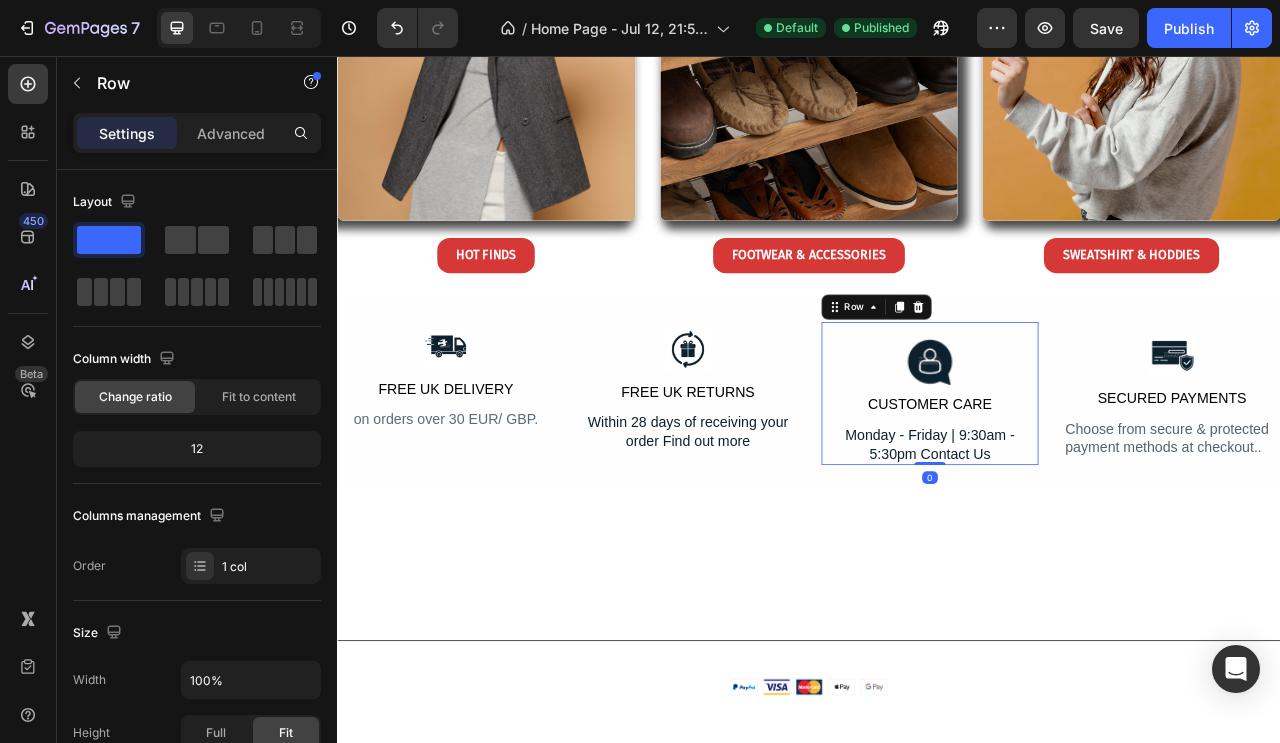 click on "Advanced" 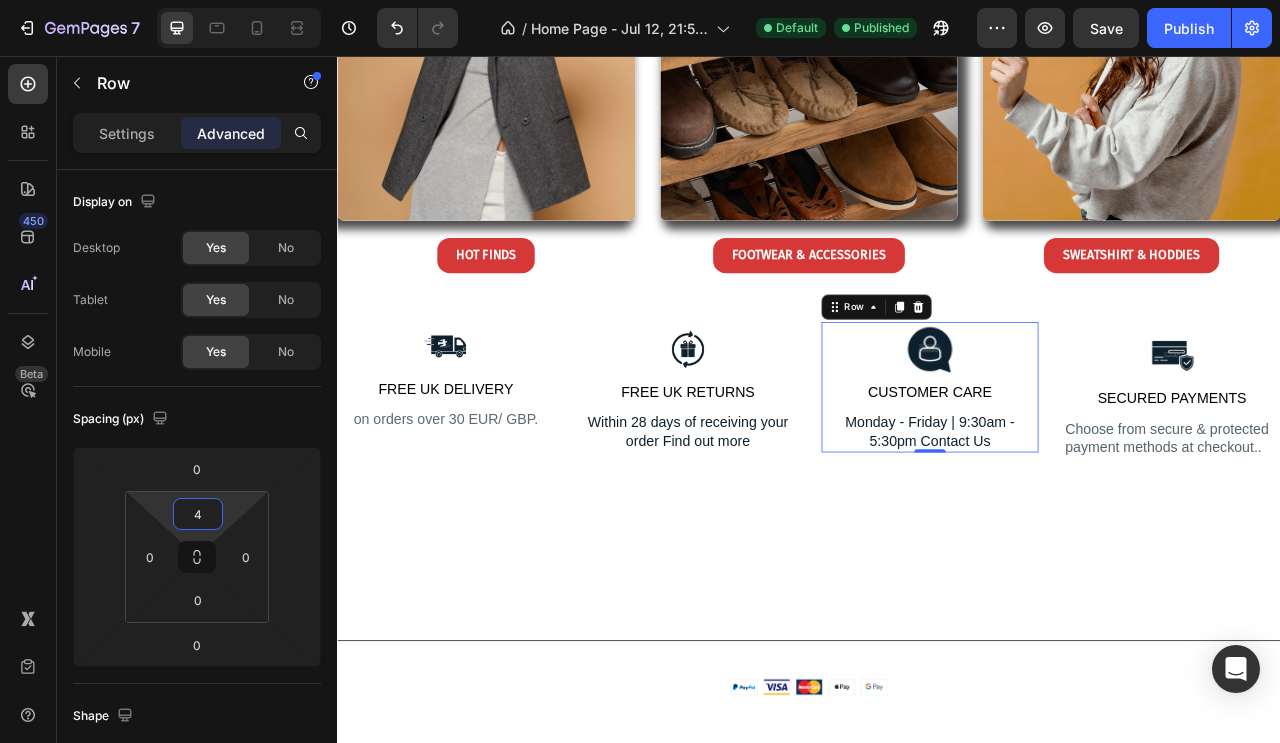 type on "0" 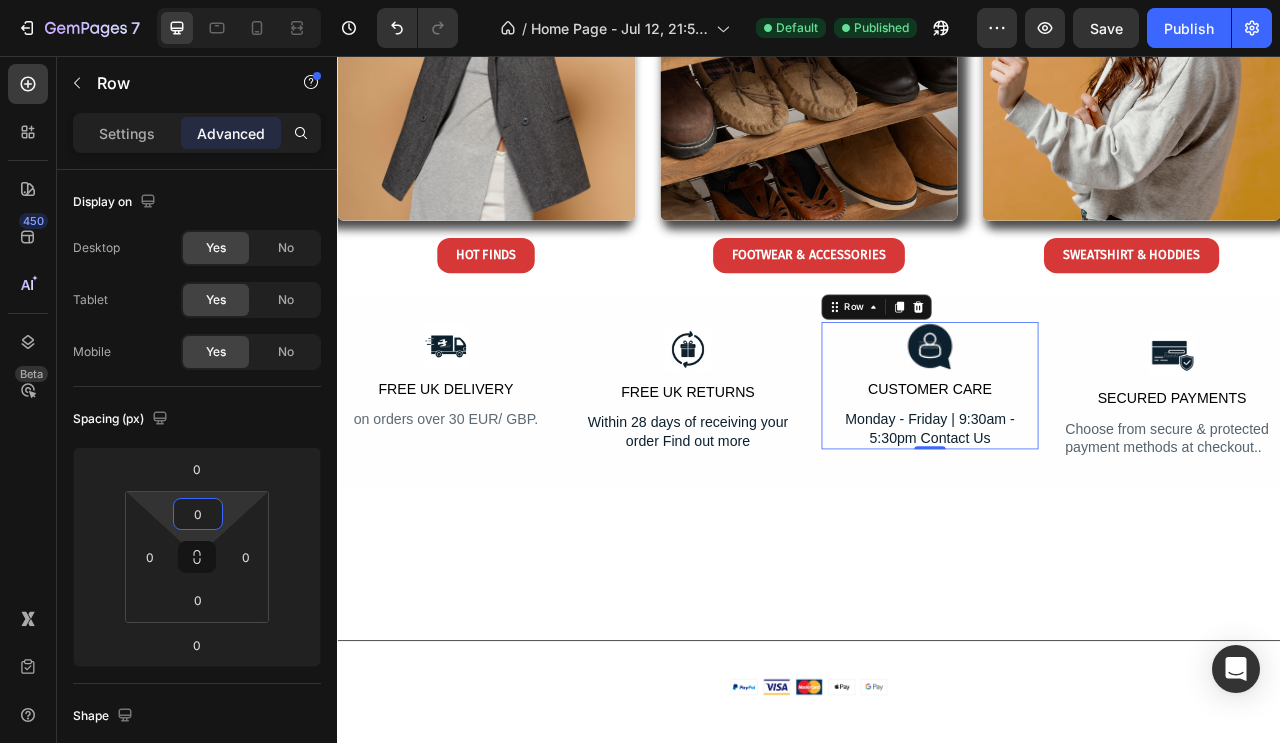 drag, startPoint x: 228, startPoint y: 509, endPoint x: 227, endPoint y: 521, distance: 12.0415945 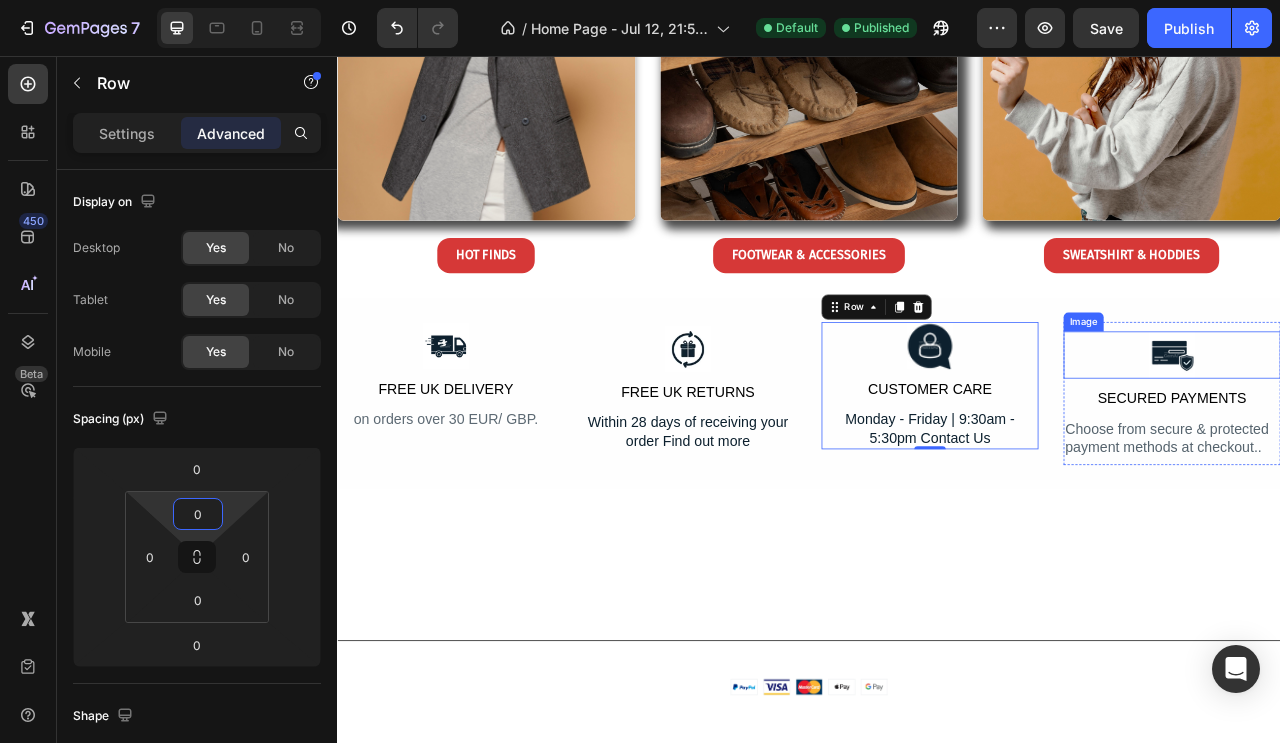 click at bounding box center [1399, 437] 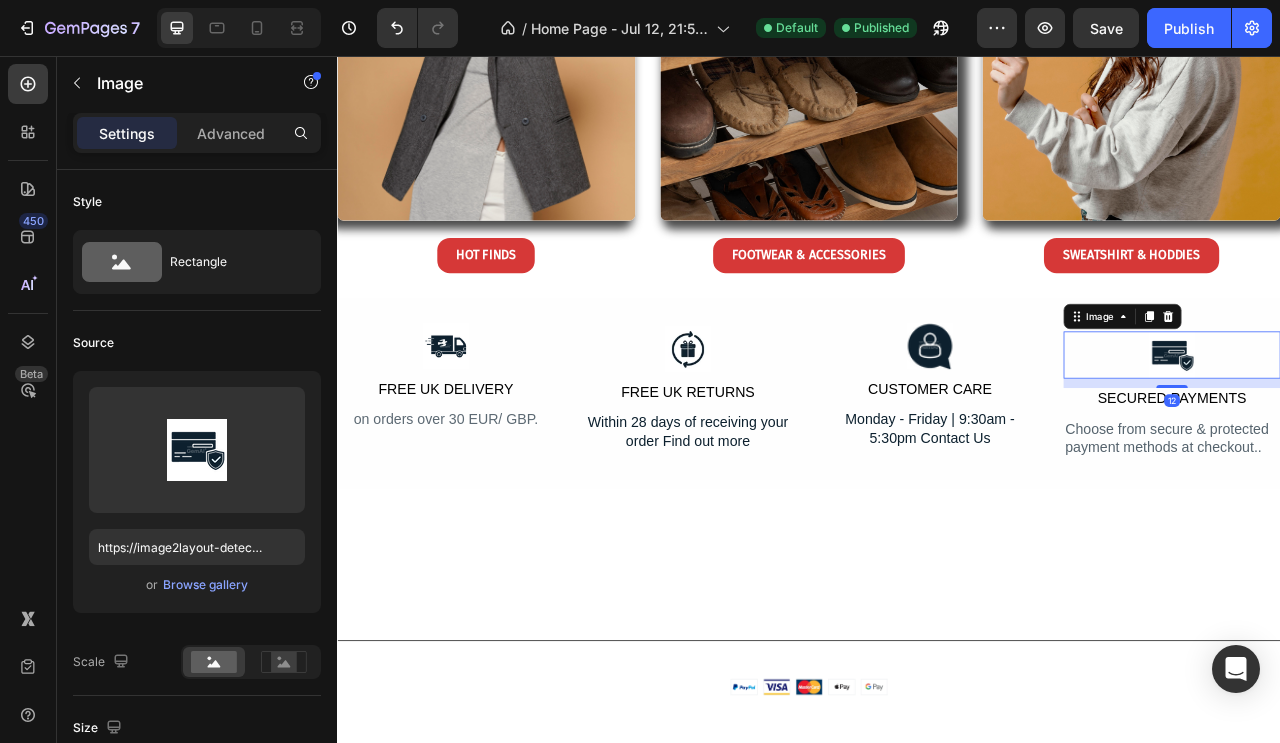 click on "Advanced" 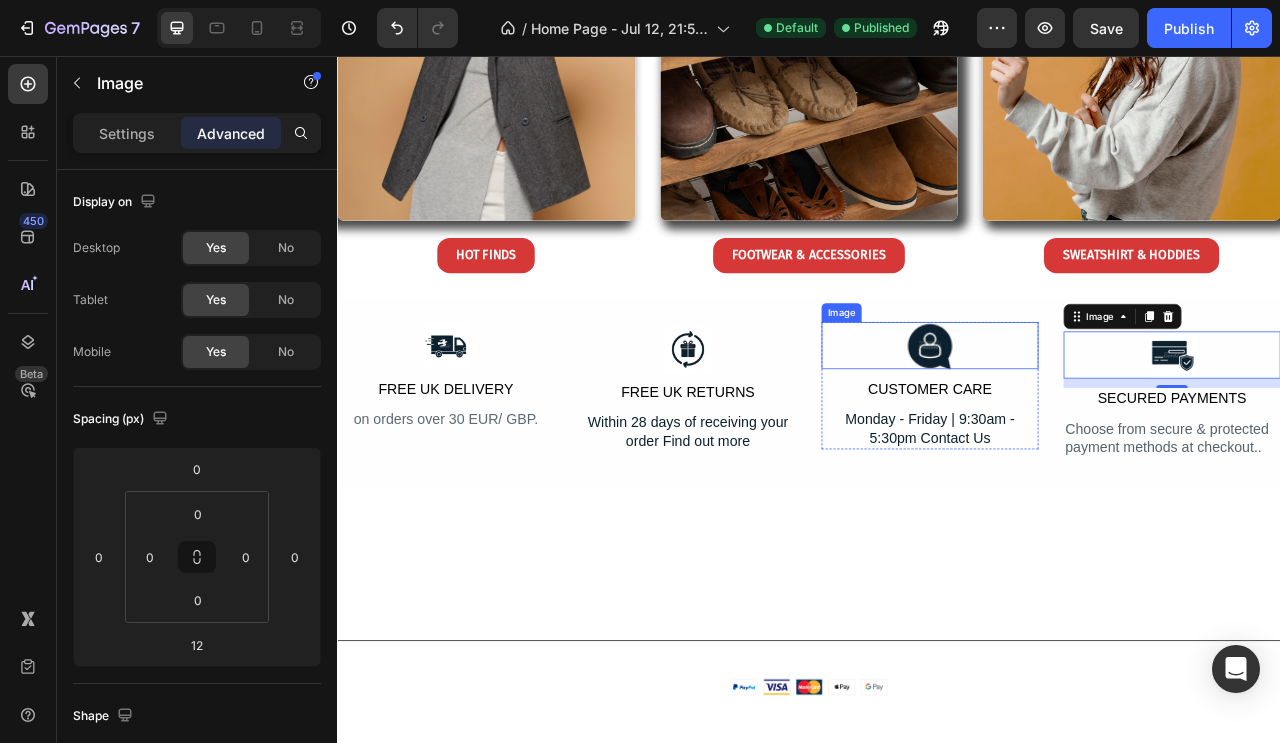 click at bounding box center (1091, 425) 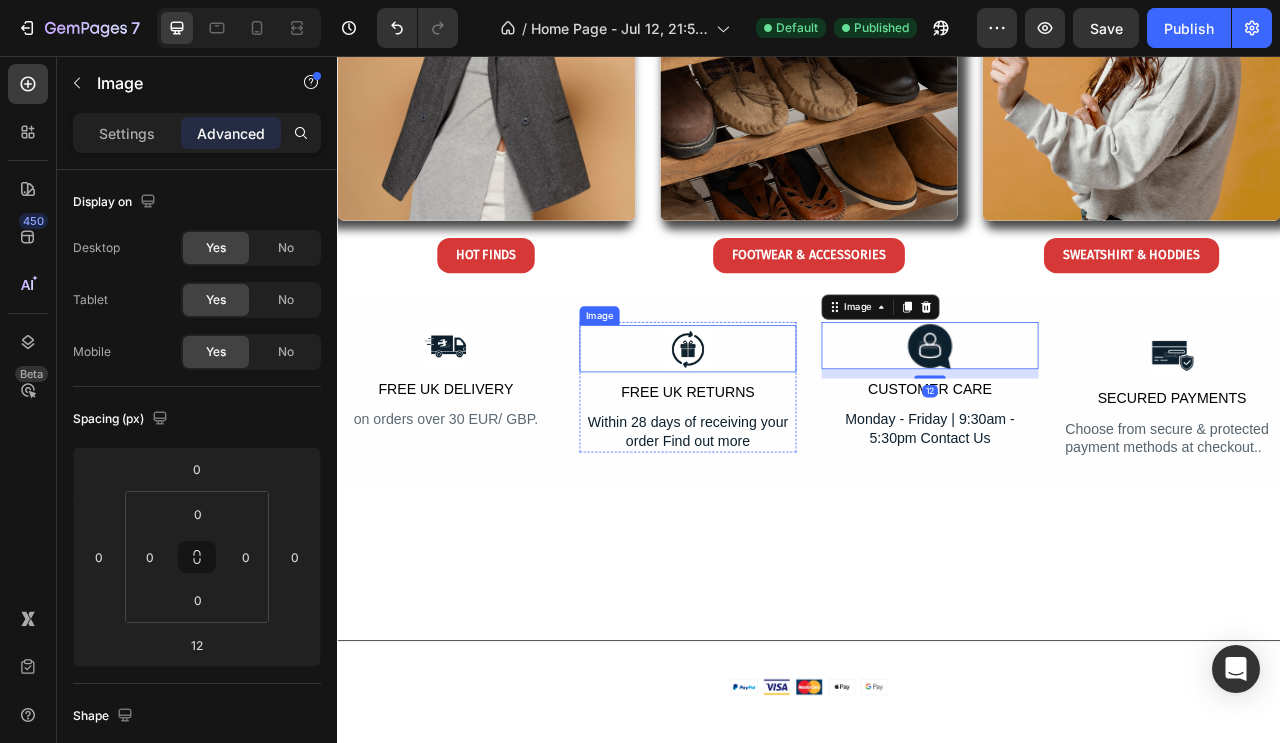 click at bounding box center (783, 429) 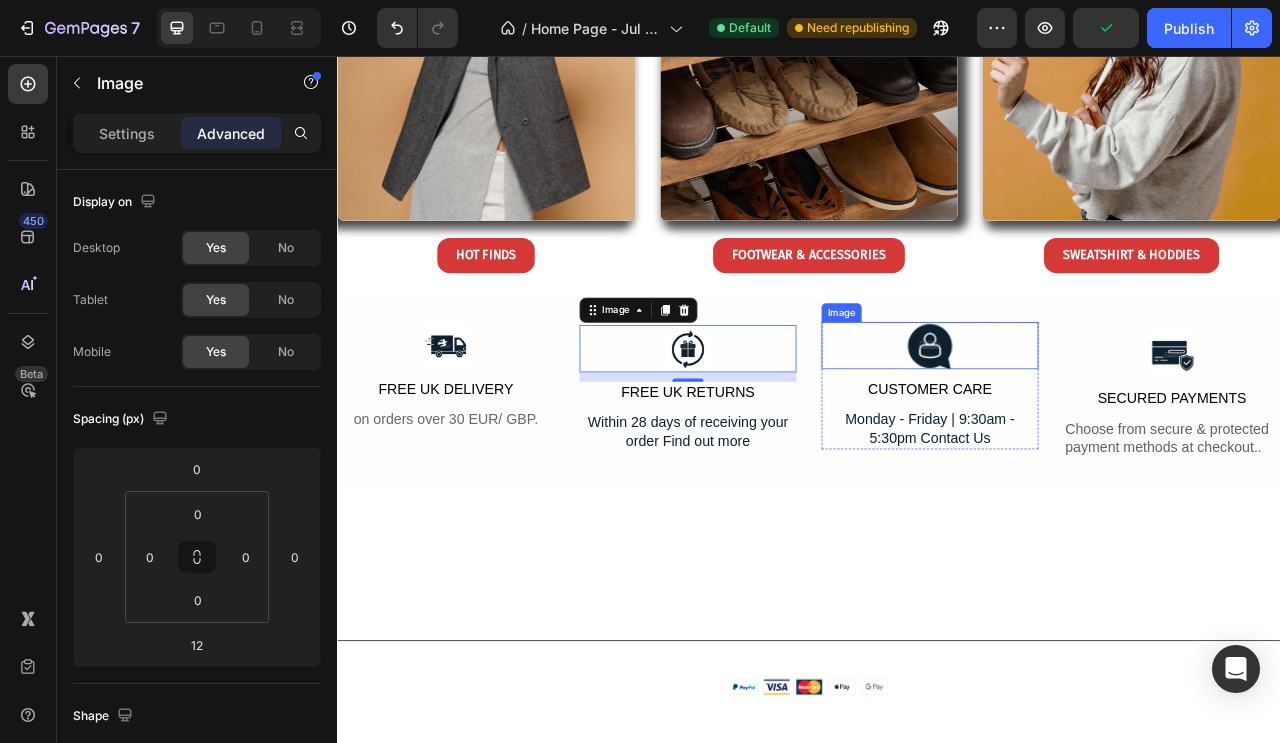click at bounding box center [1091, 425] 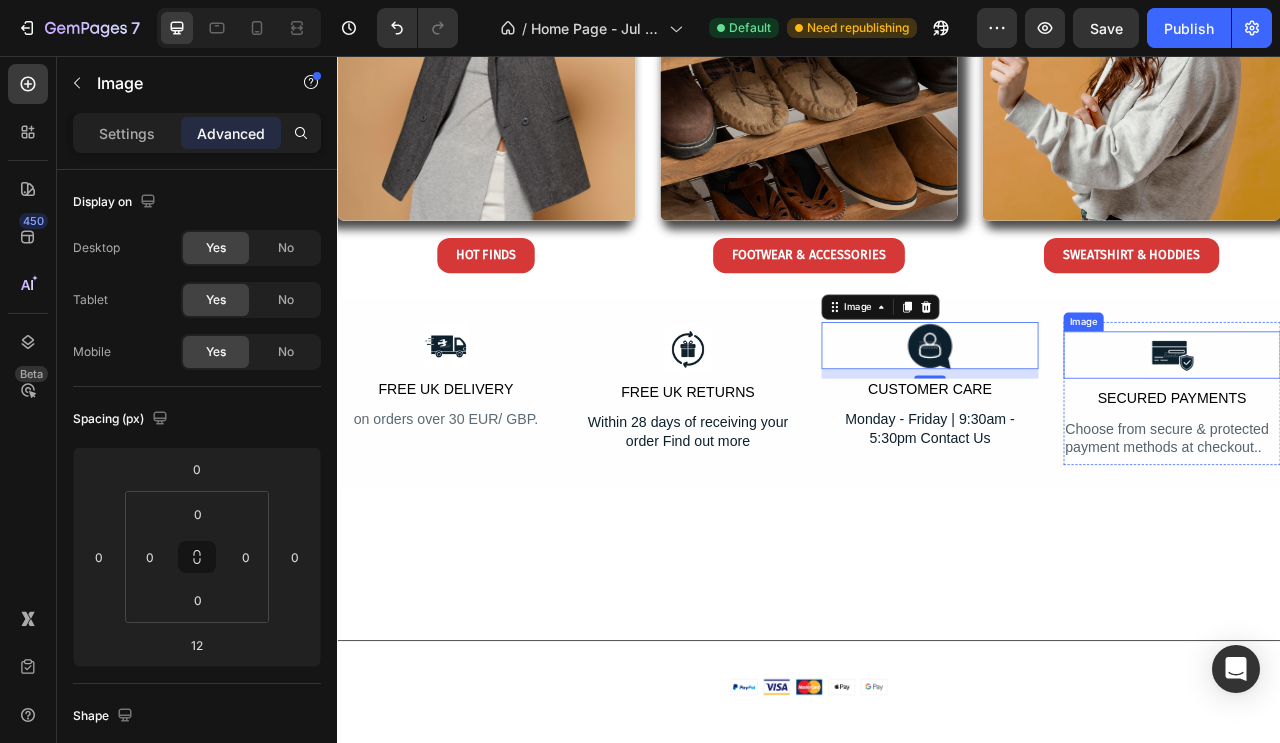 click at bounding box center [1399, 437] 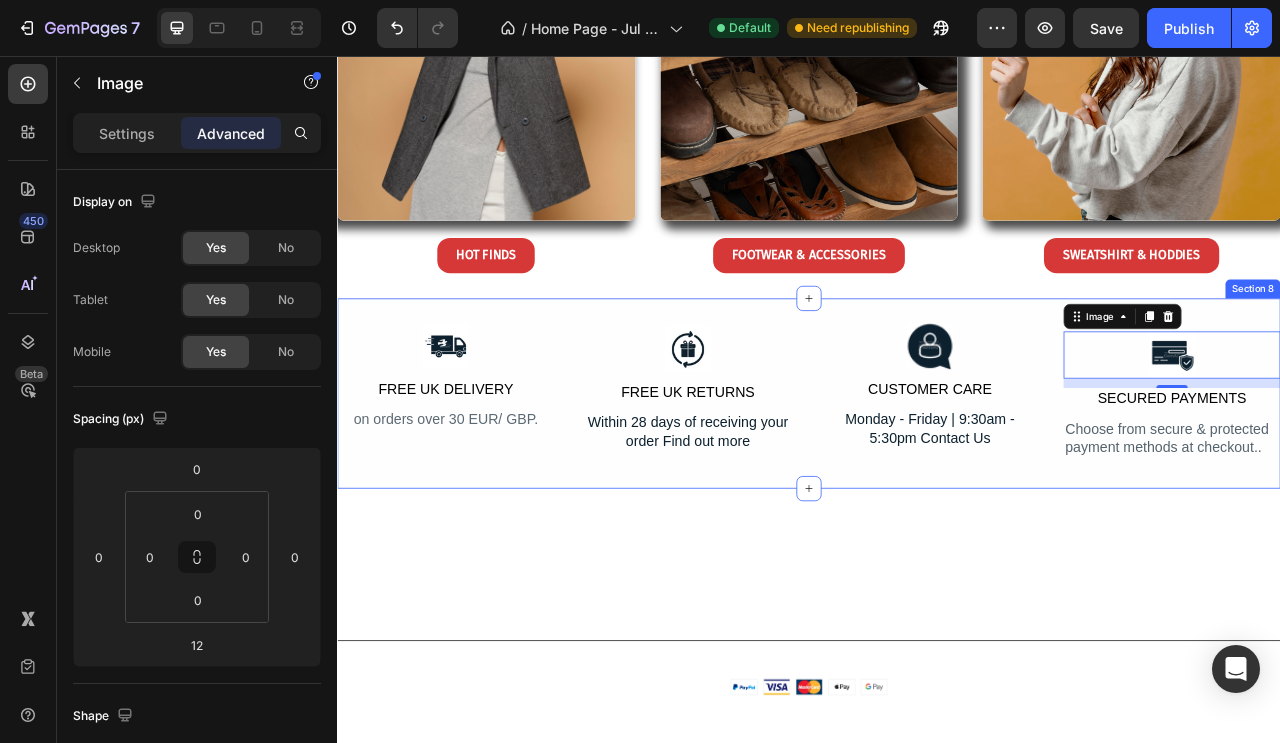 click on "Image FREE UK DELIVERY Text Block on orders over 30 EUR/ GBP. Text Block Row Image FREE UK RETURNS Text Block Within 28 days of receiving your order Find out more Text Block Row Image CUSTOMER CARE Text Block Monday - Friday | [TIME] Contact Us Text Block Row Image   12 SECURED PAYMENTS Text Block Choose from secure & protected payment methods at checkout.. Text Block Row Row Section 8" at bounding box center (937, 486) 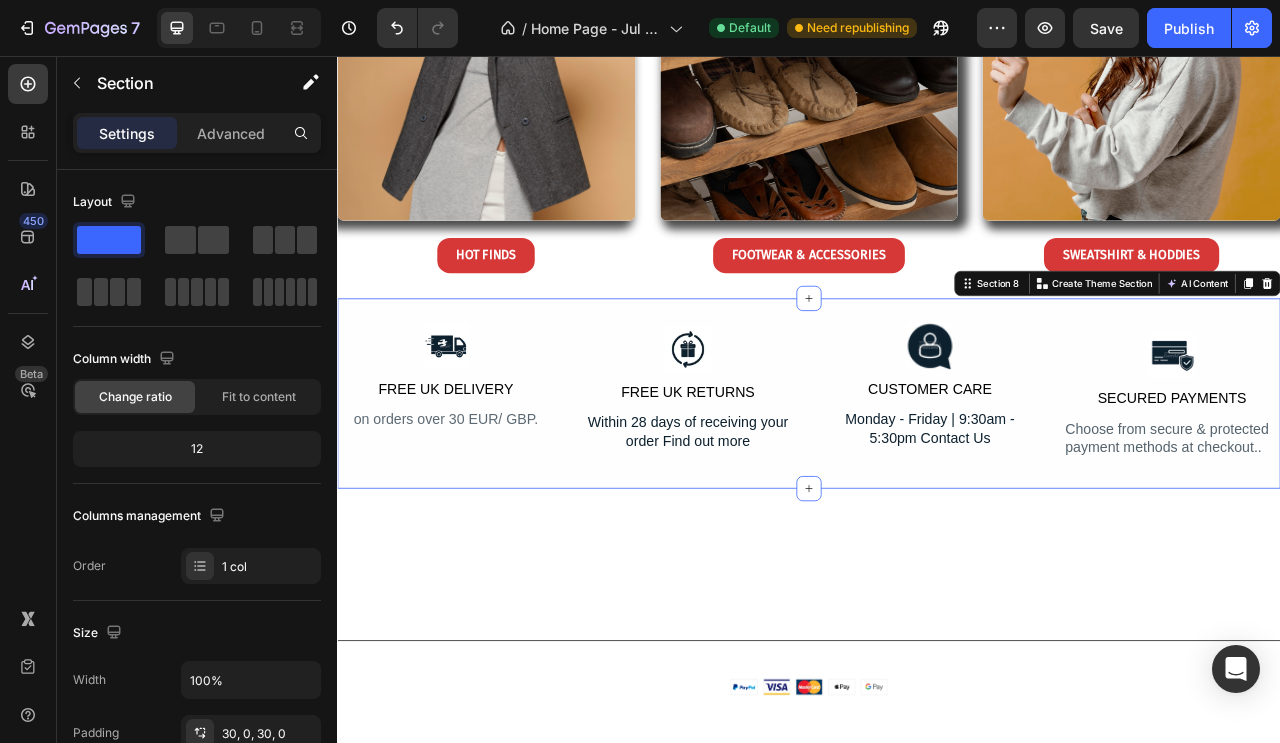 click on "Advanced" 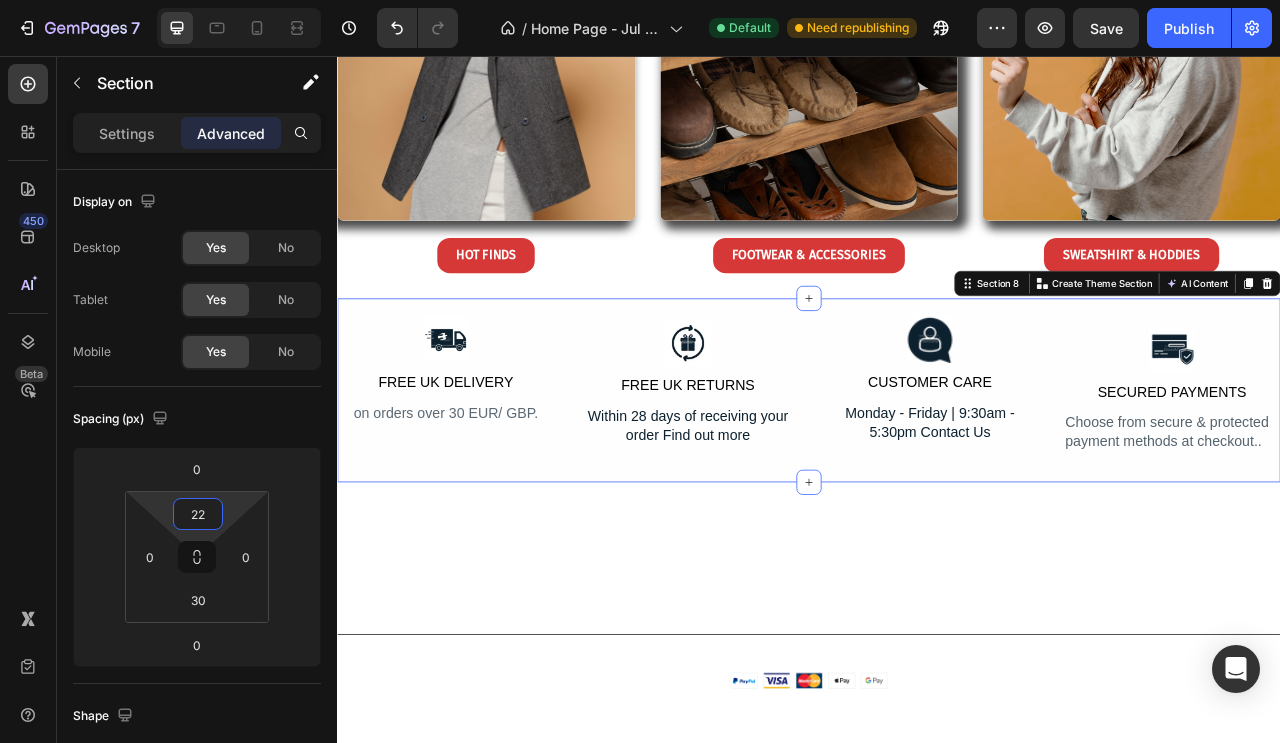 click on "7  Version history  /  Home Page - Jul 12, 21:55:36 Default Need republishing Preview  Save   Publish  450 Beta Sections(18) Elements(83) Section Element Hero Section Product Detail Brands Trusted Badges Guarantee Product Breakdown How to use Testimonials Compare Bundle FAQs Social Proof Brand Story Product List Collection Blog List Contact Sticky Add to Cart Custom Footer Browse Library 450 Layout
Row
Row
Row
Row Text
Heading
Text Block Button
Button
Button Media
Image
Image" at bounding box center [640, 0] 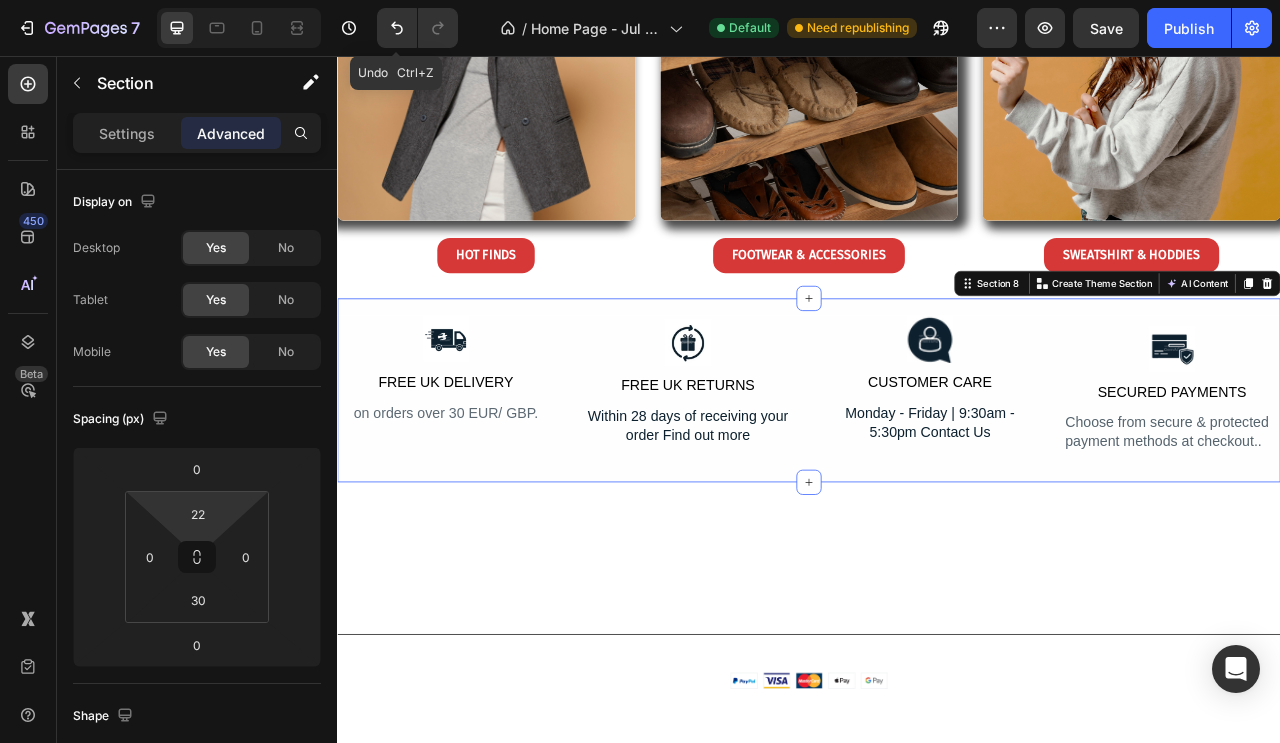 click 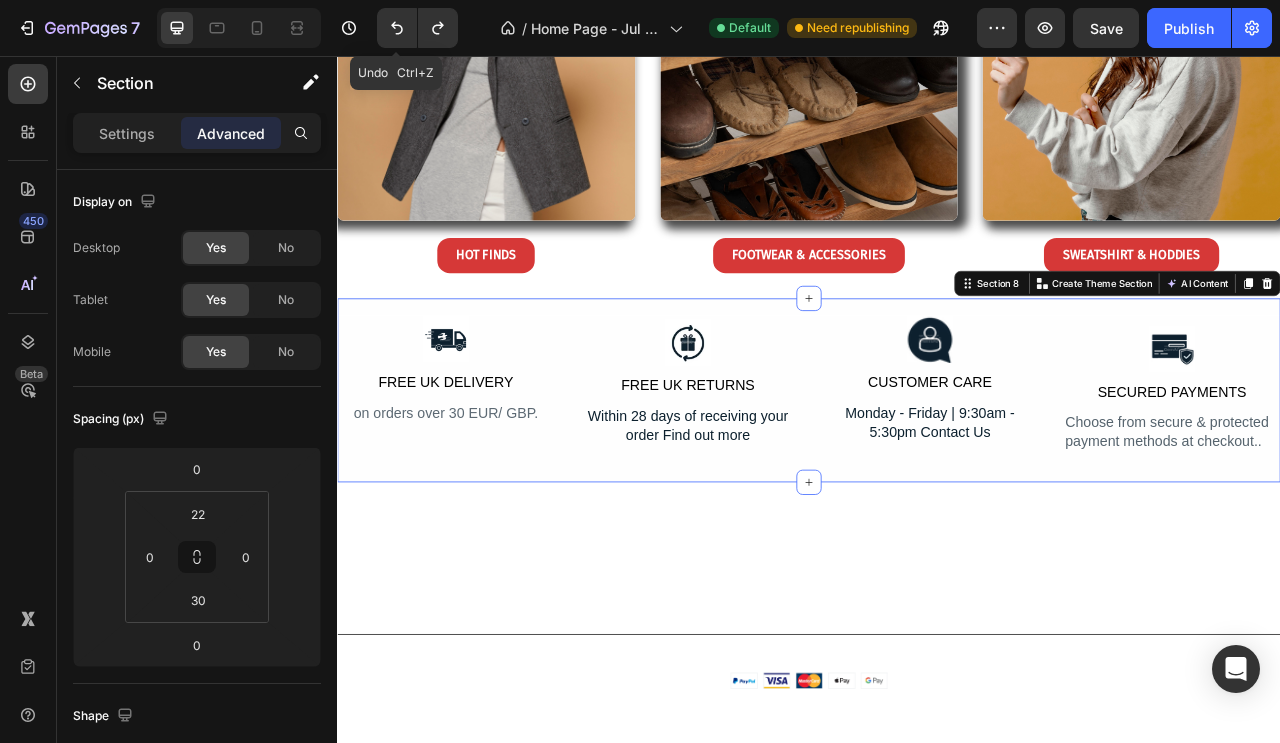 click 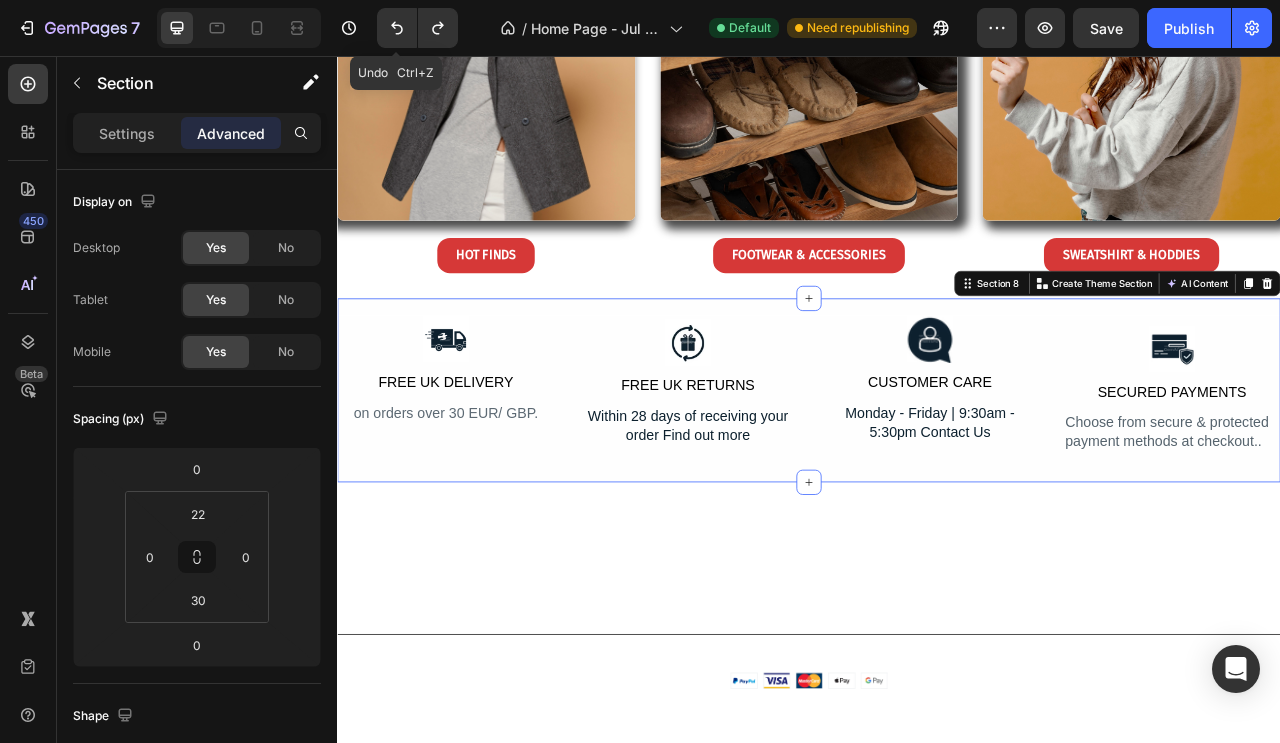 type on "30" 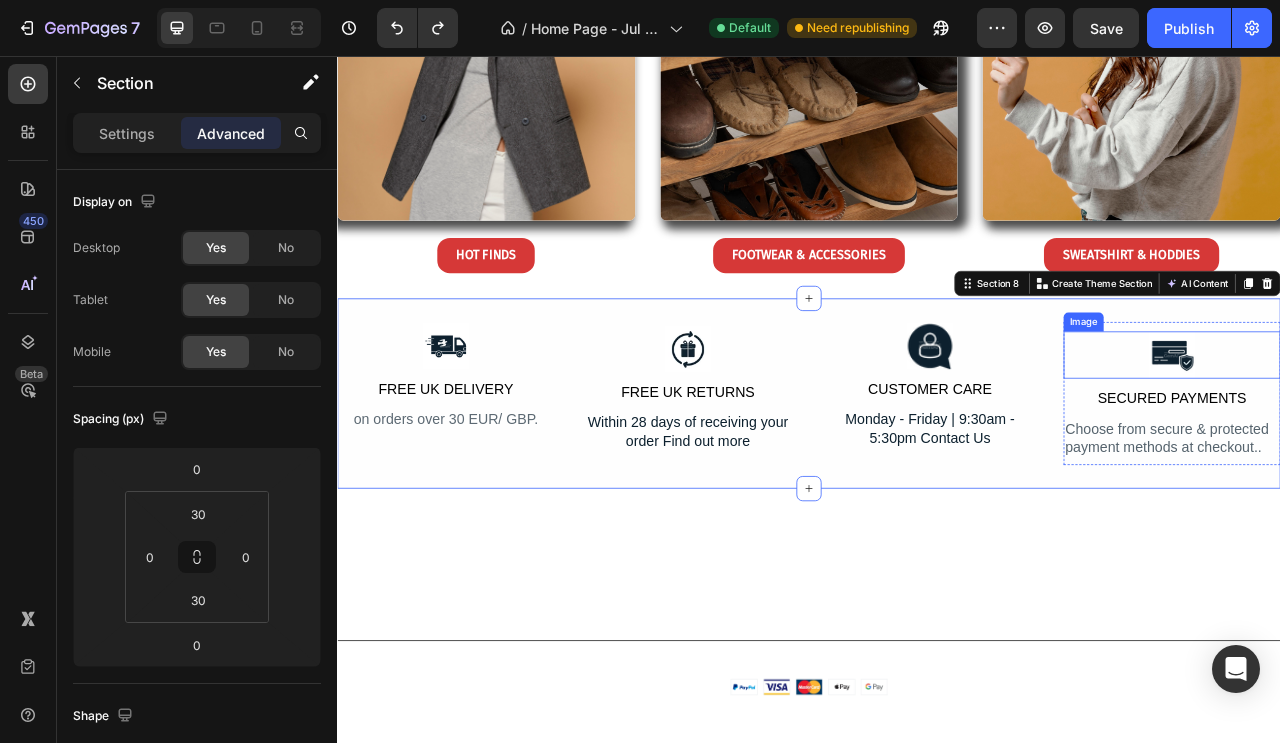 click at bounding box center [1399, 437] 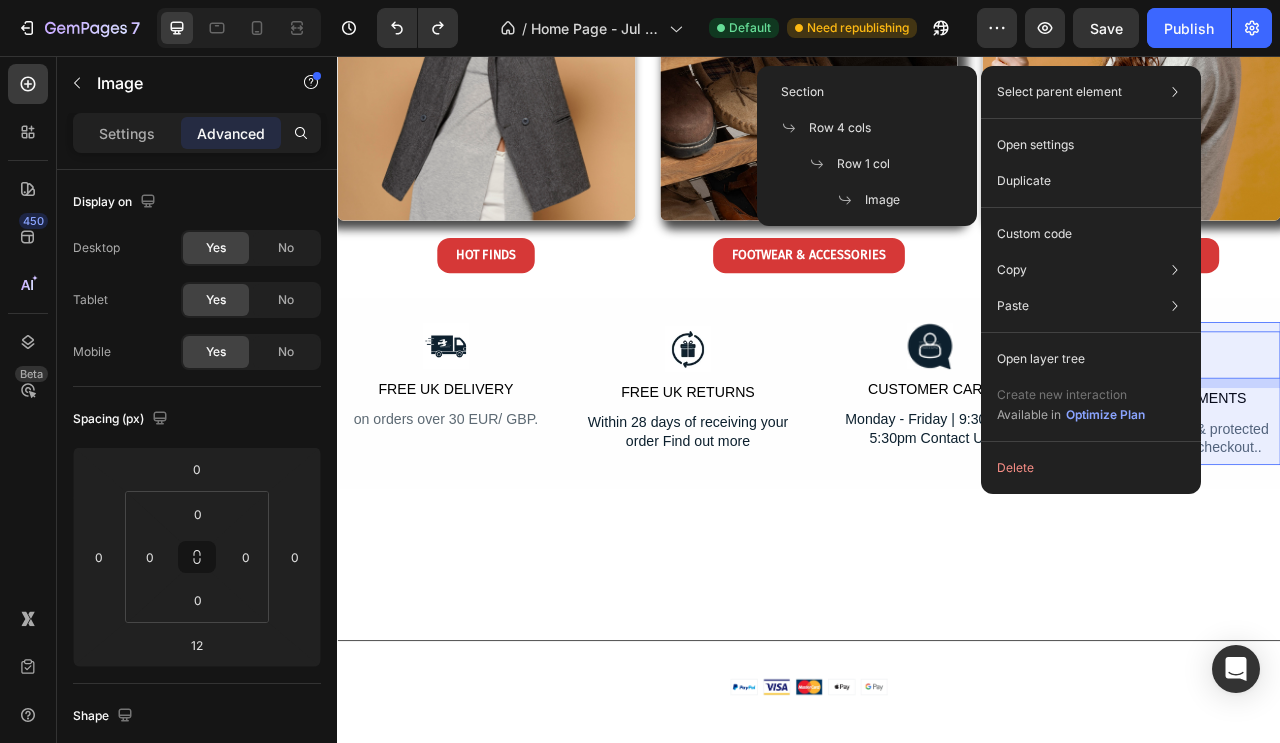 click on "Row 1 col" 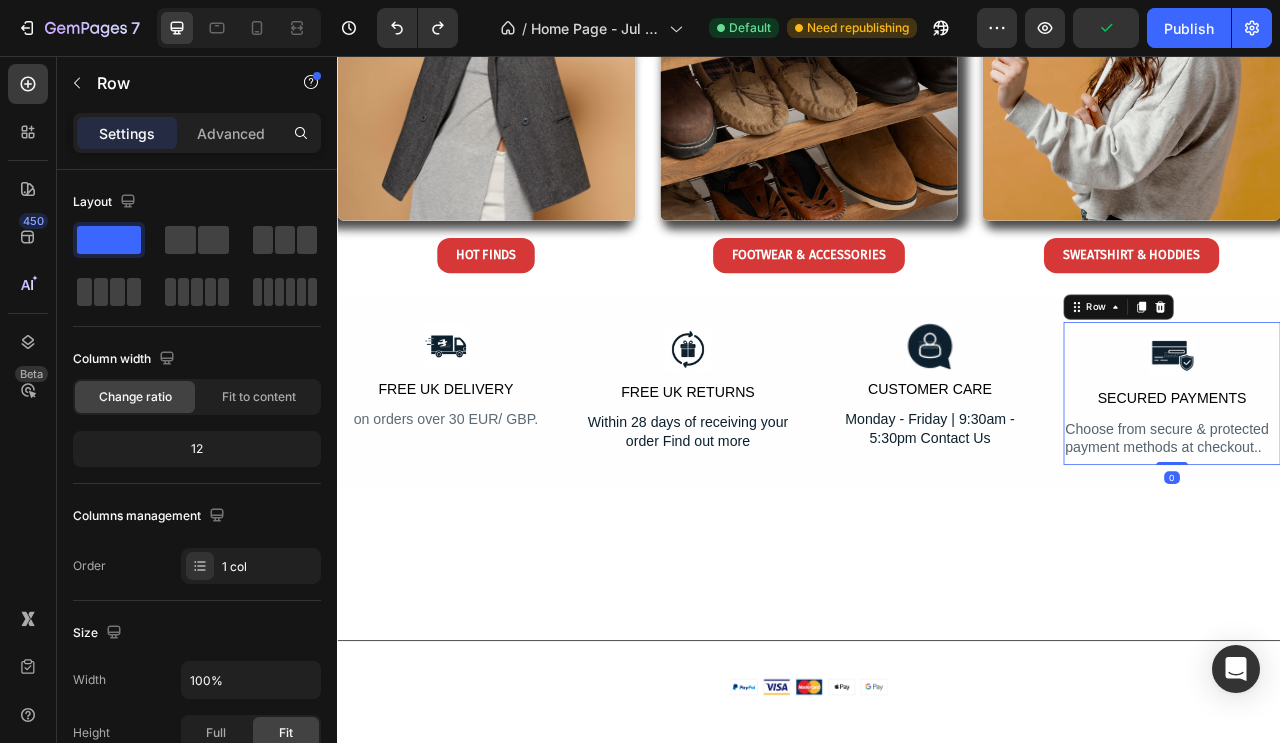 click on "Advanced" at bounding box center [231, 133] 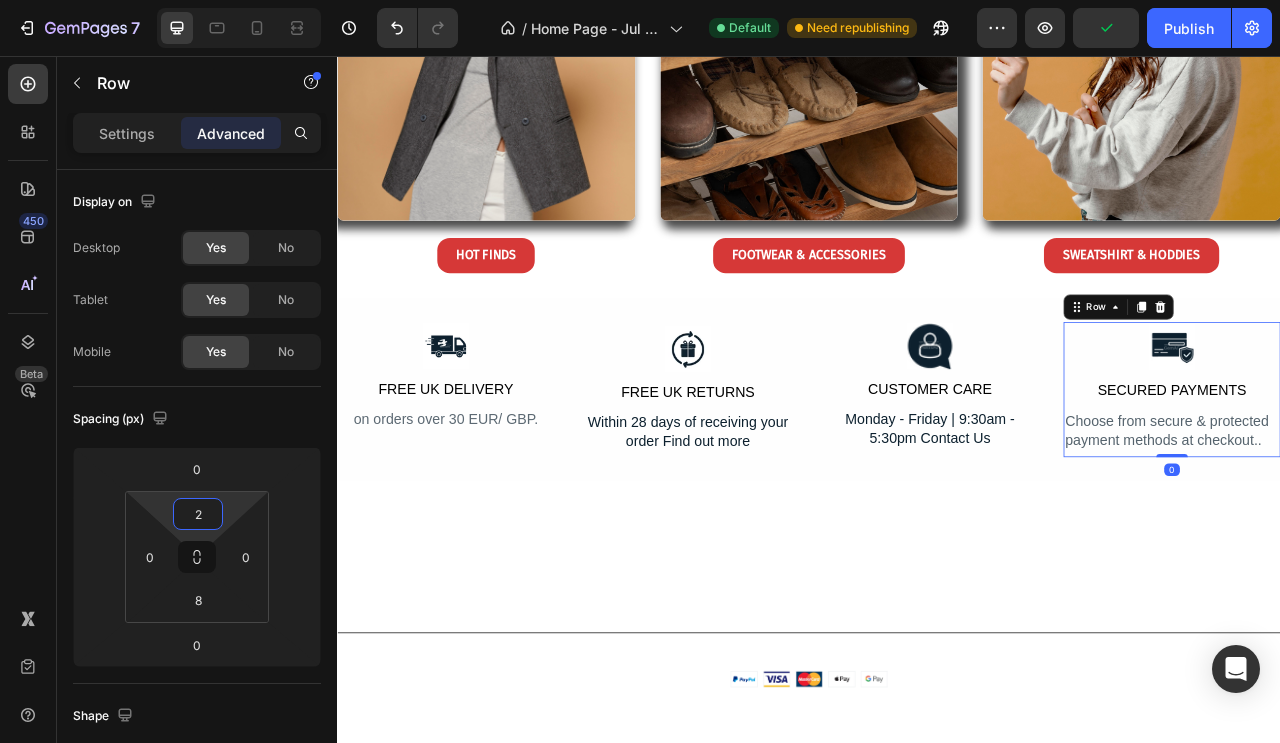 type on "0" 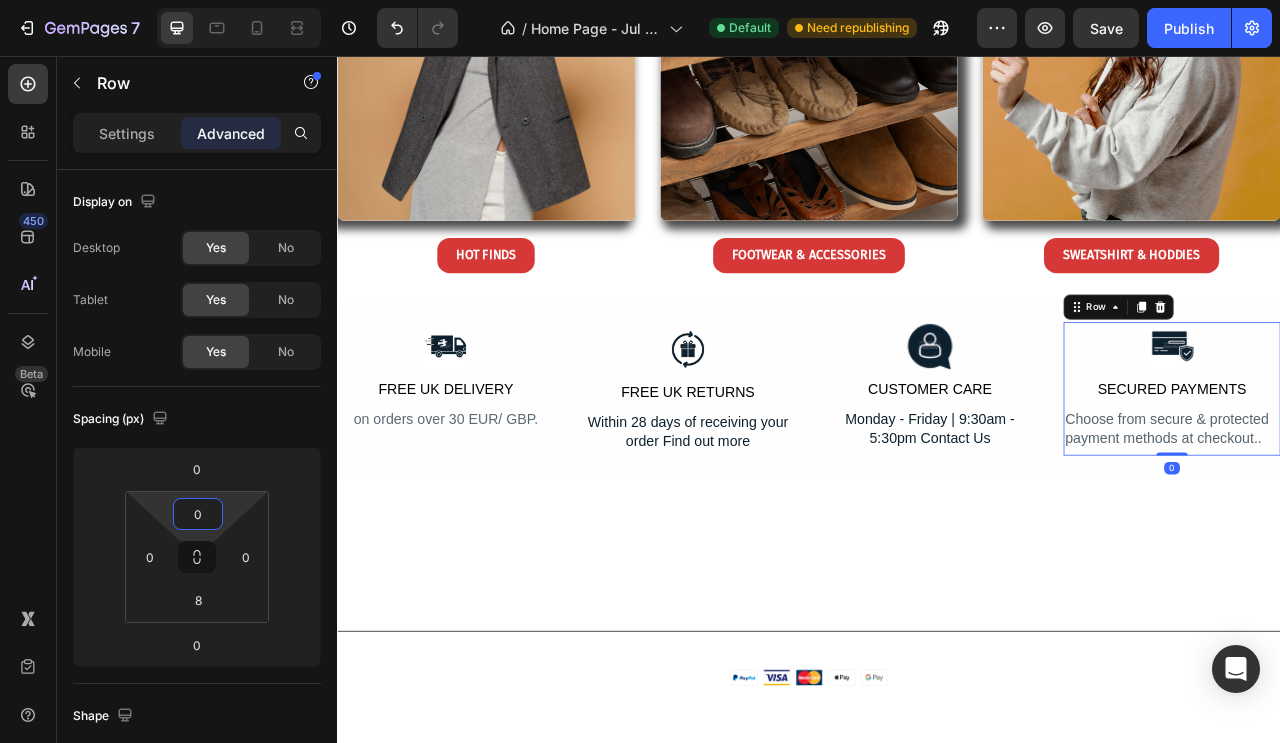 click on "7  Version history  /  Home Page - Jul 12, 21:55:36 Default Need republishing Preview  Save   Publish  450 Beta Sections(18) Elements(83) Section Element Hero Section Product Detail Brands Trusted Badges Guarantee Product Breakdown How to use Testimonials Compare Bundle FAQs Social Proof Brand Story Product List Collection Blog List Contact Sticky Add to Cart Custom Footer Browse Library 450 Layout
Row
Row
Row
Row Text
Heading
Text Block Button
Button
Button Media
Image
Image" at bounding box center [640, 0] 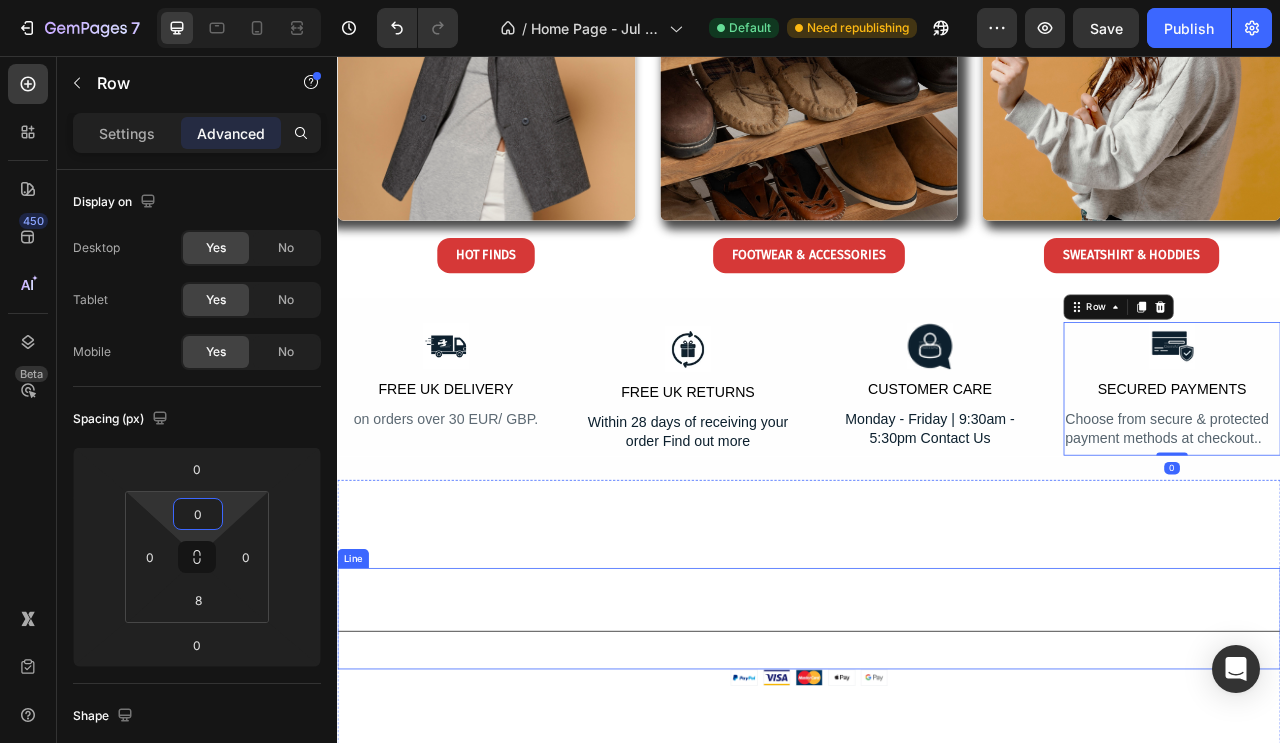 click on "Title Line" at bounding box center (937, 772) 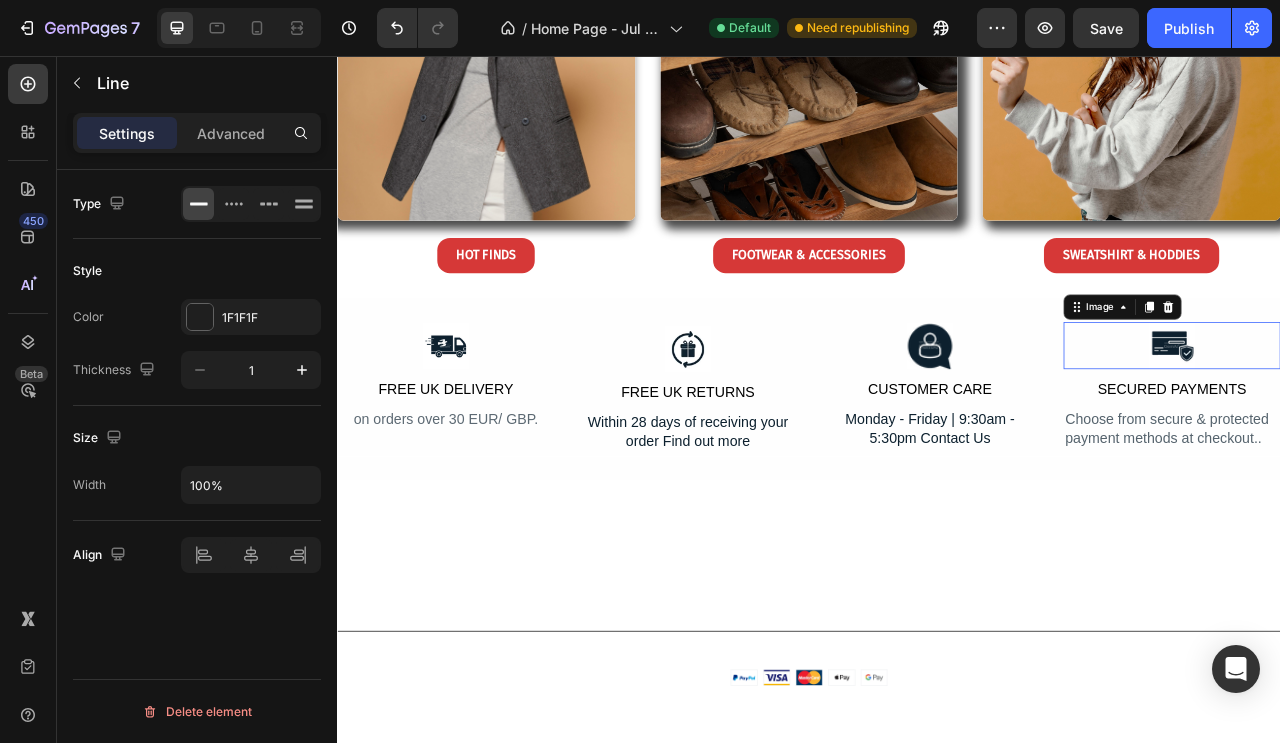 click at bounding box center (1399, 425) 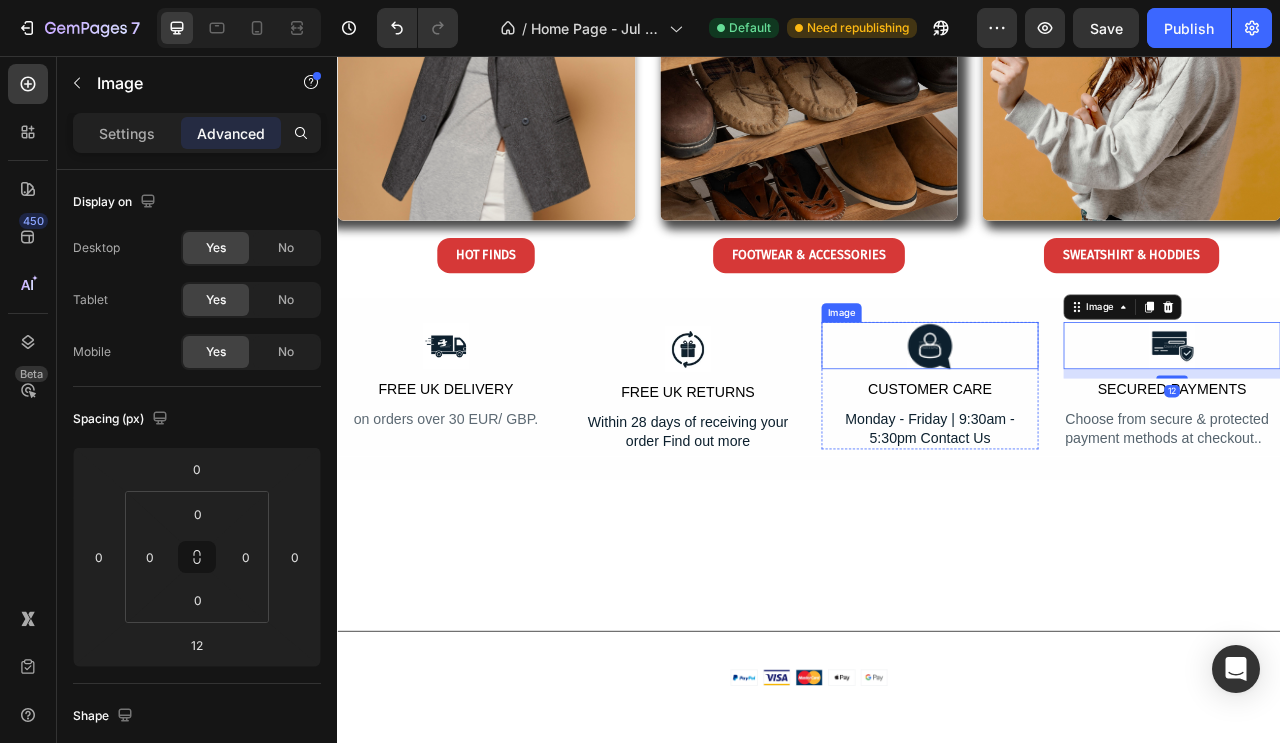 click at bounding box center (1091, 425) 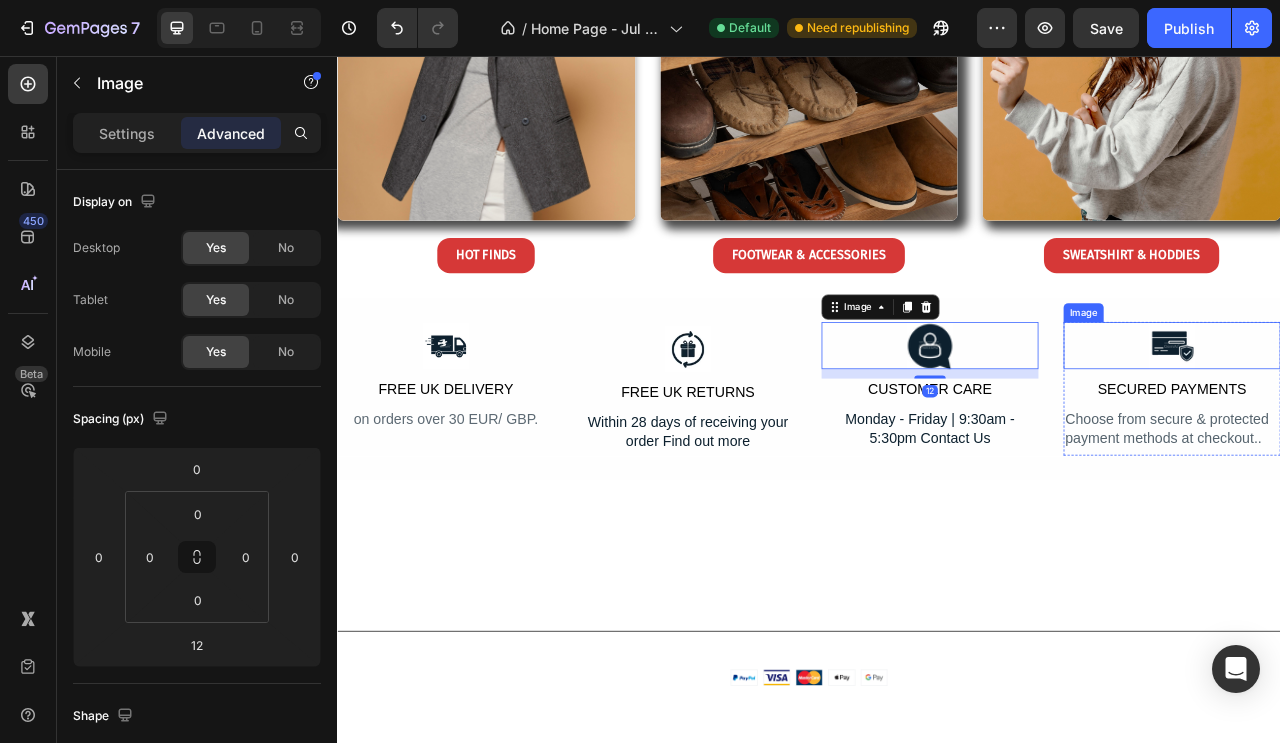 click at bounding box center (1399, 425) 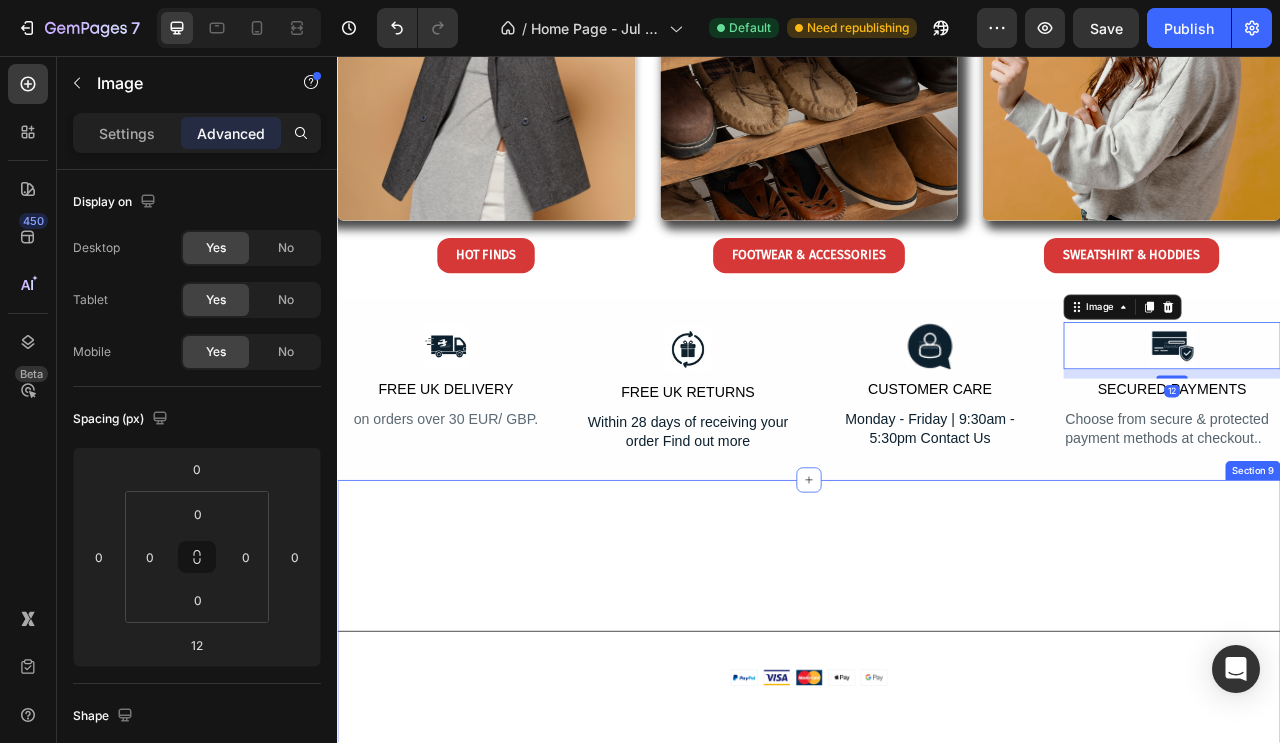 click on "Terms of Service" at bounding box center [1122, 692] 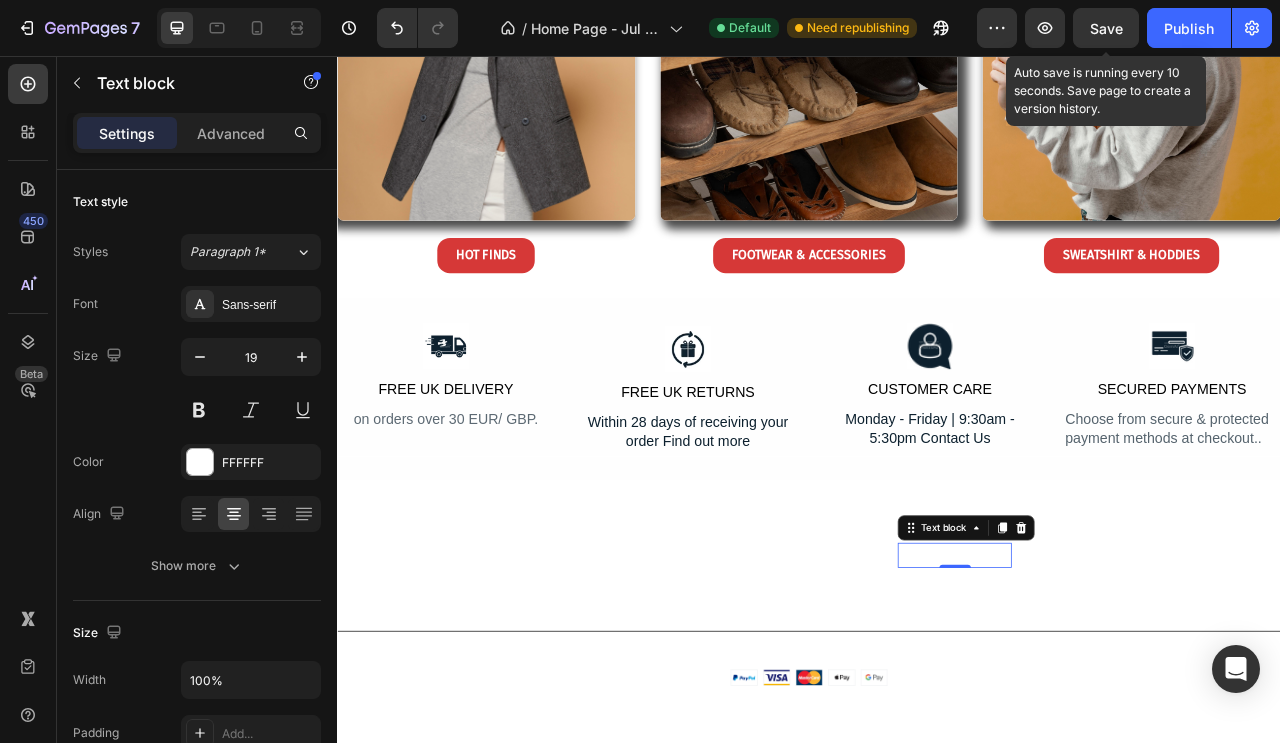click on "Save" 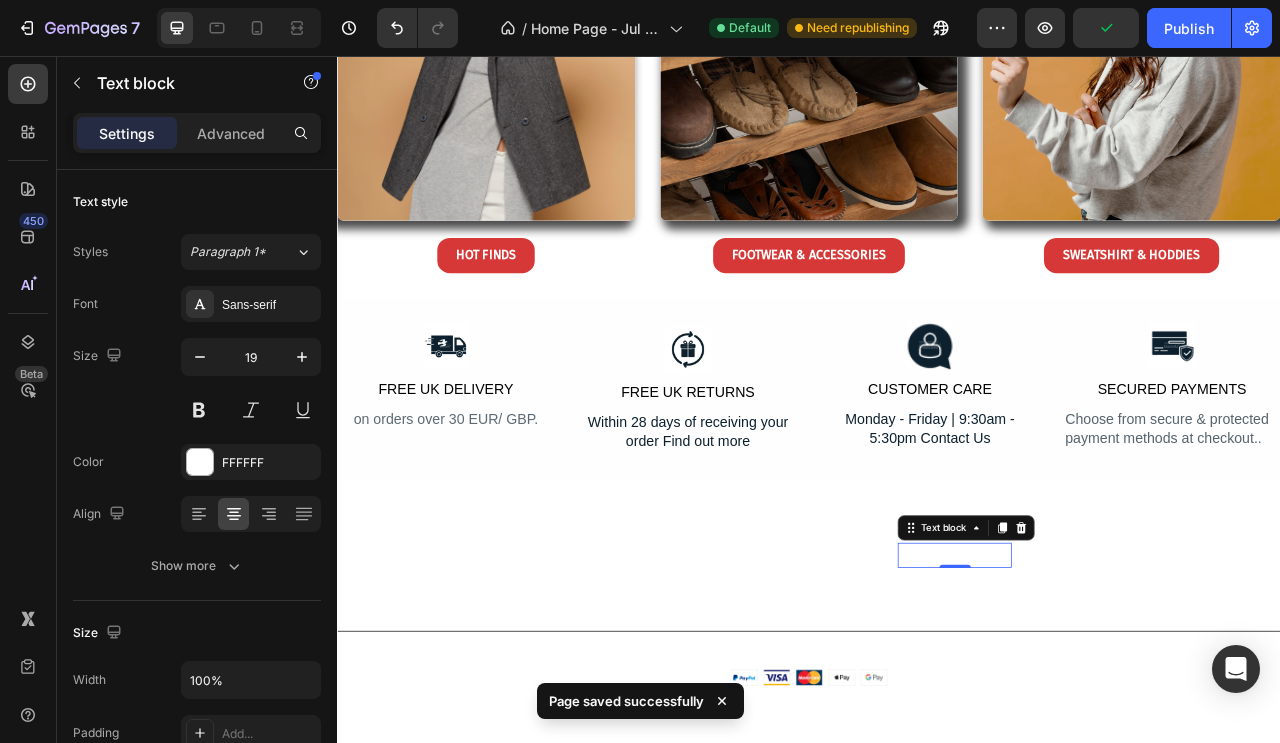 click on "Publish" at bounding box center (1189, 28) 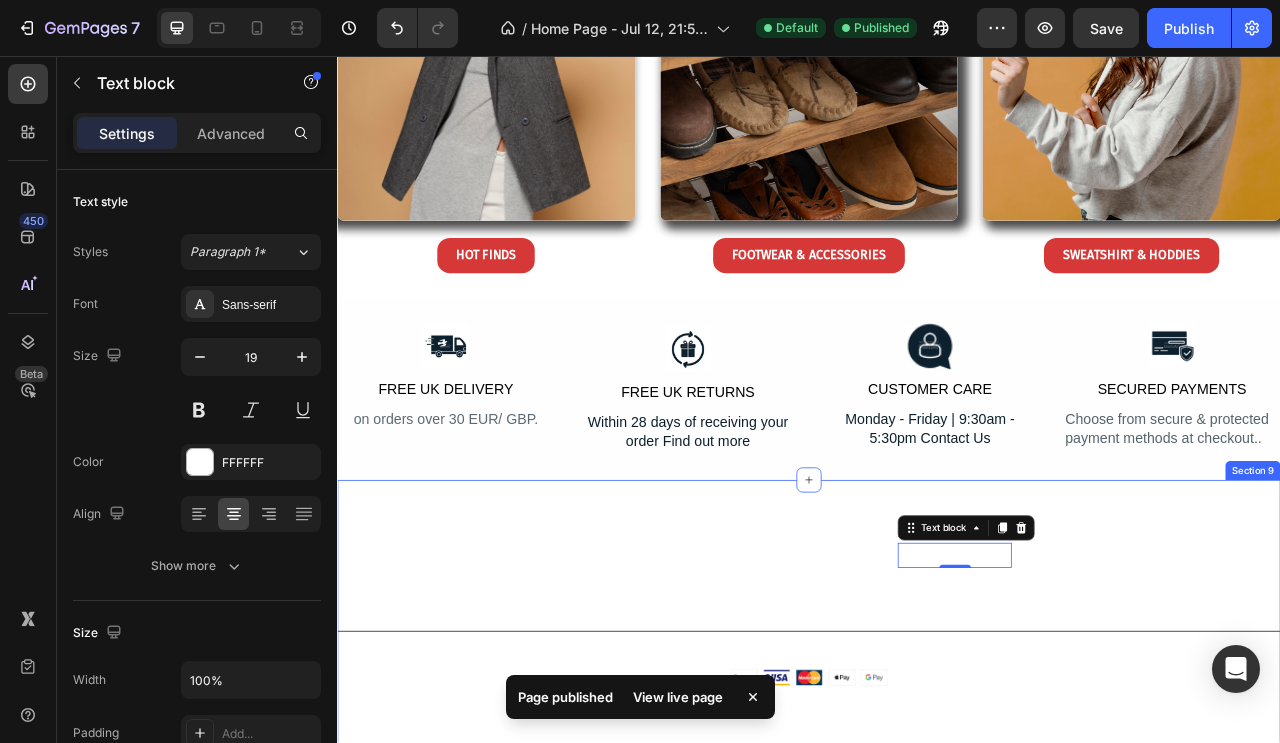 click on "About Text block Privacy Policy Text block FAQs Text block Terms of Service Text block   0 Row                Title Line Image © [YEAR] Truefind Text block Row Section 9" at bounding box center (937, 771) 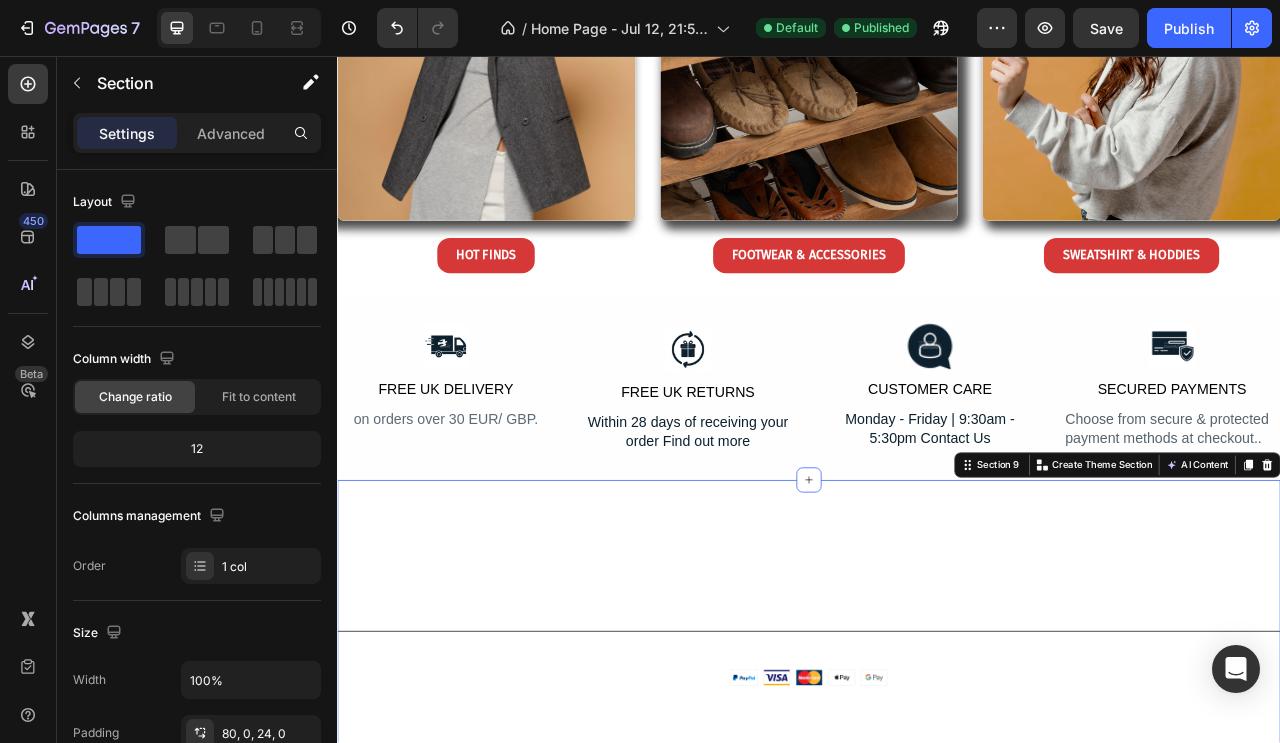 click 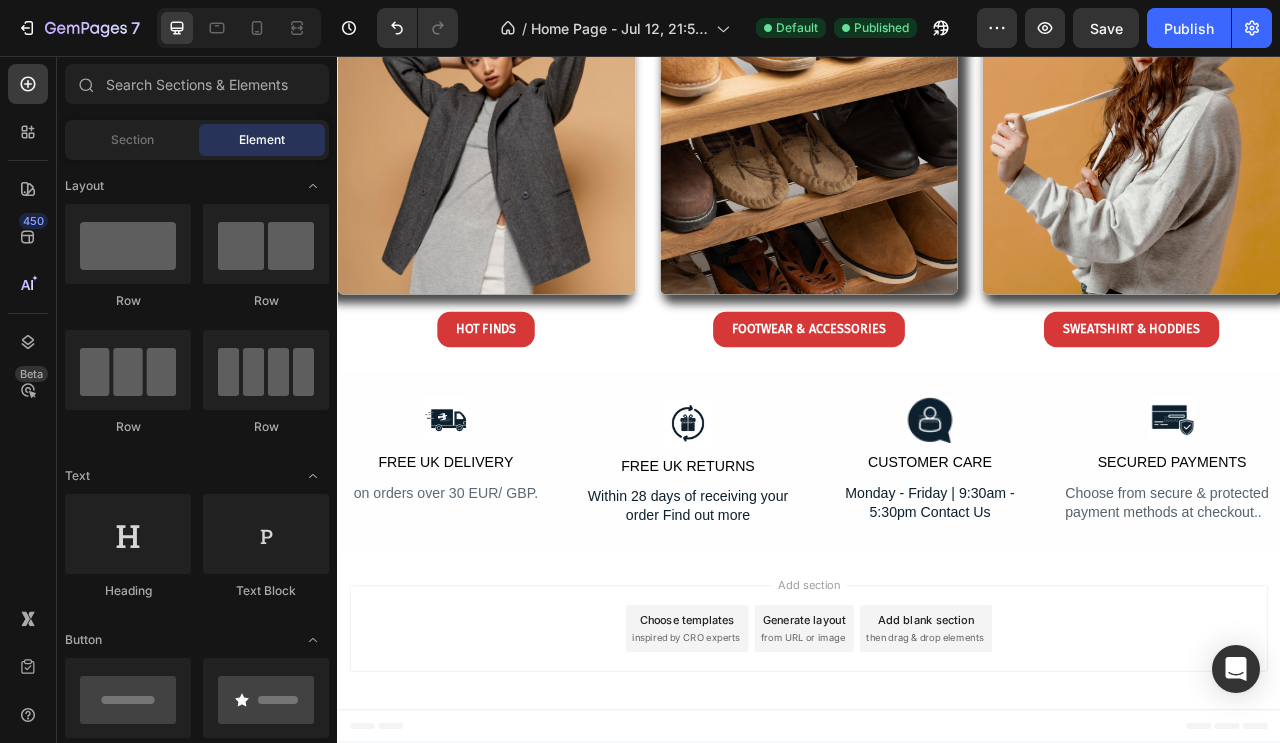 scroll, scrollTop: 2698, scrollLeft: 0, axis: vertical 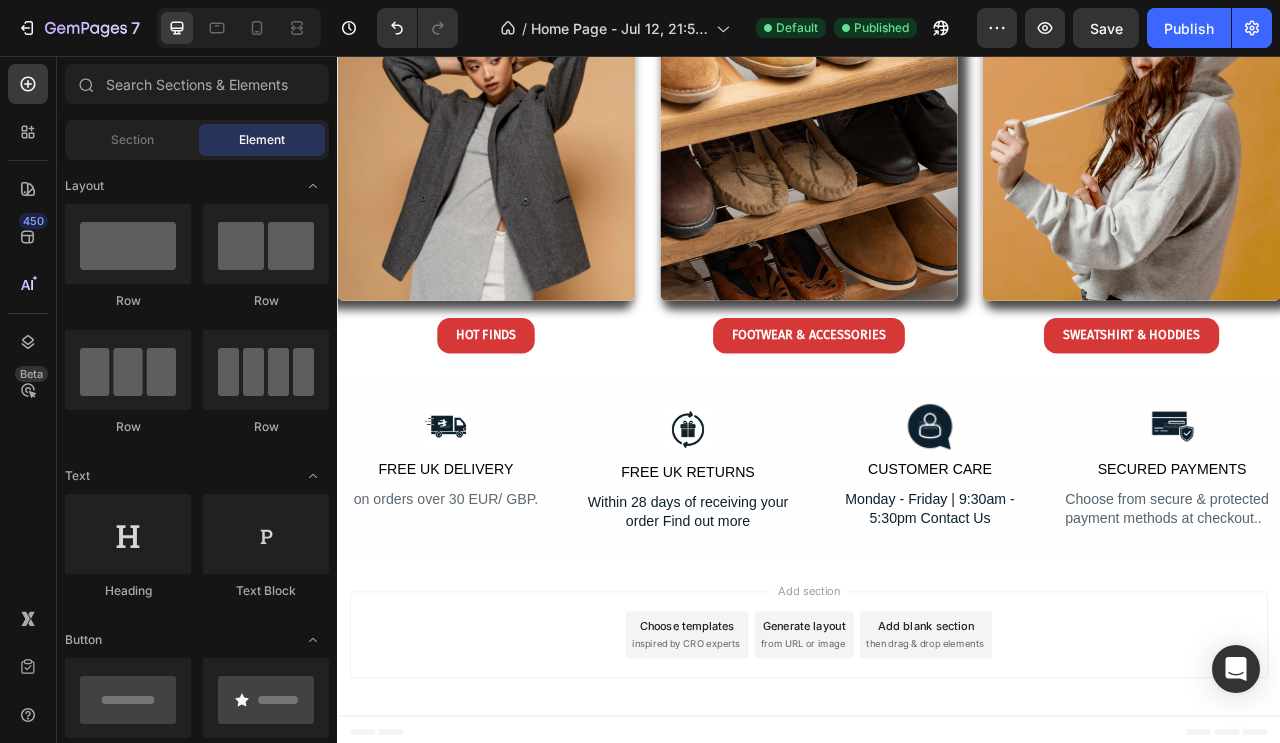 click on "Choose templates" at bounding box center (782, 781) 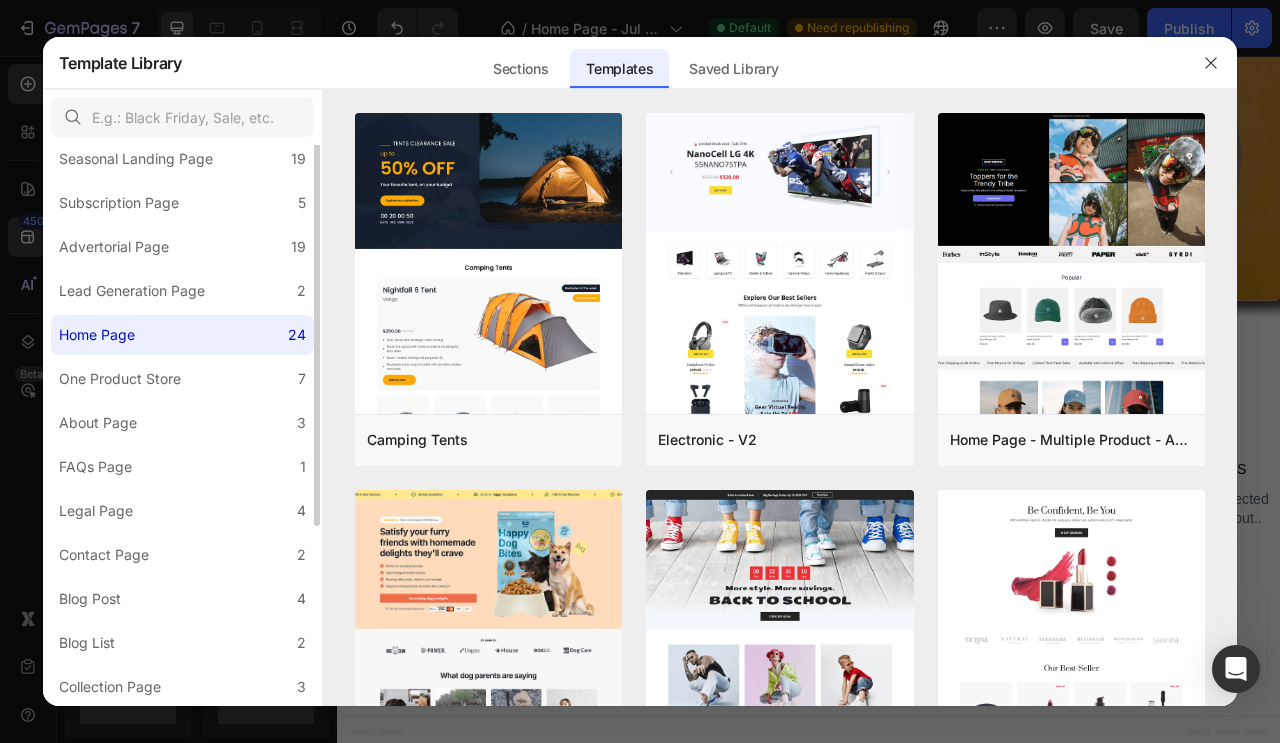 scroll, scrollTop: 0, scrollLeft: 0, axis: both 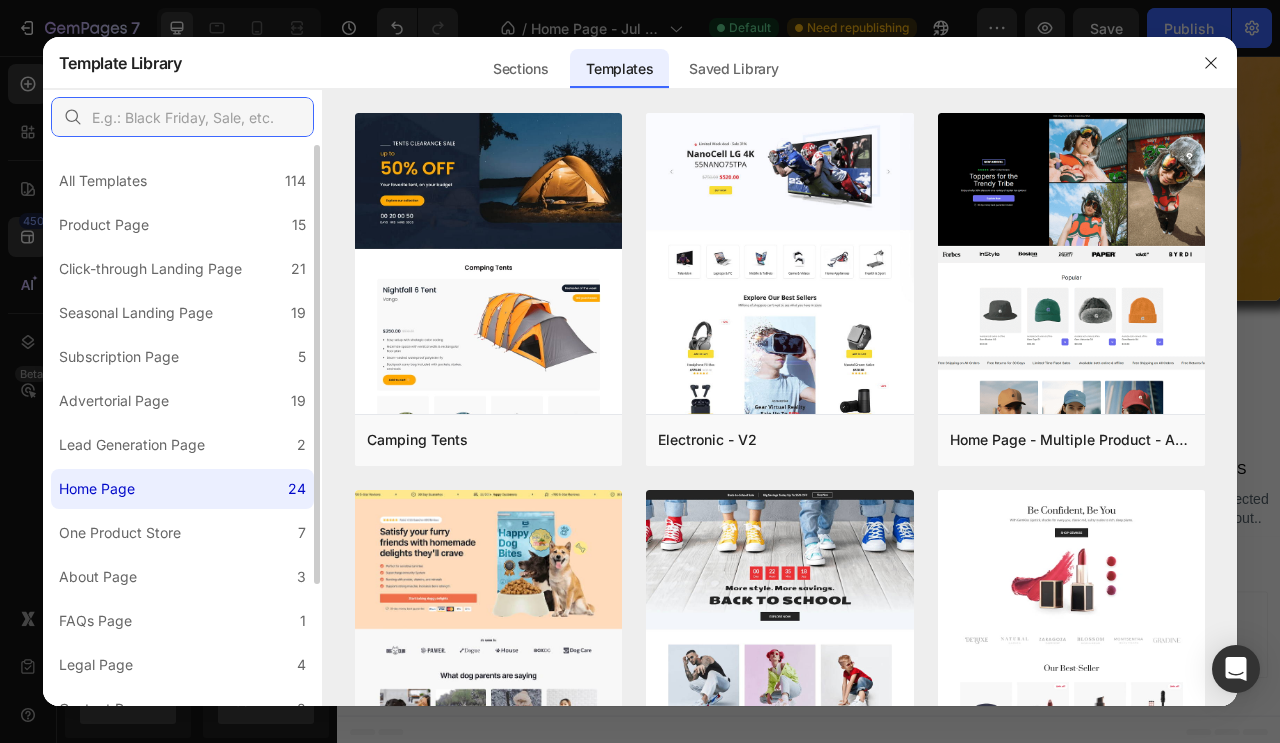 click at bounding box center [182, 117] 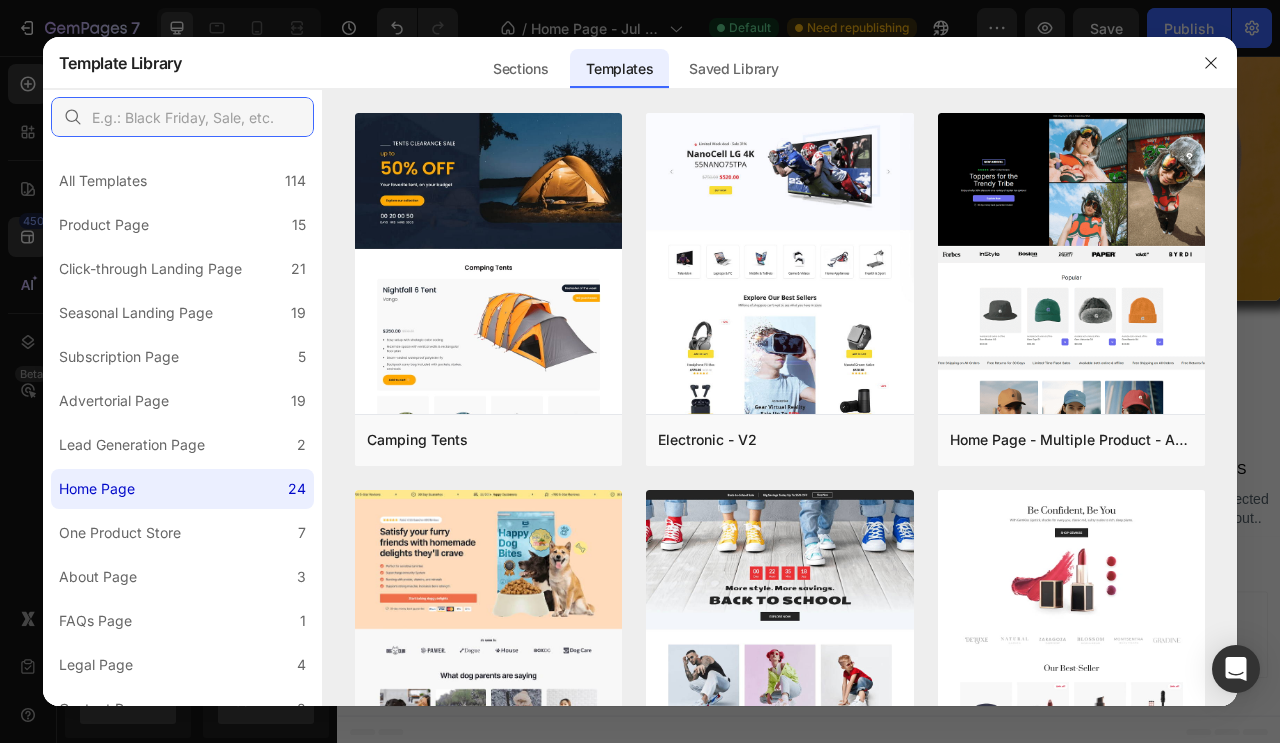 click at bounding box center [182, 117] 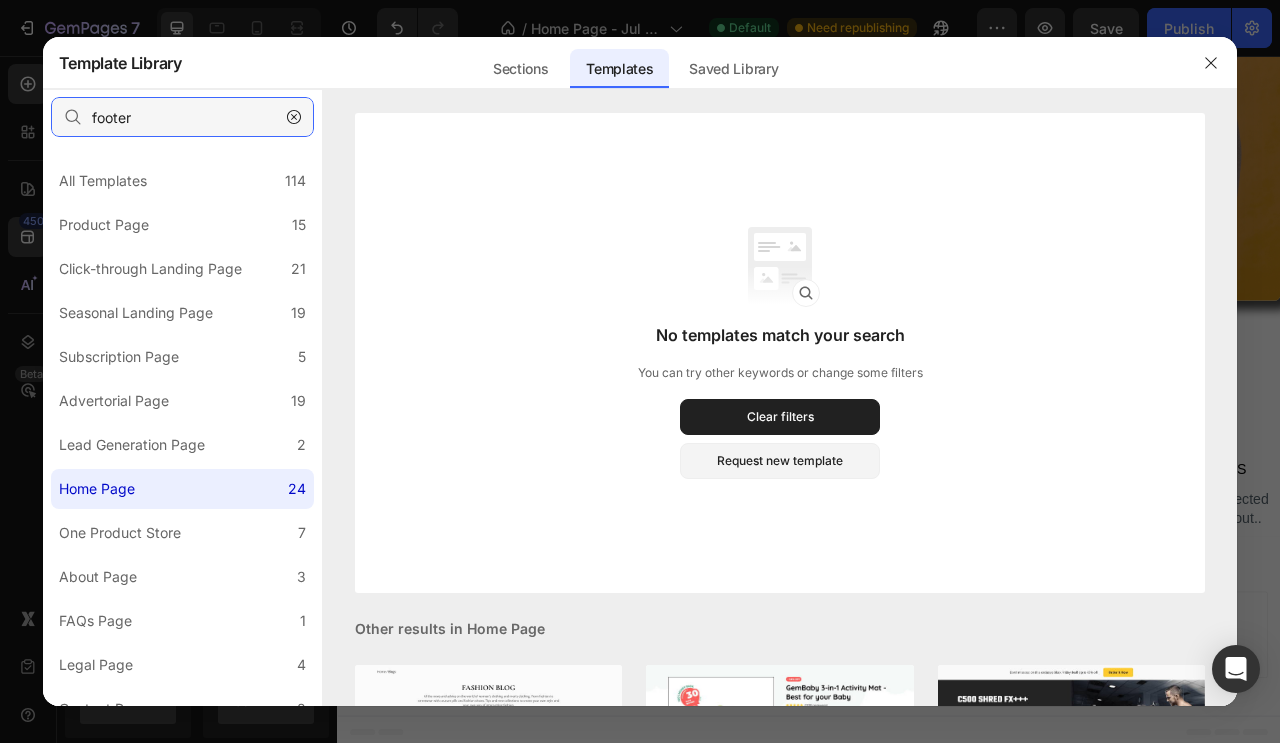 type on "footer" 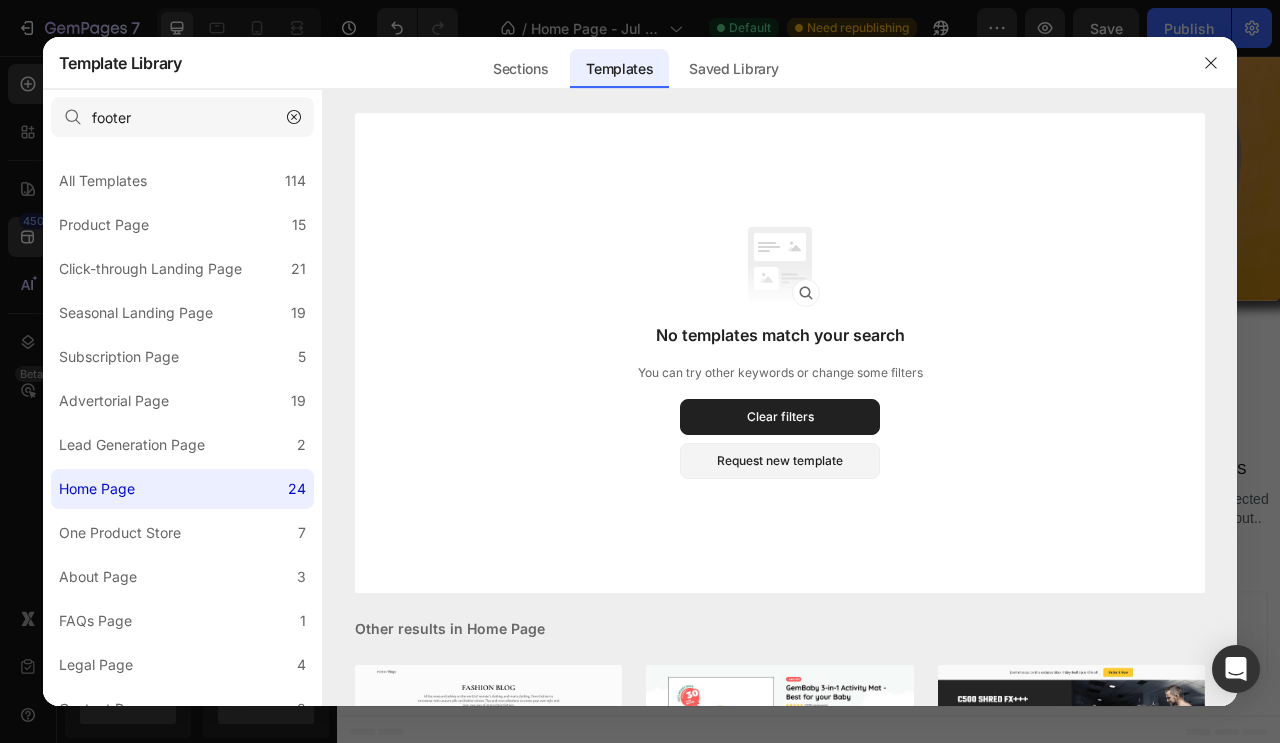 click on "Sections" 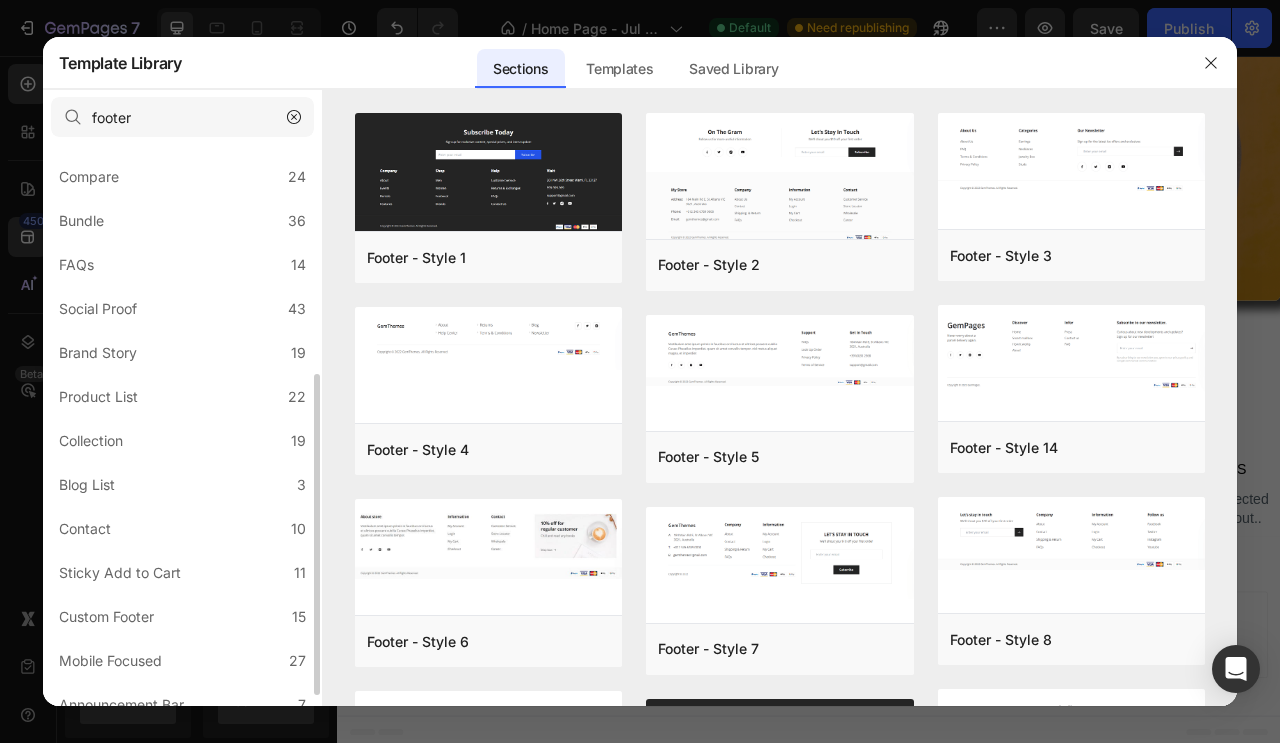 scroll, scrollTop: 418, scrollLeft: 0, axis: vertical 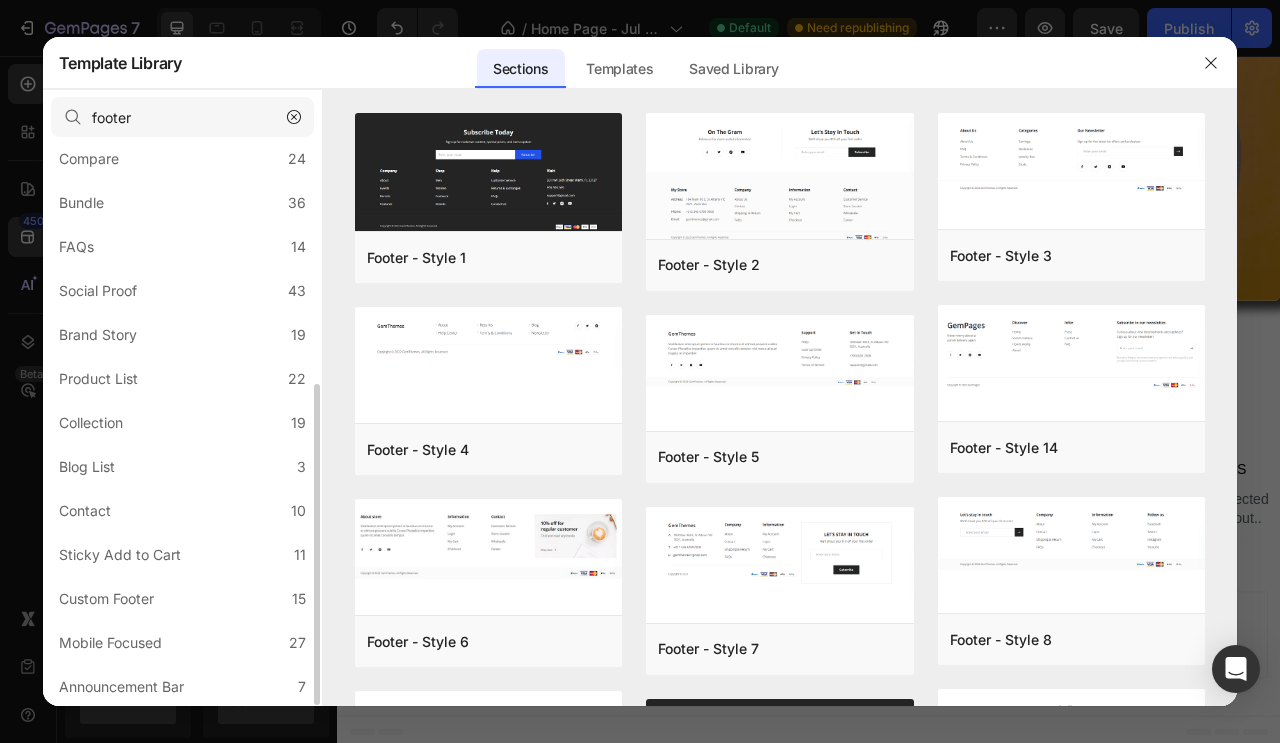 click on "Custom Footer 15" 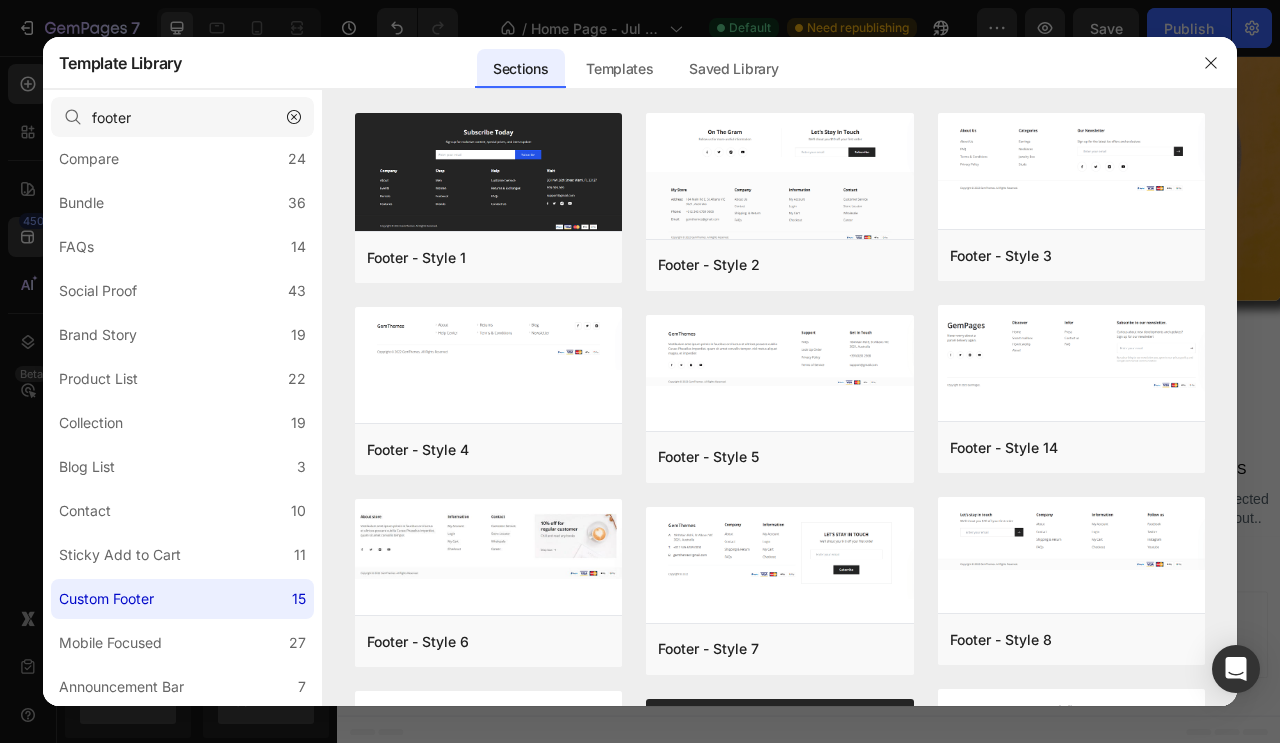 click on "Add to page" at bounding box center (0, 0) 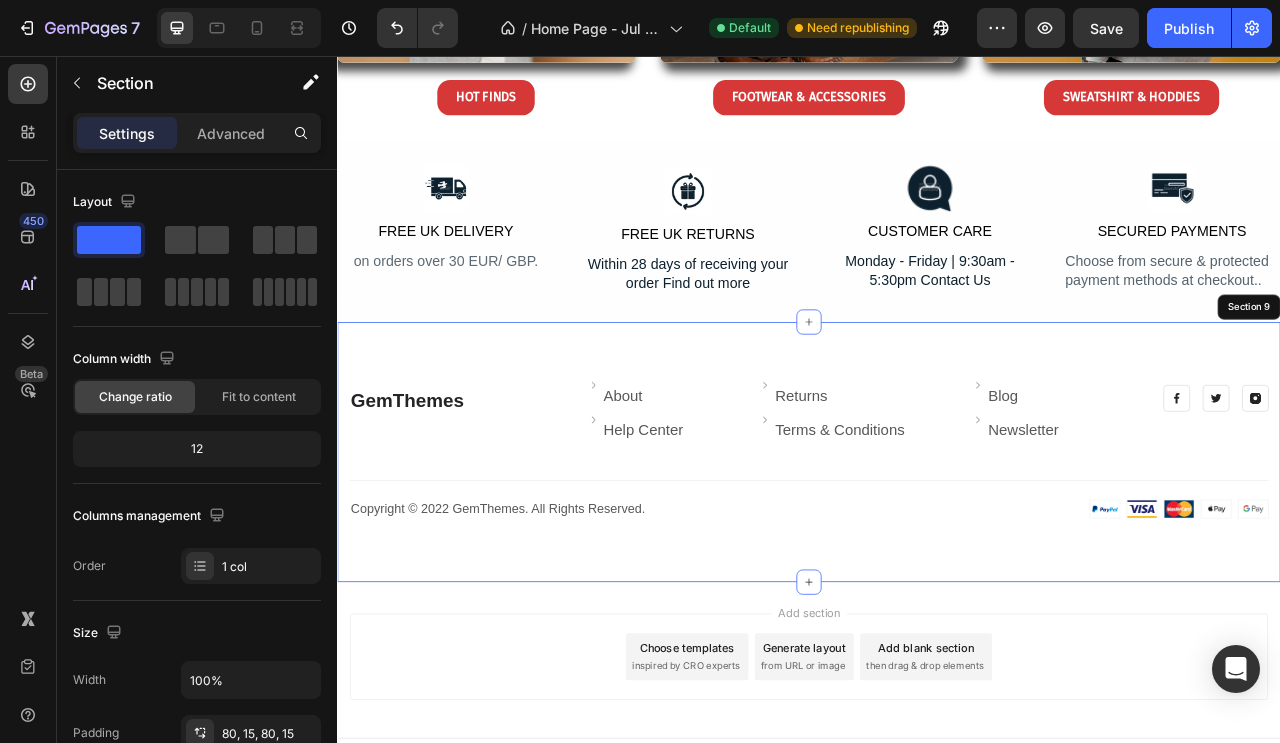 scroll, scrollTop: 3030, scrollLeft: 0, axis: vertical 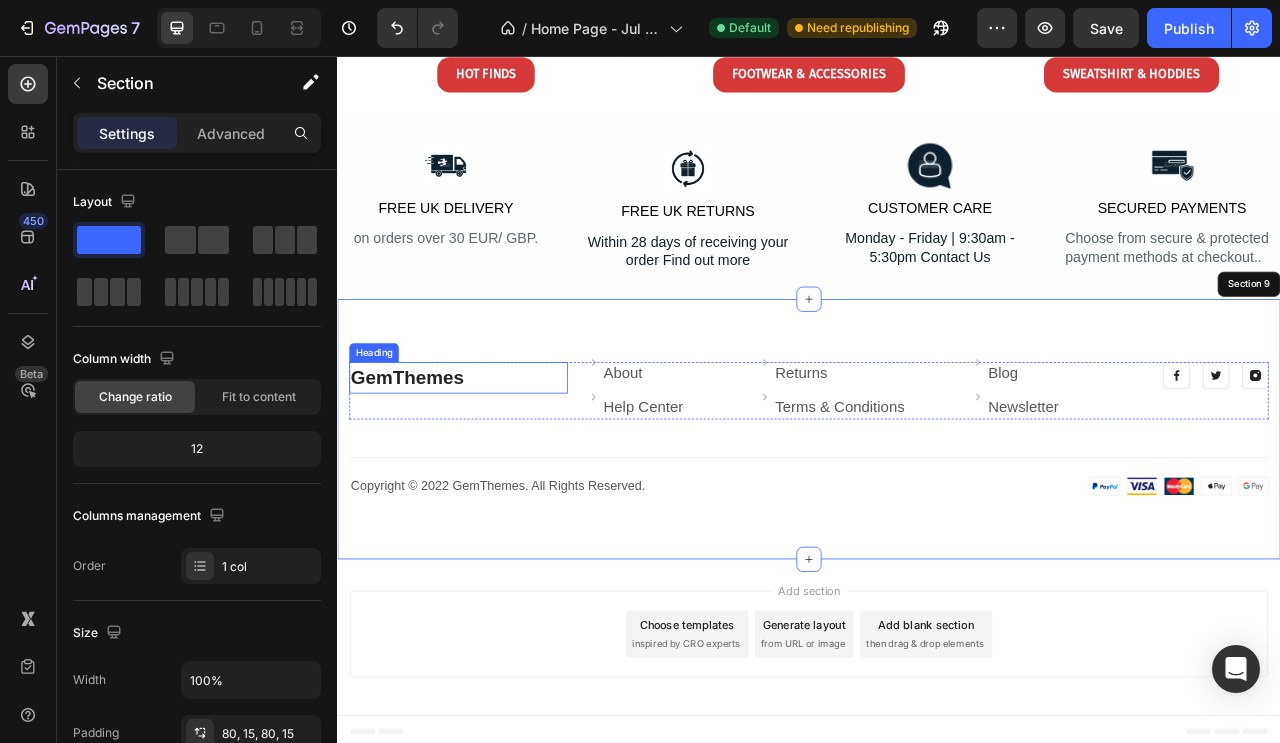 click on "GemThemes" at bounding box center [426, 465] 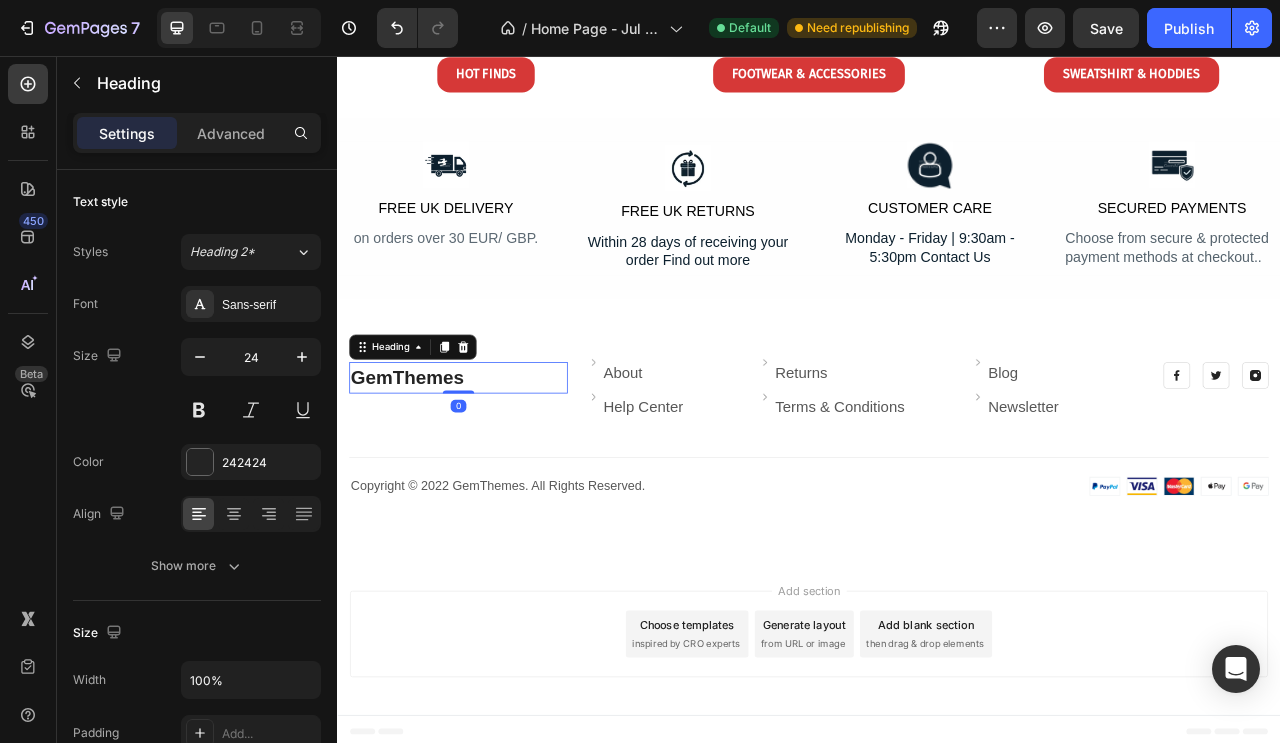 click on "Advanced" at bounding box center [231, 133] 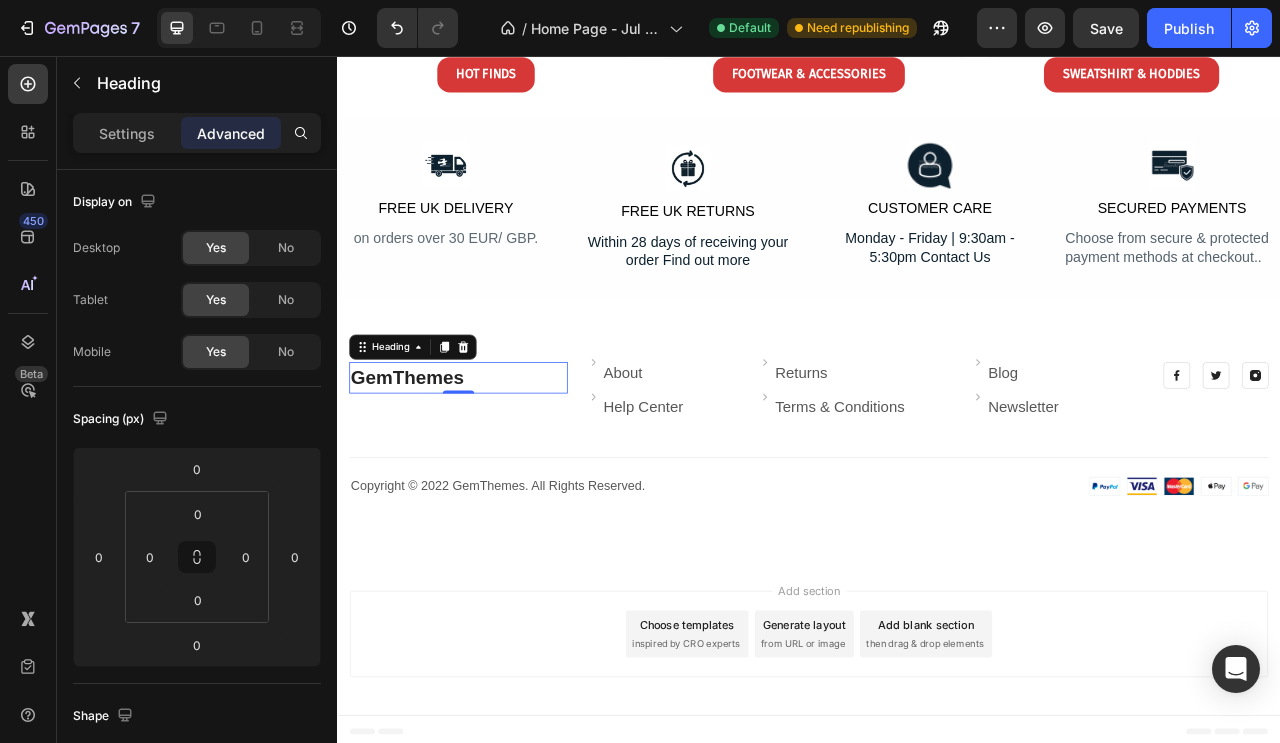 click on "GemThemes" at bounding box center [426, 465] 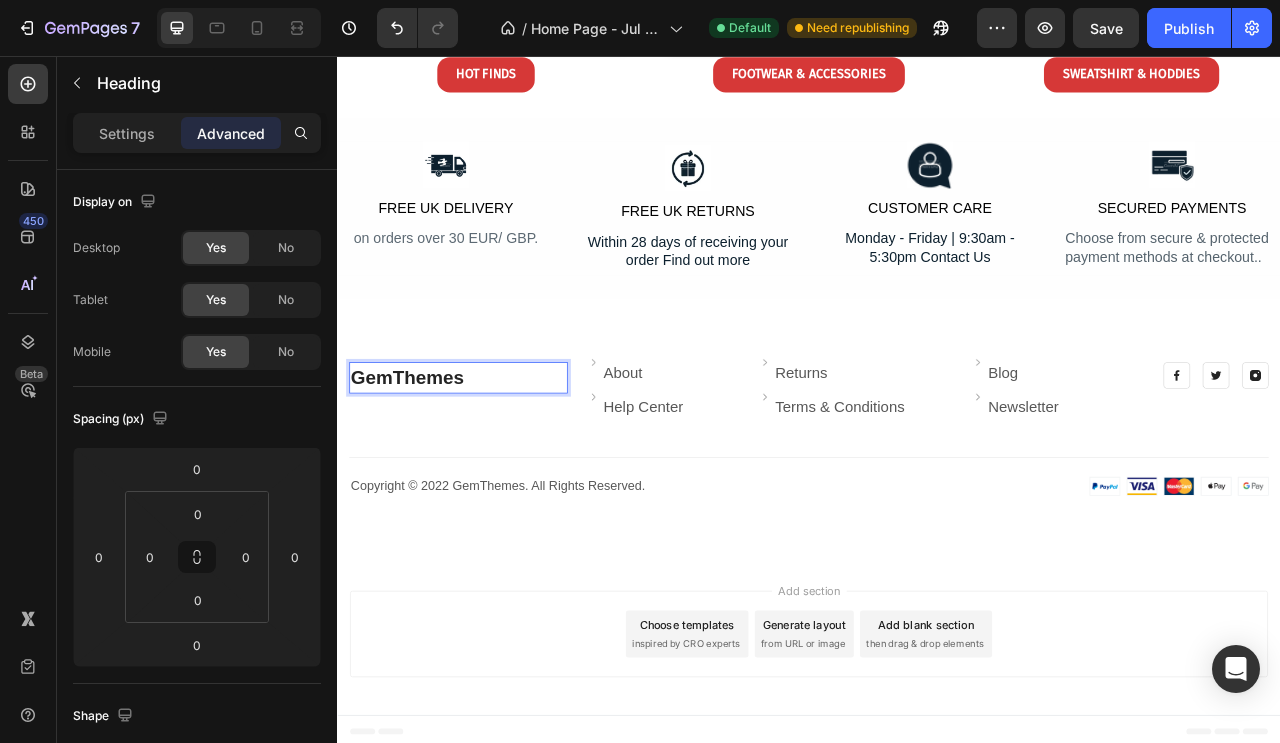 click on "GemThemes" at bounding box center (491, 466) 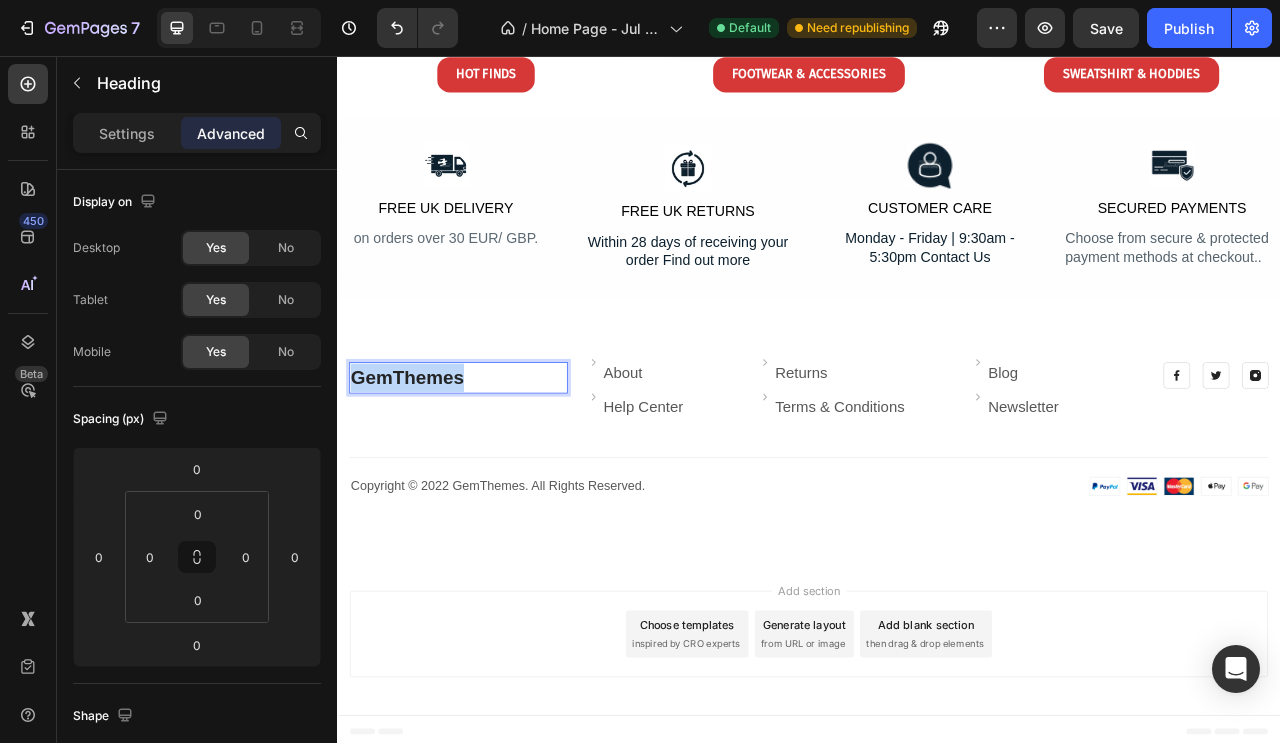 click on "GemThemes" at bounding box center (426, 465) 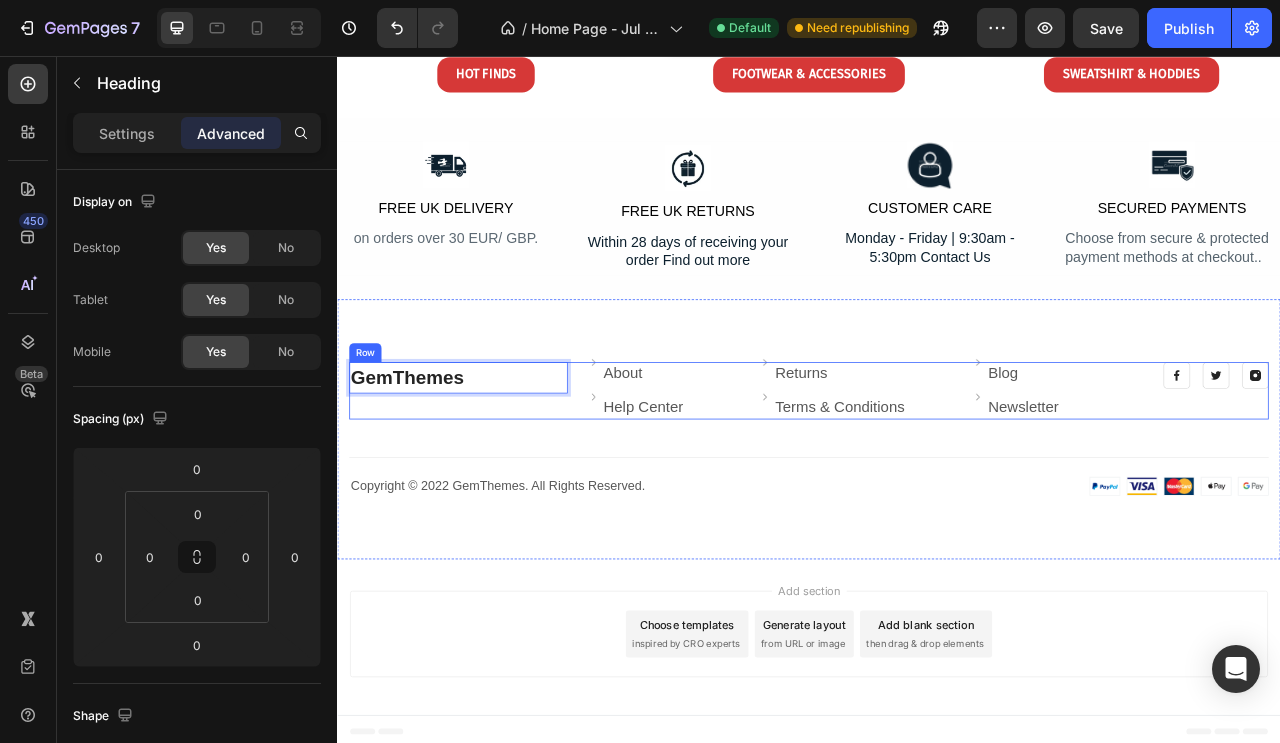 click on "GemThemes ⁠⁠⁠⁠⁠⁠⁠ Heading   0 Image About Text block Row Image Help Center Text block Row Image Returns Text block Row Image Terms & Conditions Text block Row Image Blog Text block Row Image Newsletter Text block Row Row Image Image Image Row Row                Title Line Row Copyright © [YEAR] GemThemes. All Rights Reserved. Heading Image Row" at bounding box center (937, 531) 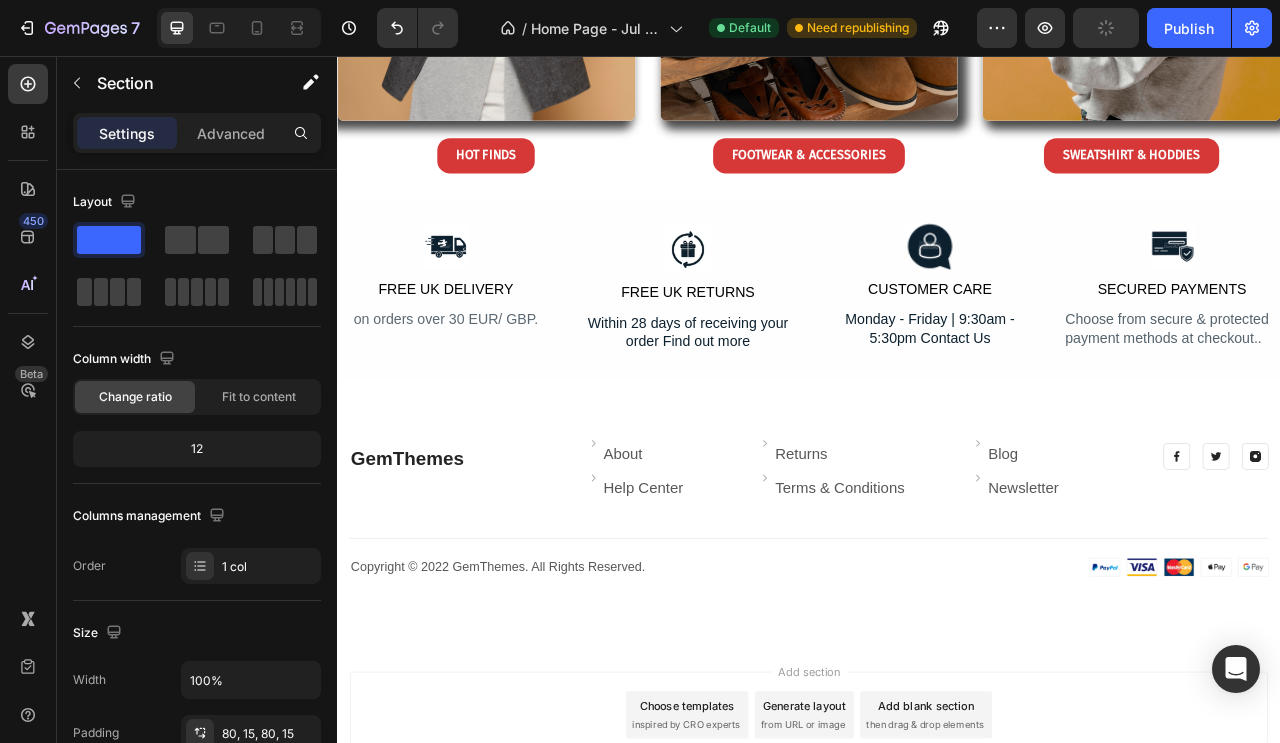 scroll, scrollTop: 3030, scrollLeft: 0, axis: vertical 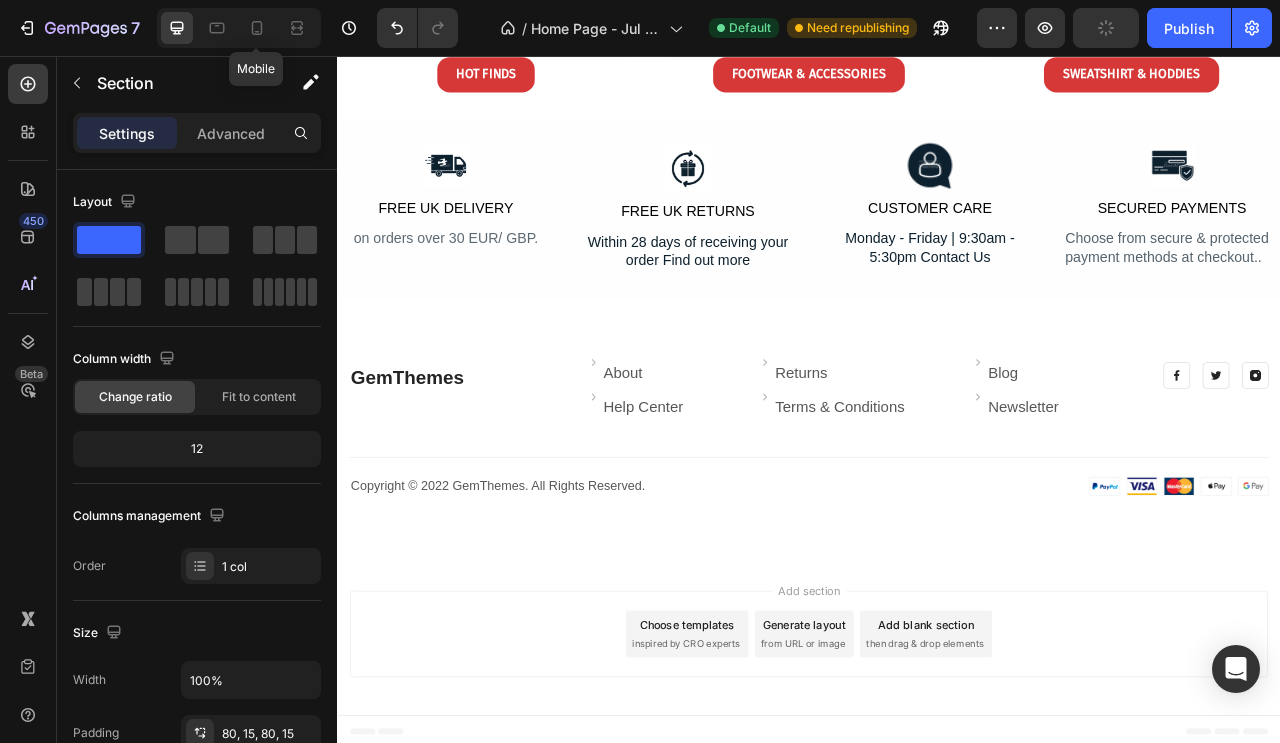 click 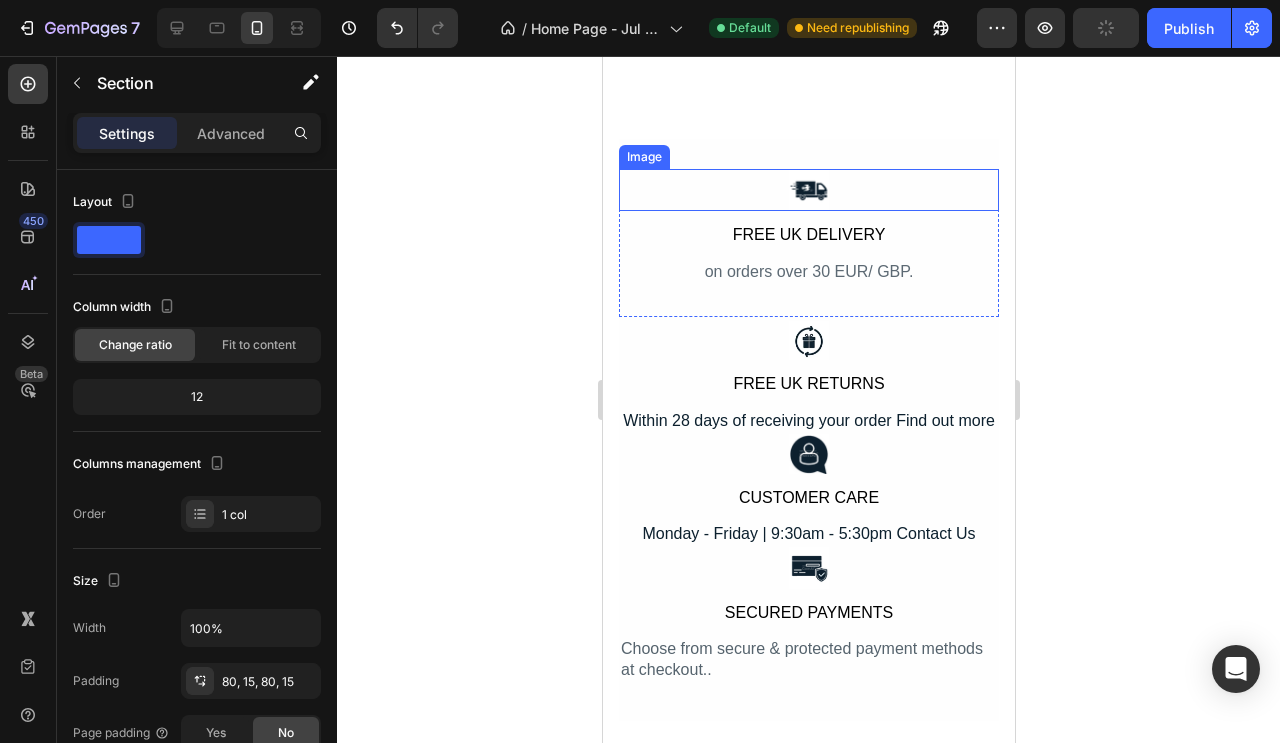 scroll, scrollTop: 3827, scrollLeft: 0, axis: vertical 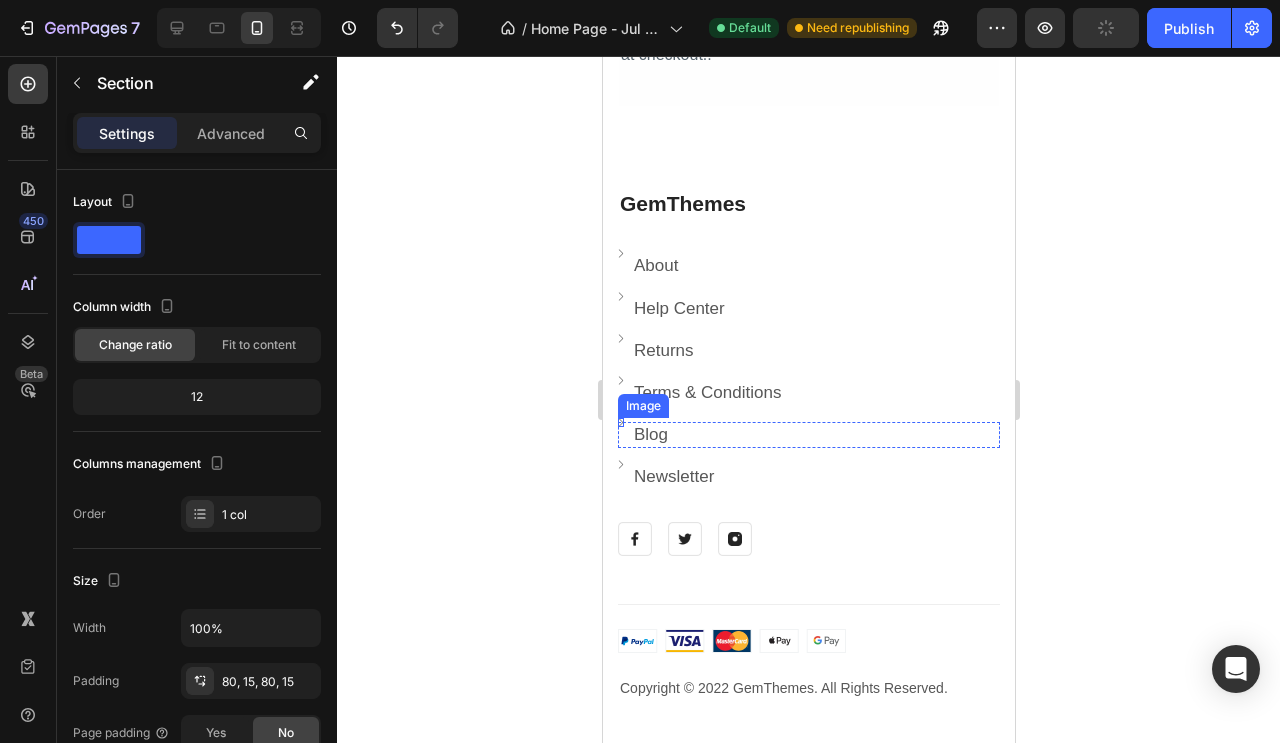 click at bounding box center (620, 422) 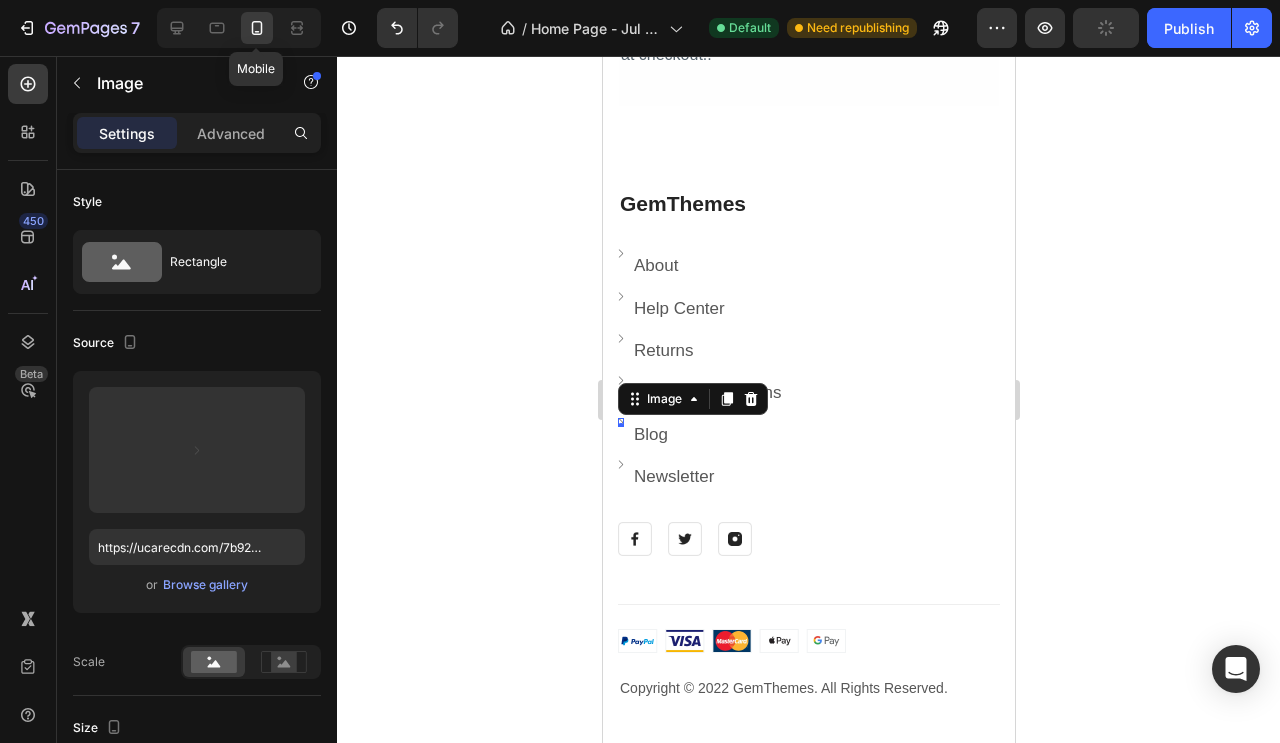 click 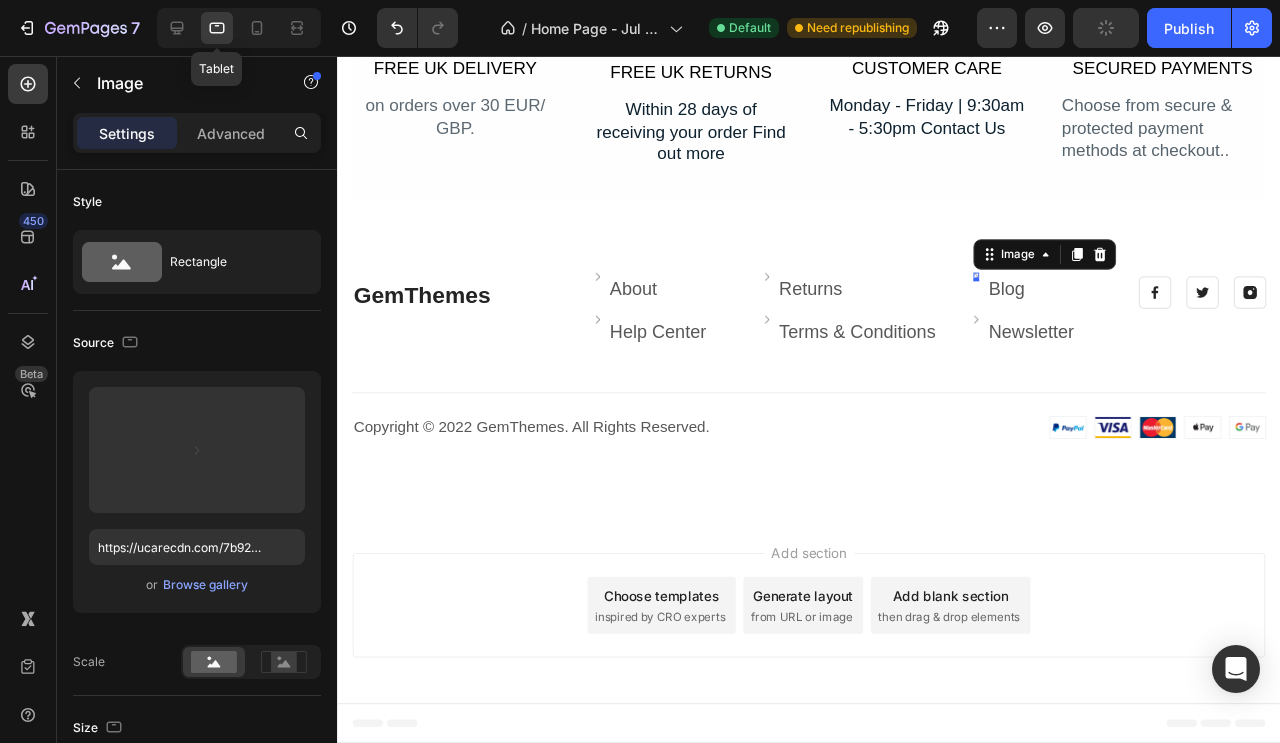 scroll, scrollTop: 3605, scrollLeft: 0, axis: vertical 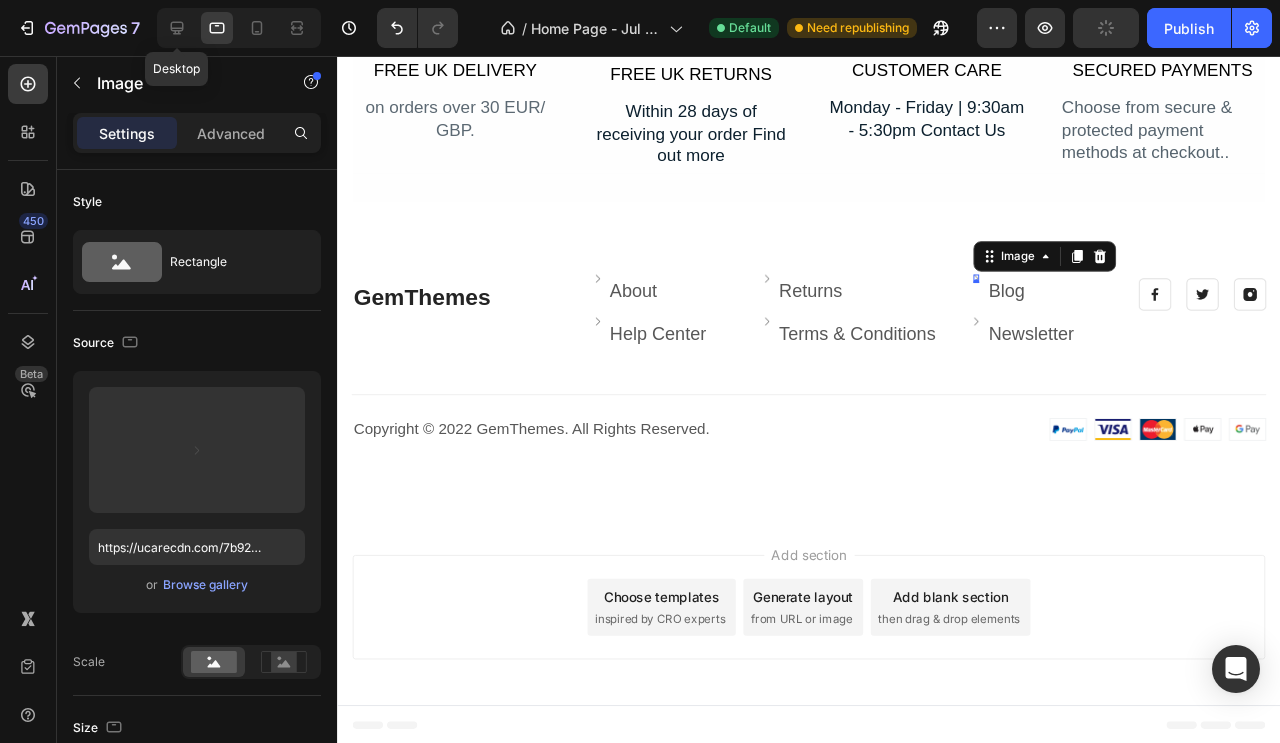 click 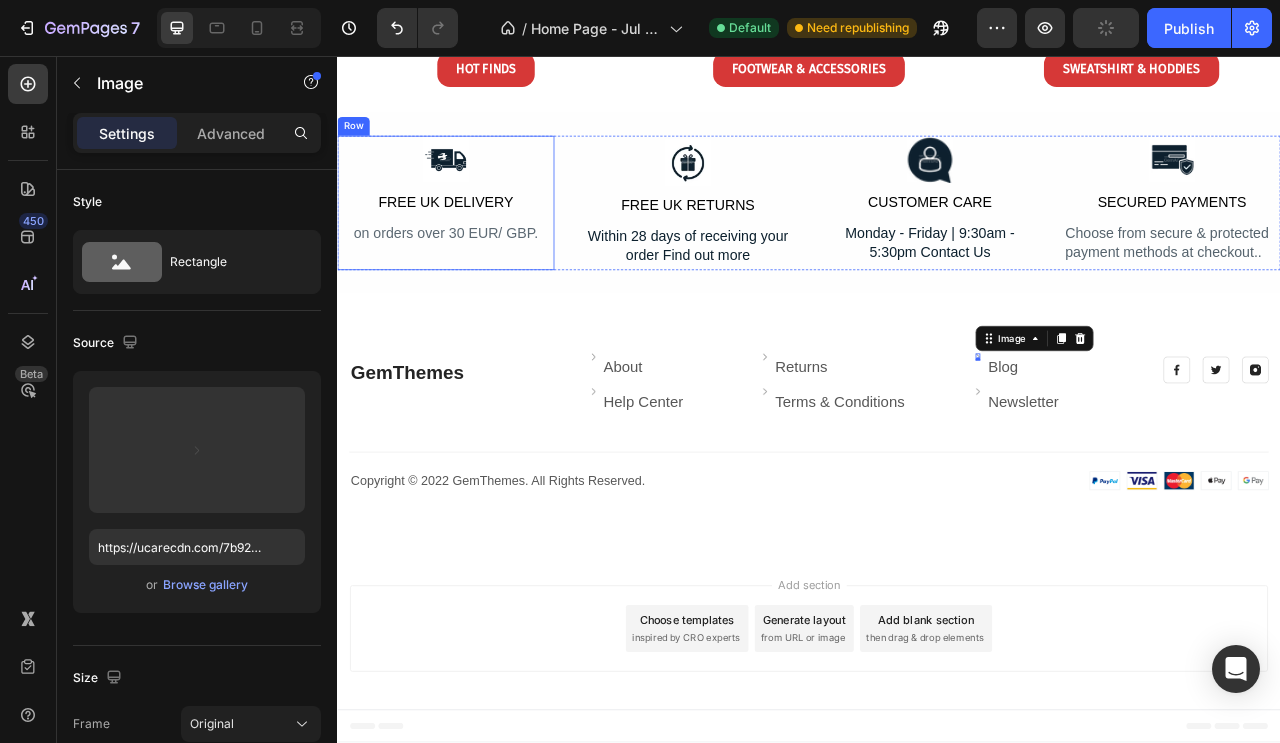 scroll, scrollTop: 3030, scrollLeft: 0, axis: vertical 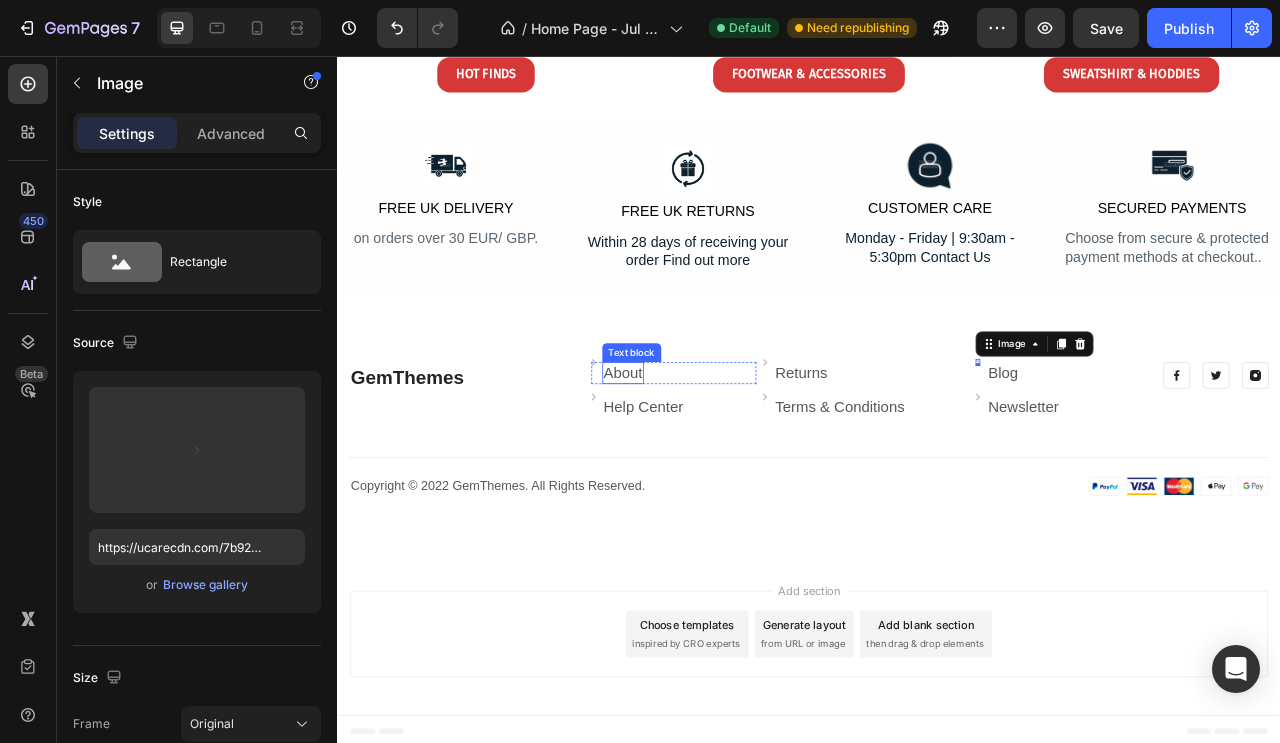 click on "About" at bounding box center (701, 459) 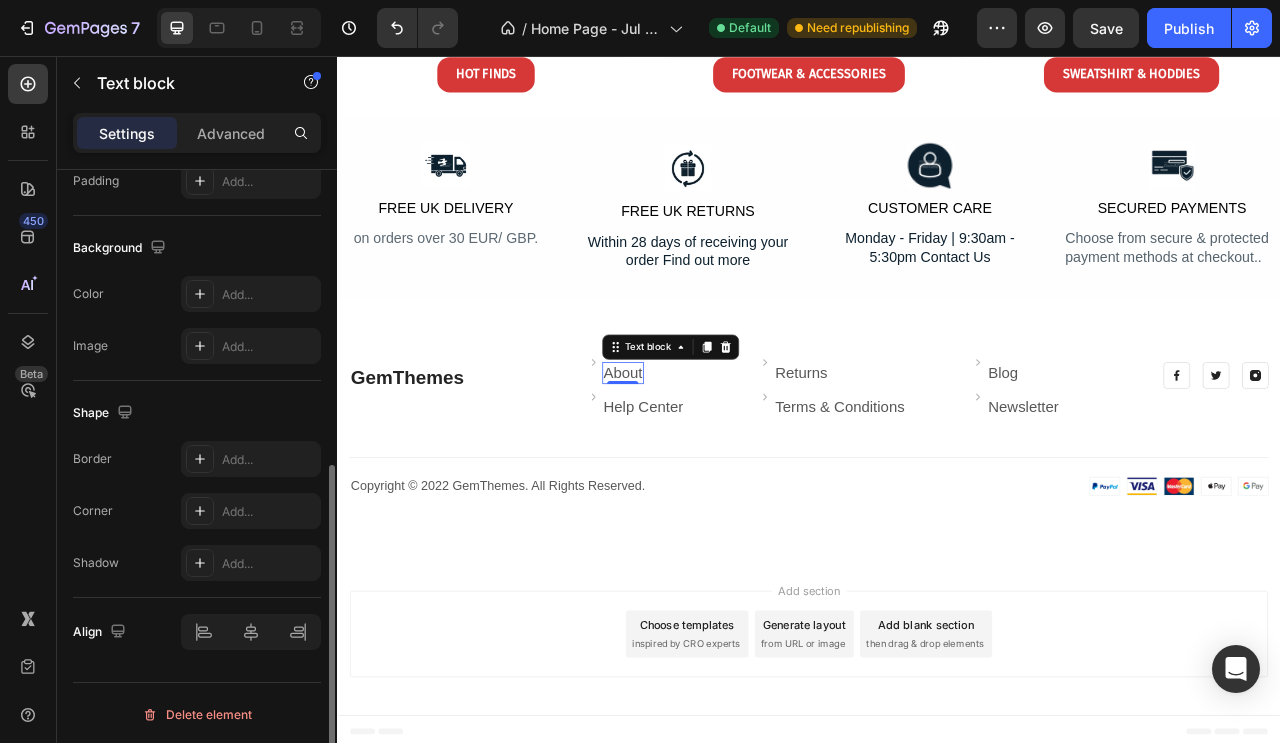 scroll, scrollTop: 552, scrollLeft: 0, axis: vertical 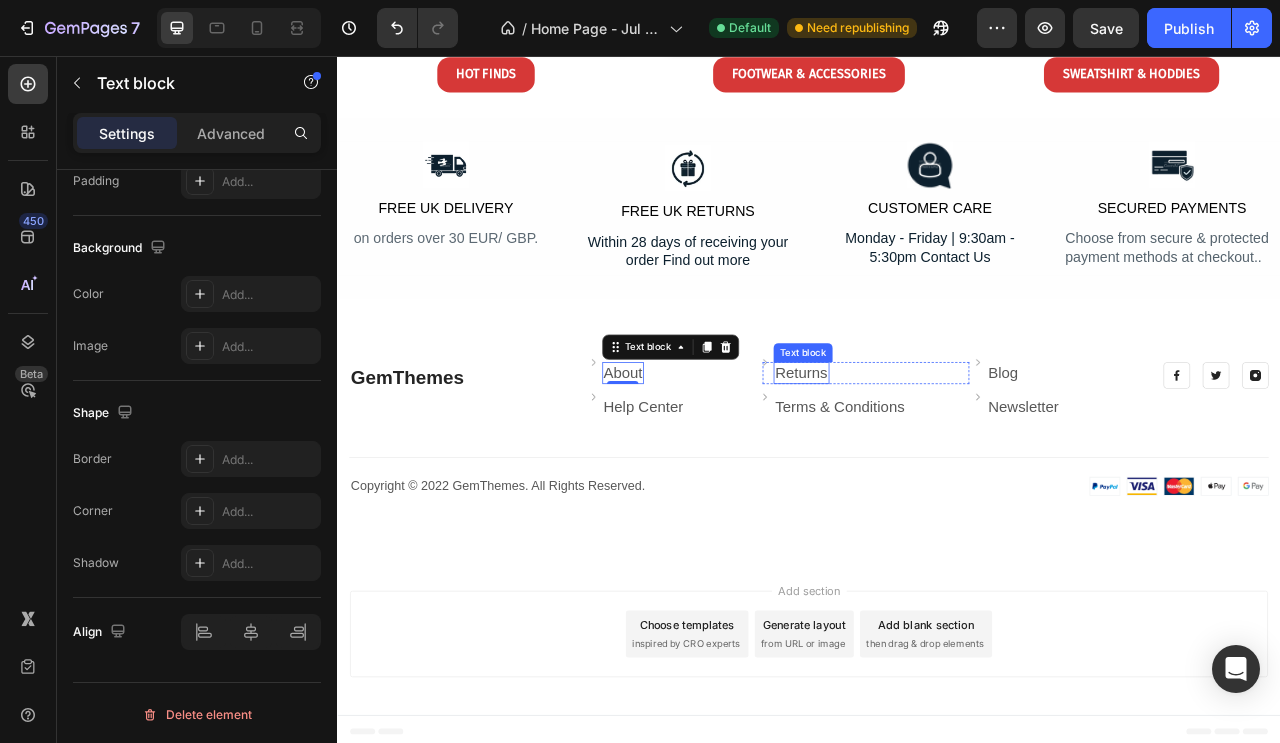 click on "Returns" at bounding box center [927, 459] 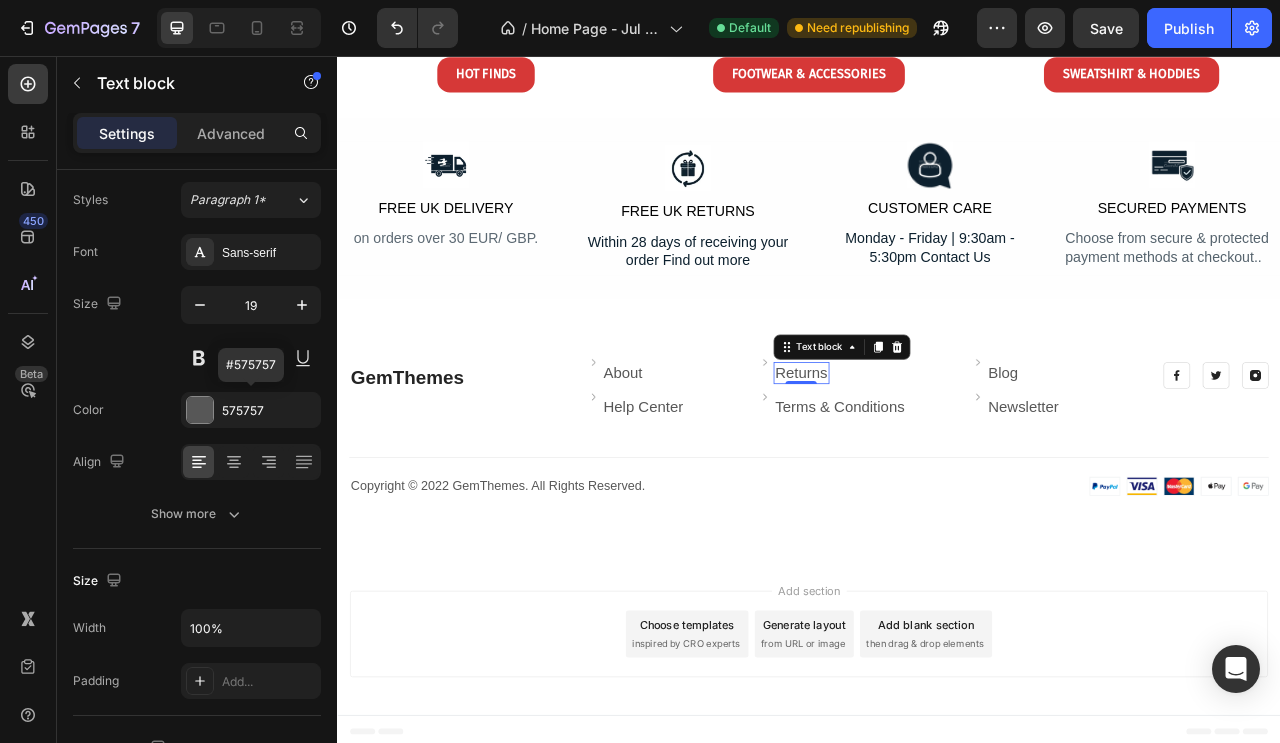 scroll, scrollTop: 0, scrollLeft: 0, axis: both 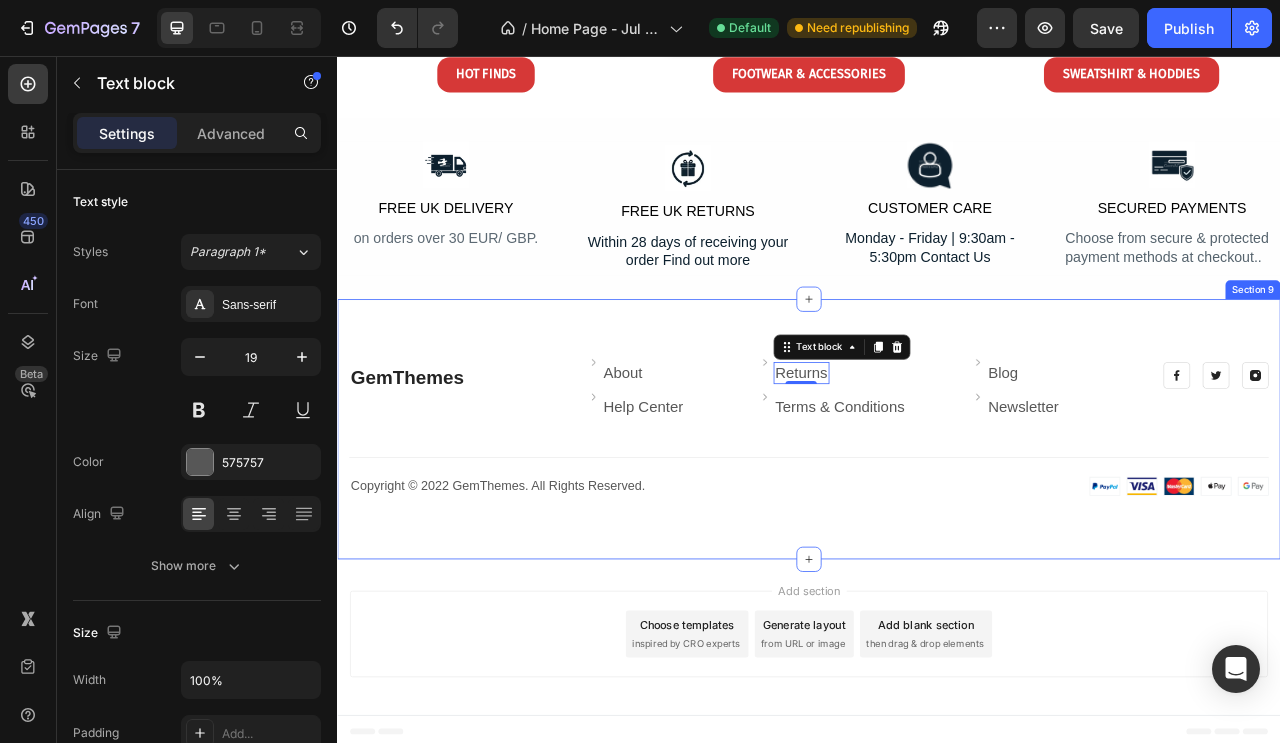 click on "GemThemes Heading Image About Text block Row Image Help Center Text block Row Image Returns Text block   0 Row Image Terms & Conditions Text block Row Image Blog Text block Row Image Newsletter Text block Row Row Image Image Image Row Row                Title Line Row Copyright © [YEAR] GemThemes. All Rights Reserved. Heading Image Row Section 9" at bounding box center [937, 531] 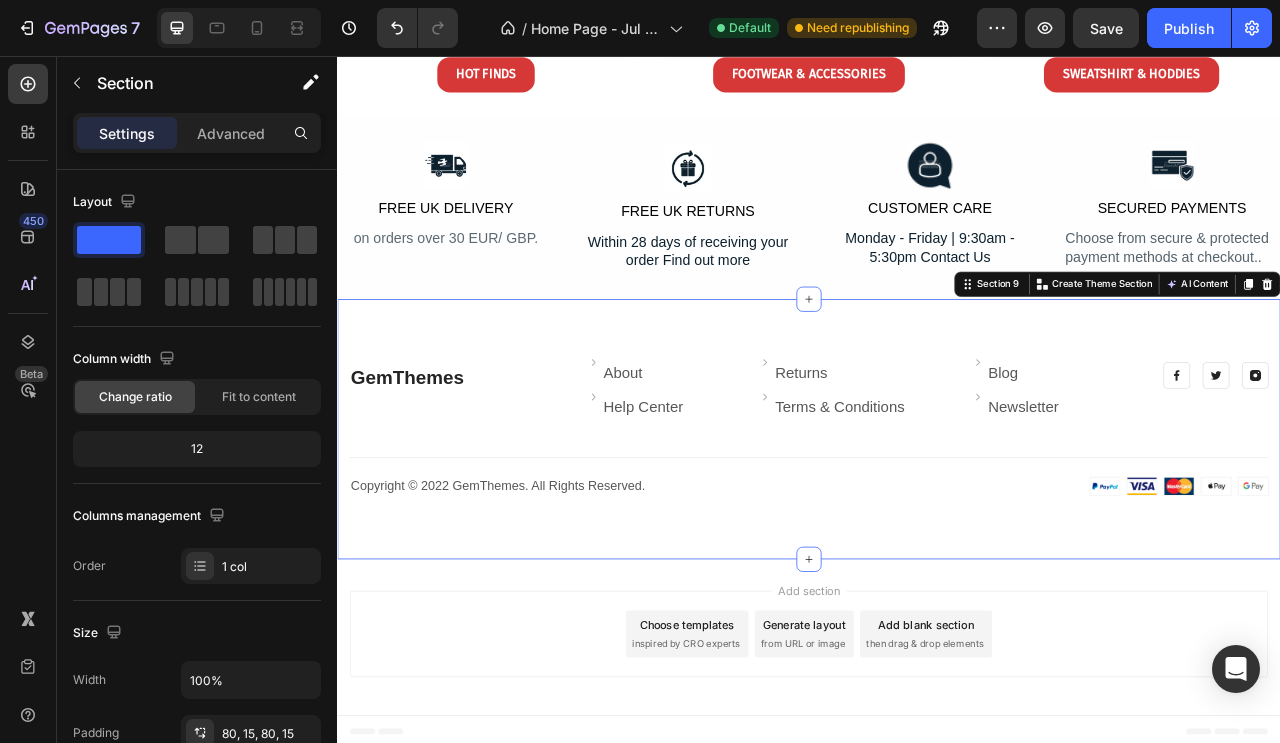 click 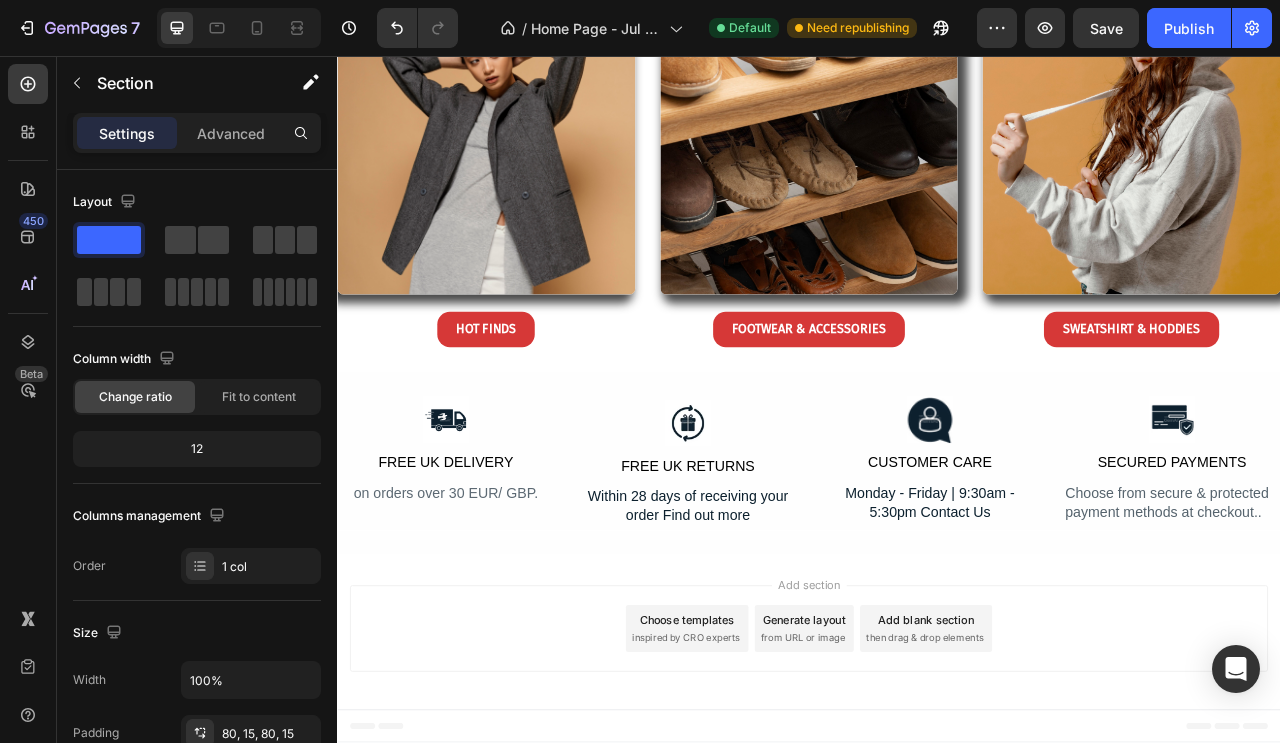 scroll, scrollTop: 2698, scrollLeft: 0, axis: vertical 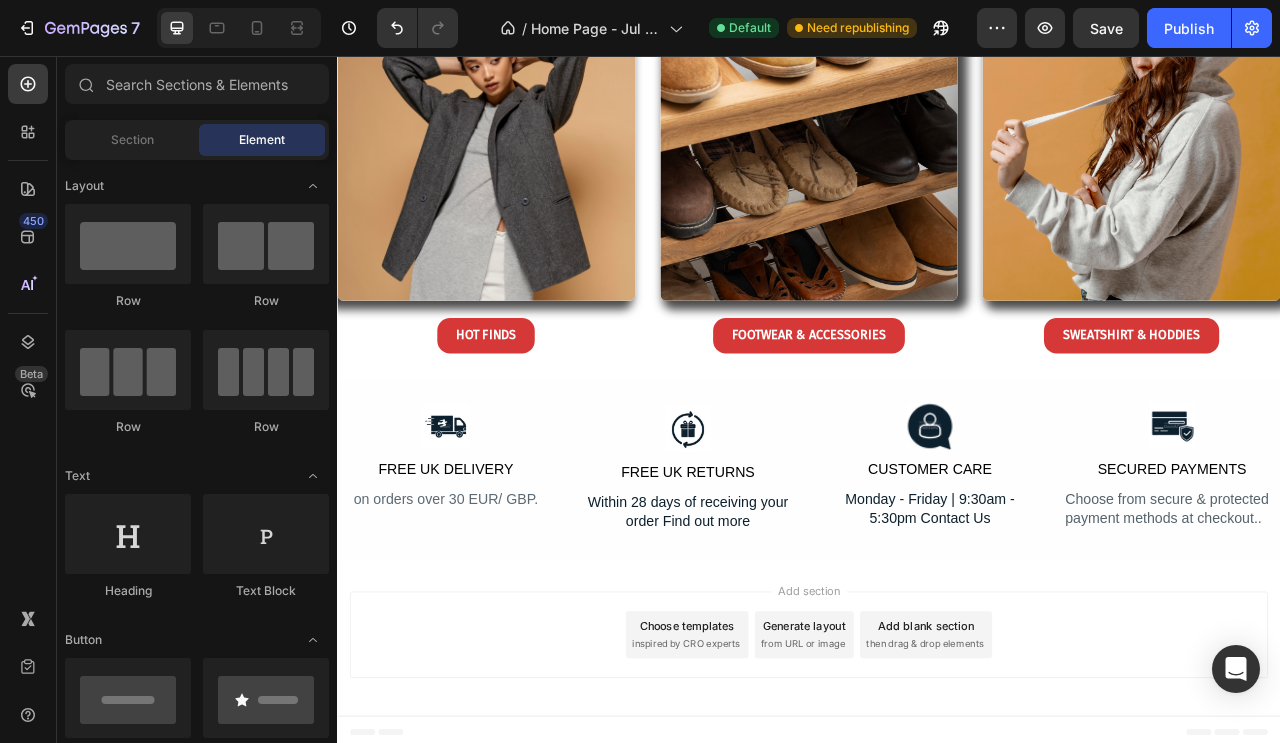 click on "inspired by CRO experts" at bounding box center (780, 805) 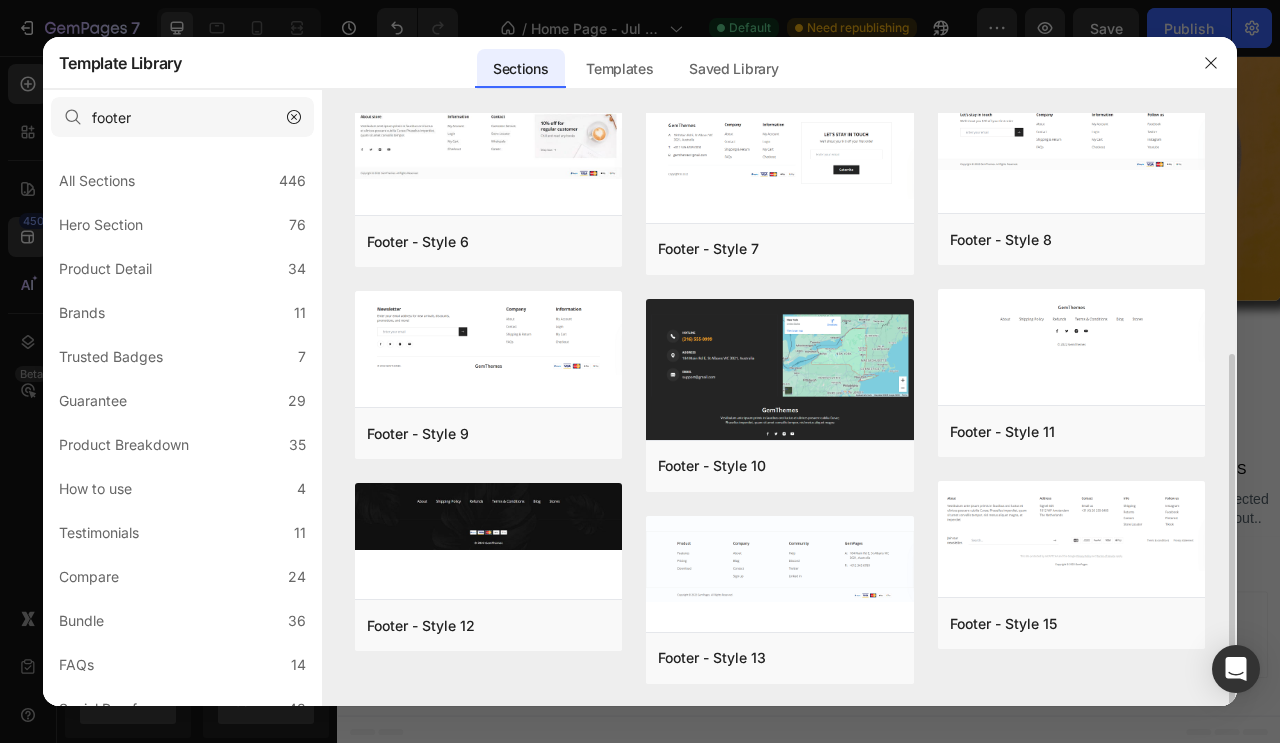 scroll, scrollTop: 401, scrollLeft: 0, axis: vertical 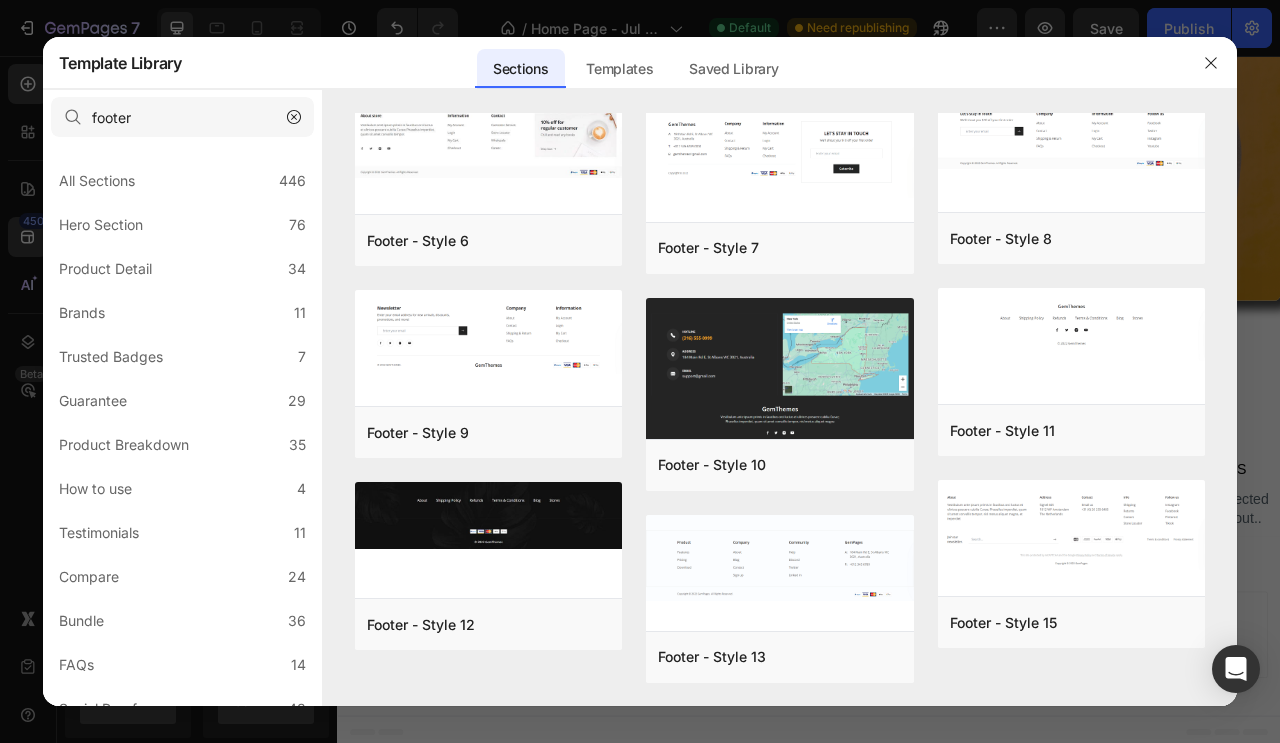 click on "Add to page" at bounding box center (0, 0) 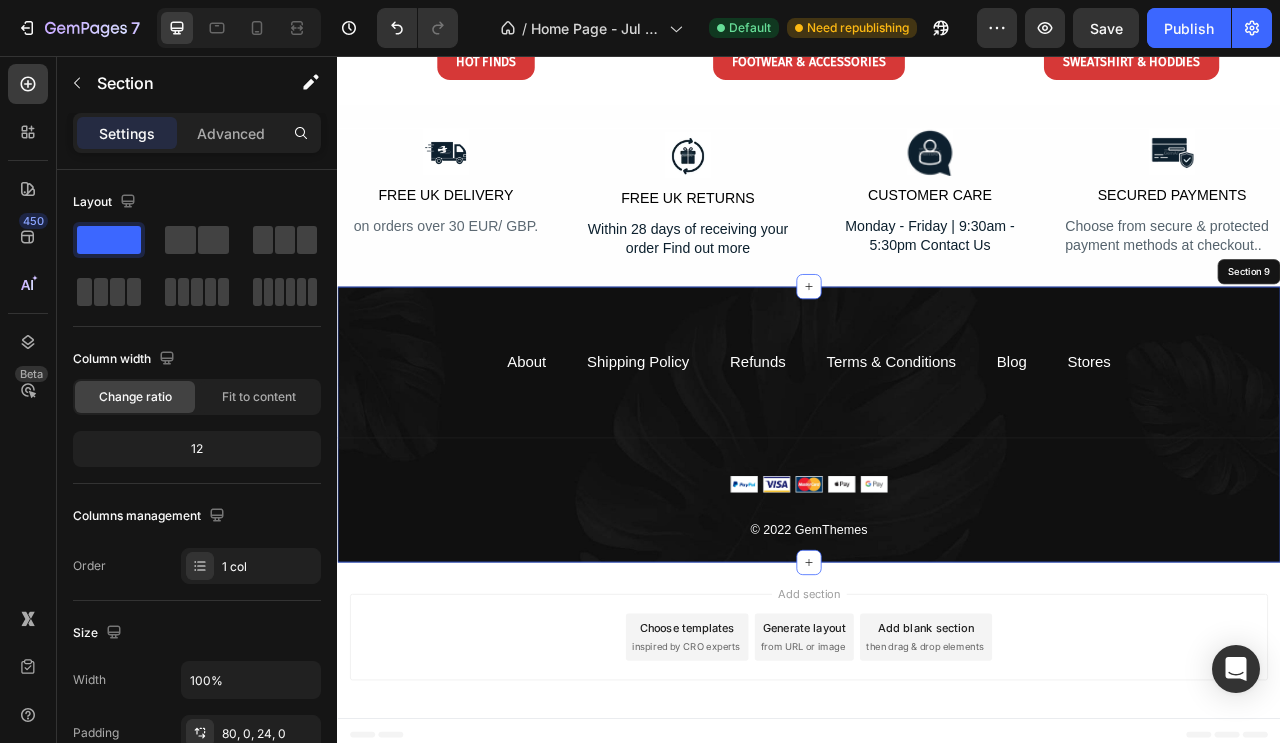 scroll, scrollTop: 3050, scrollLeft: 0, axis: vertical 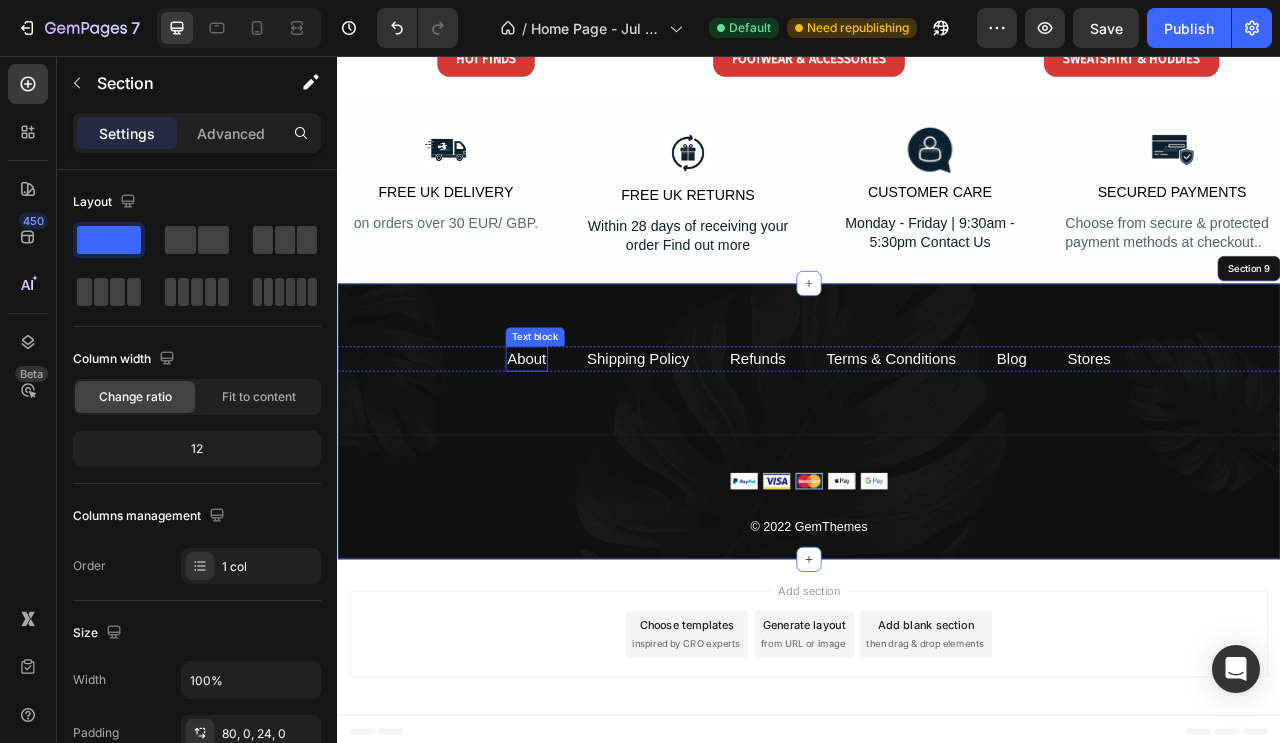 click on "About" at bounding box center [578, 441] 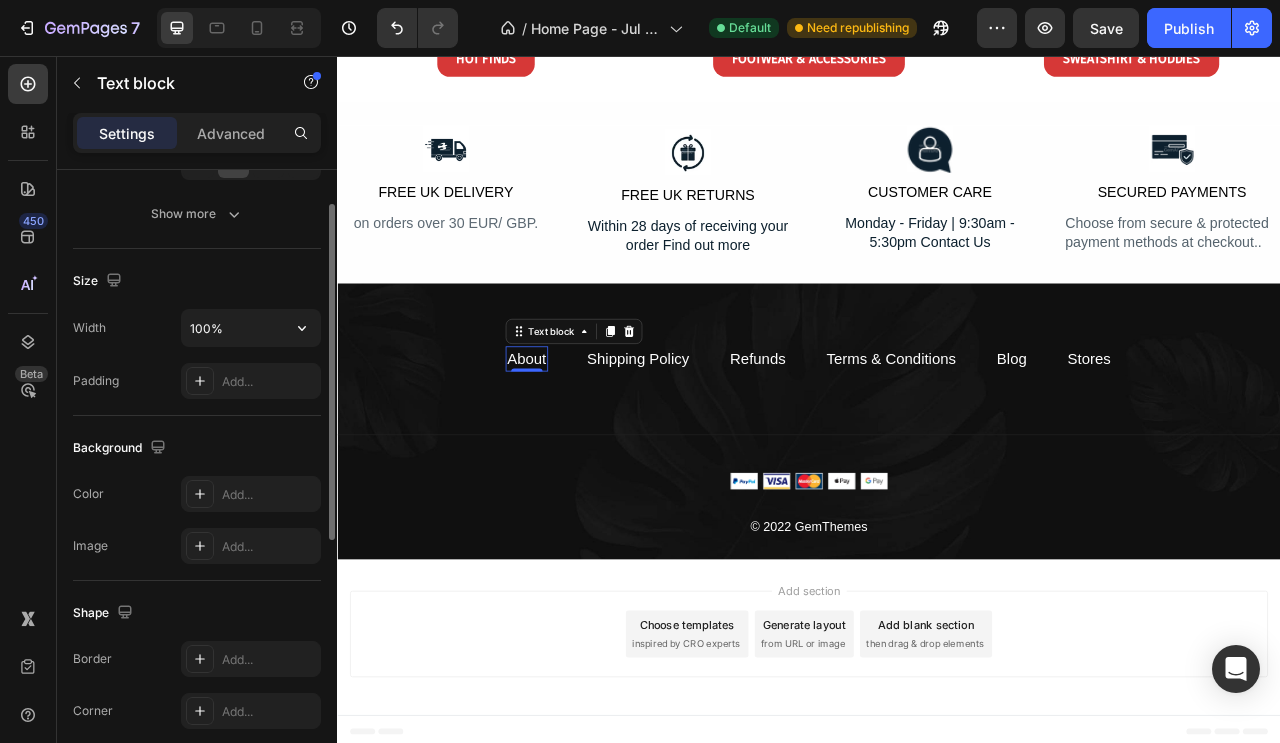 scroll, scrollTop: 252, scrollLeft: 0, axis: vertical 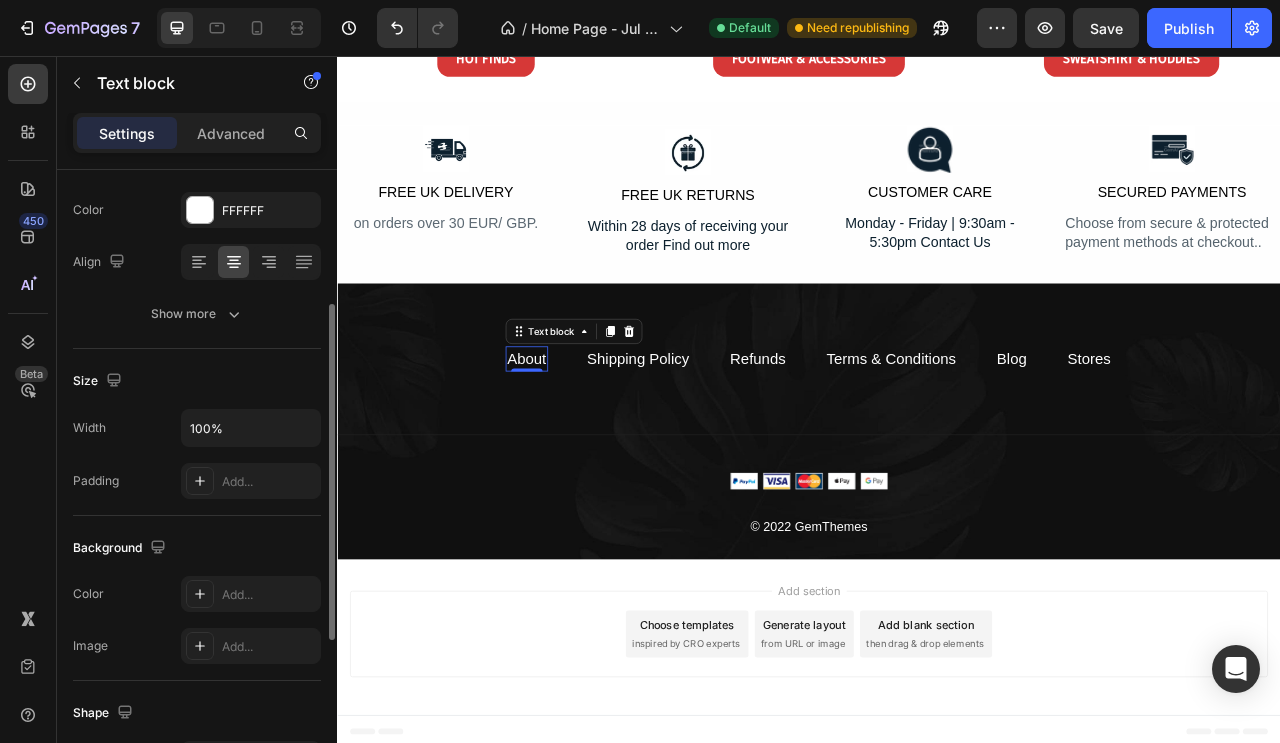 click on "Show more" at bounding box center (197, 314) 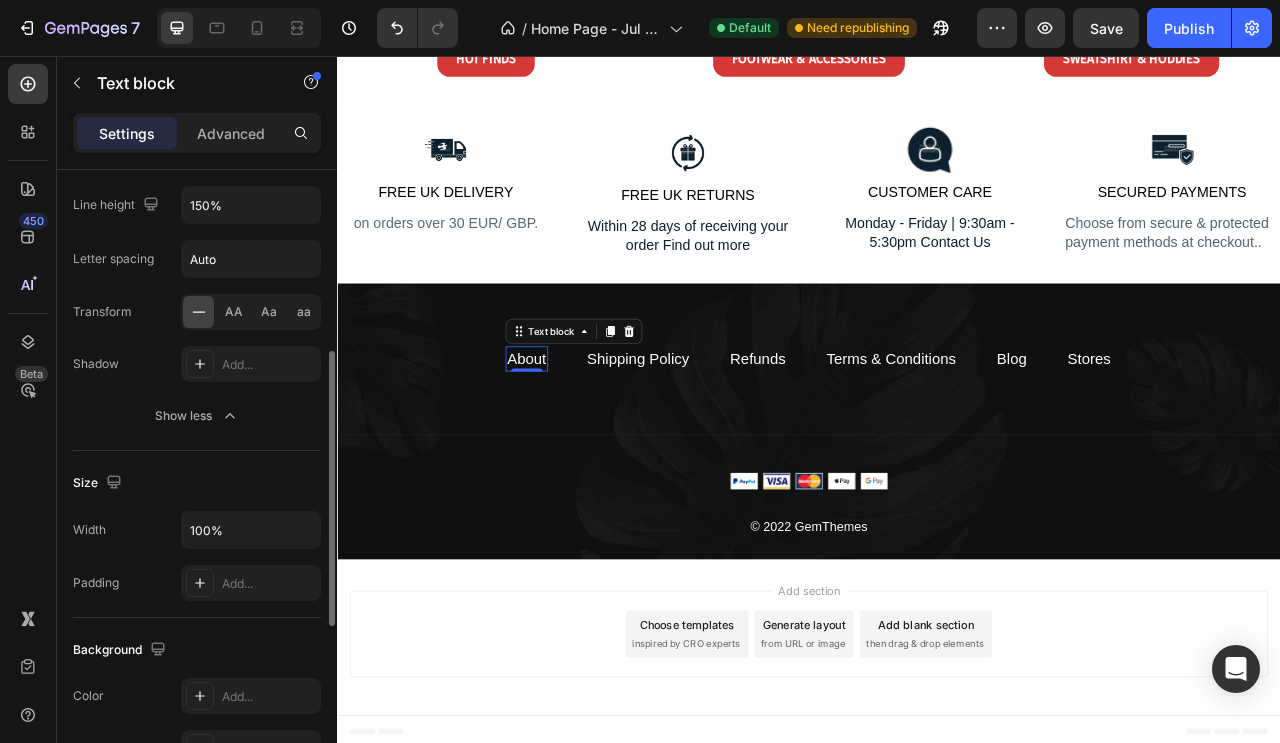 scroll, scrollTop: 0, scrollLeft: 0, axis: both 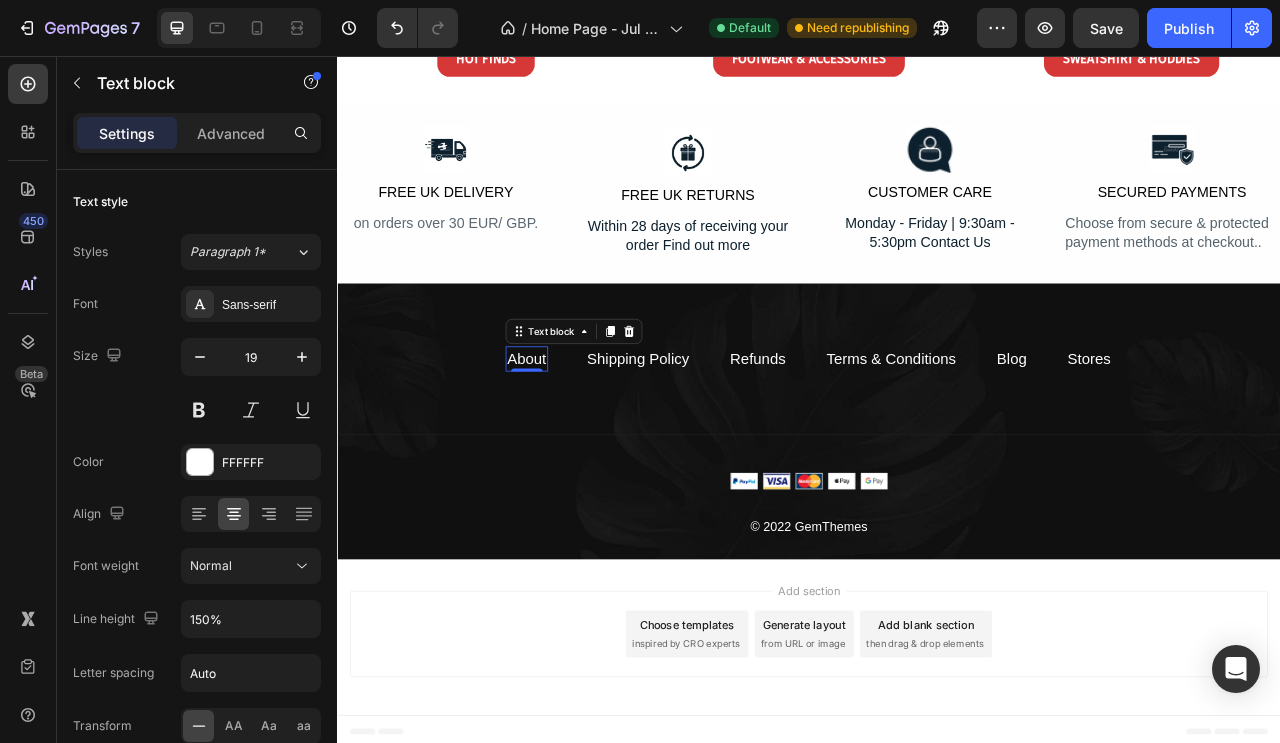 click on "Advanced" 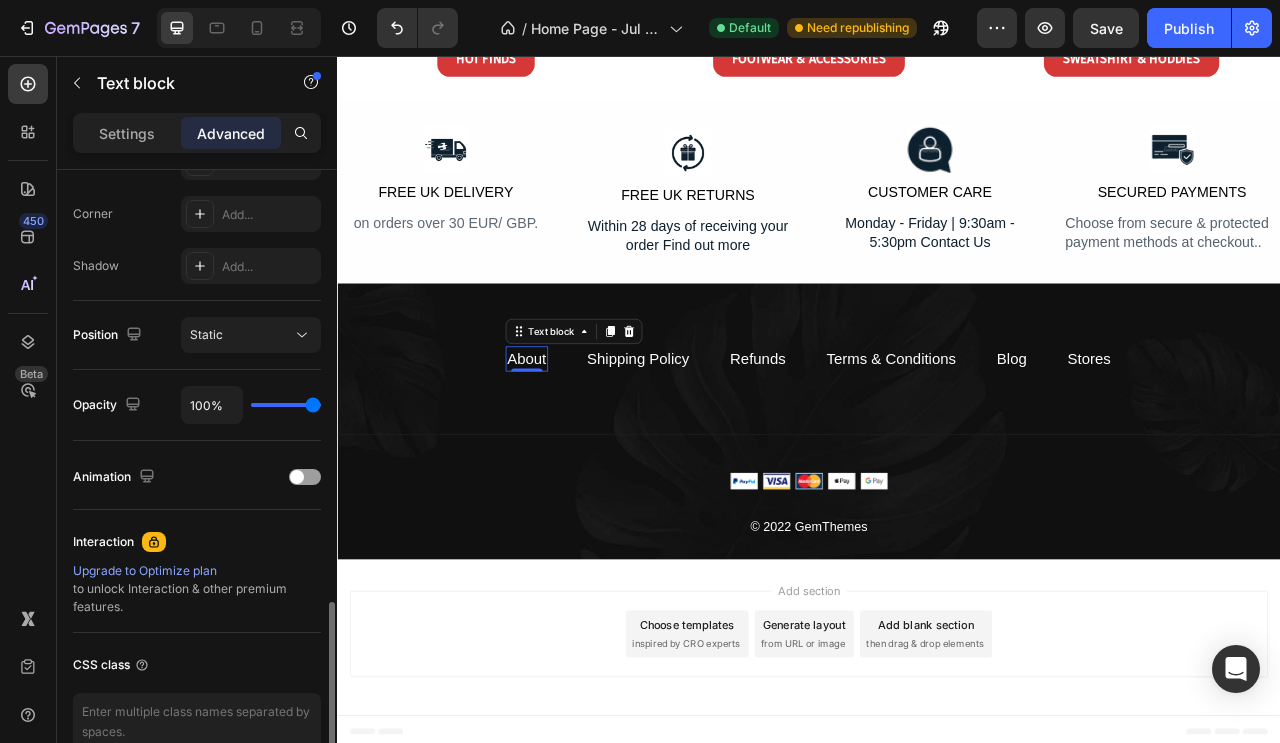 scroll, scrollTop: 700, scrollLeft: 0, axis: vertical 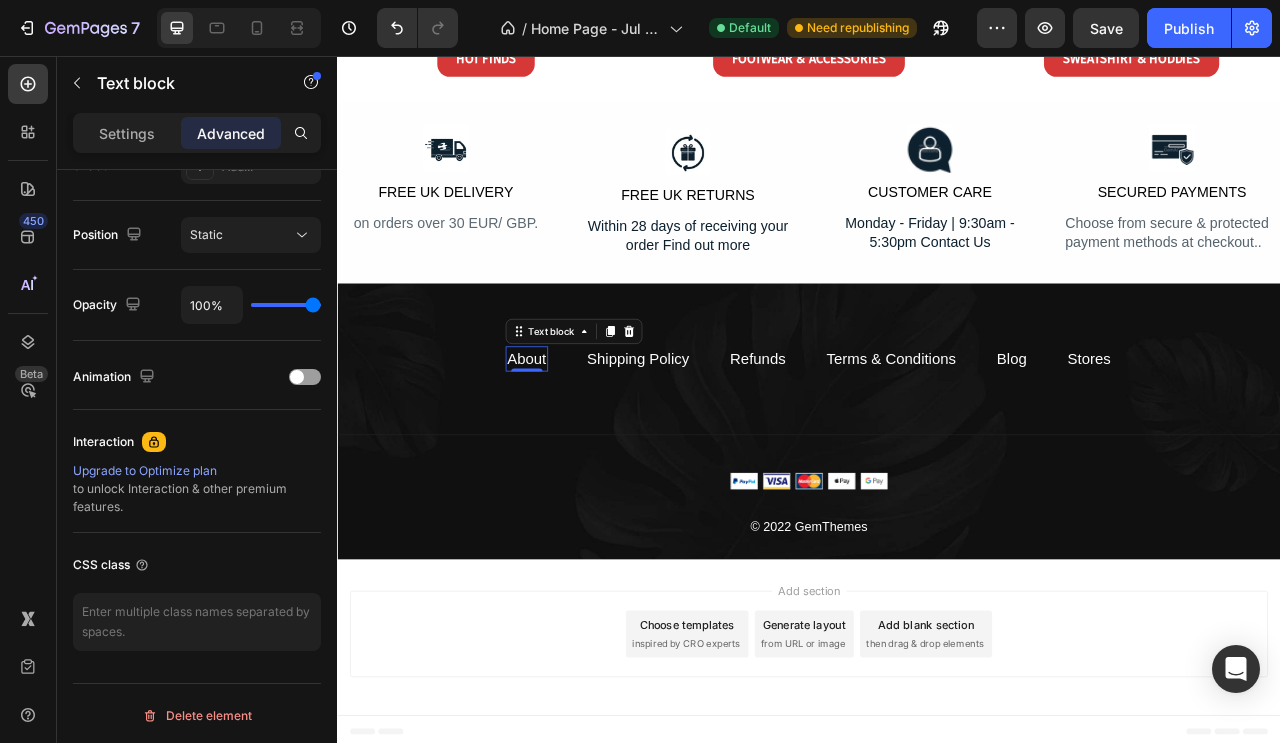 click on "Settings" 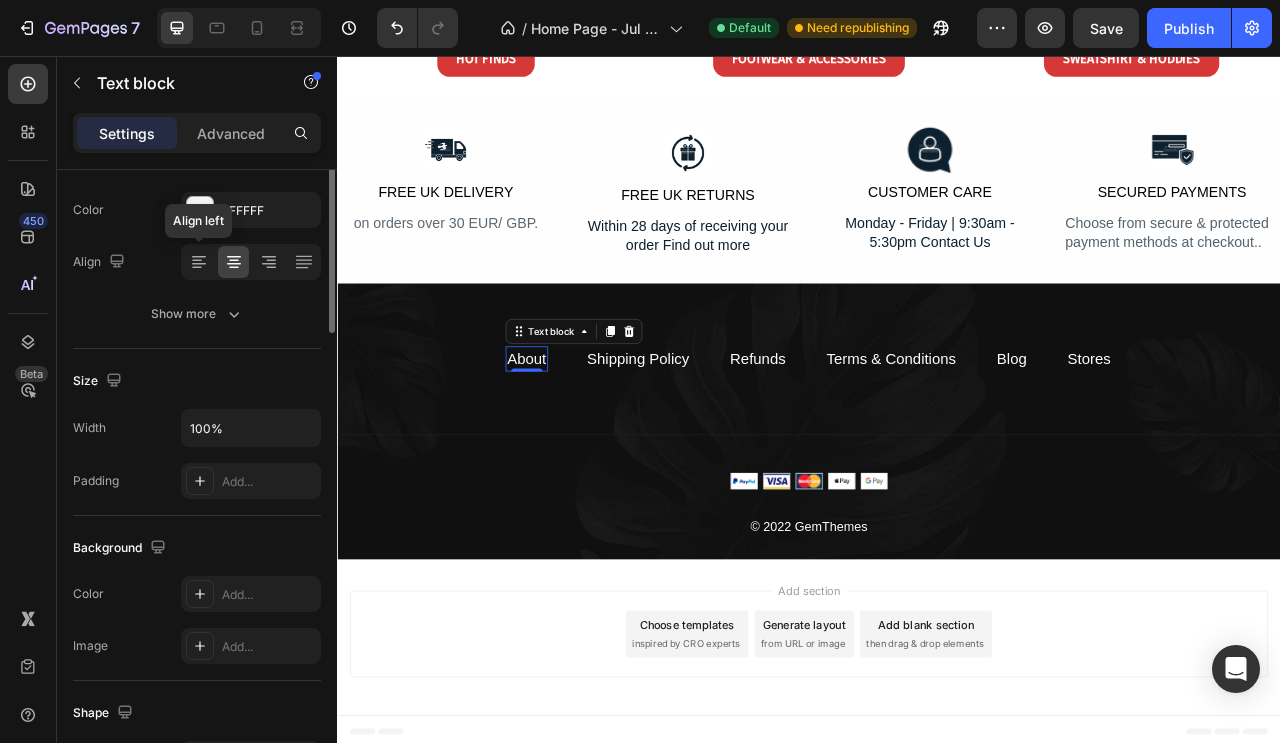 scroll, scrollTop: 0, scrollLeft: 0, axis: both 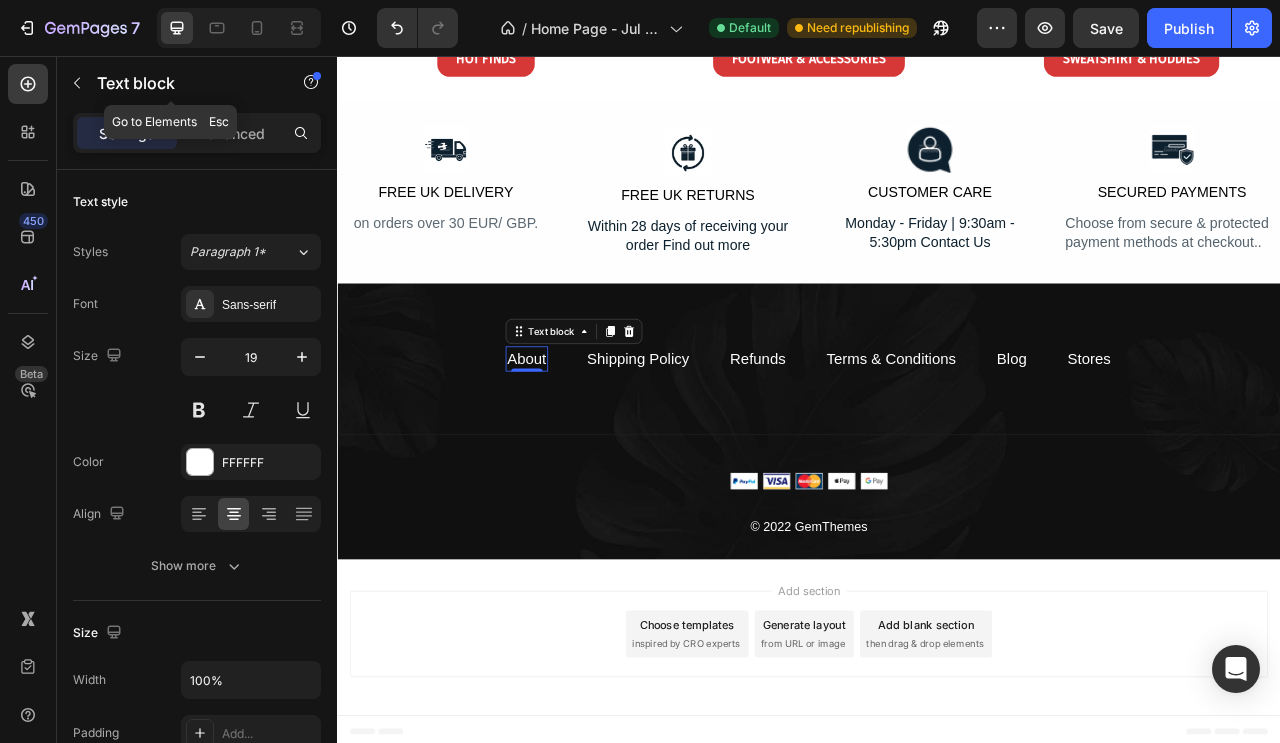 click 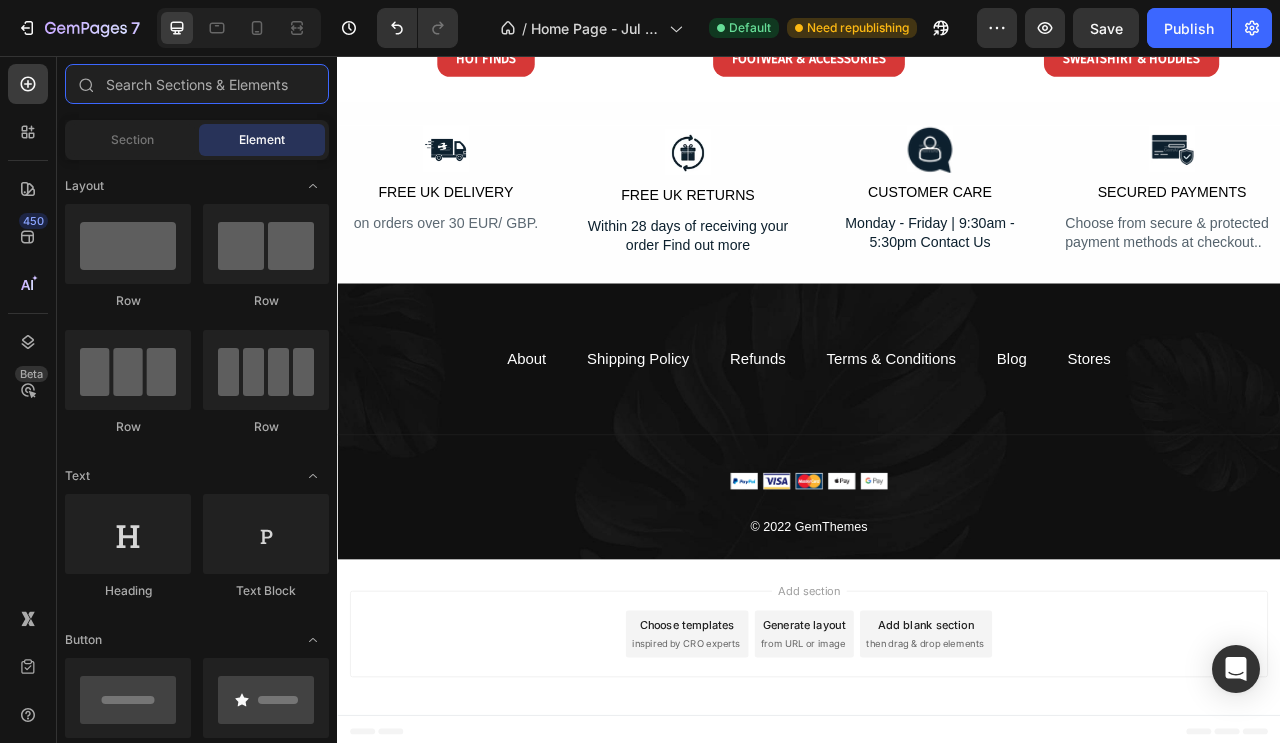 click at bounding box center [197, 84] 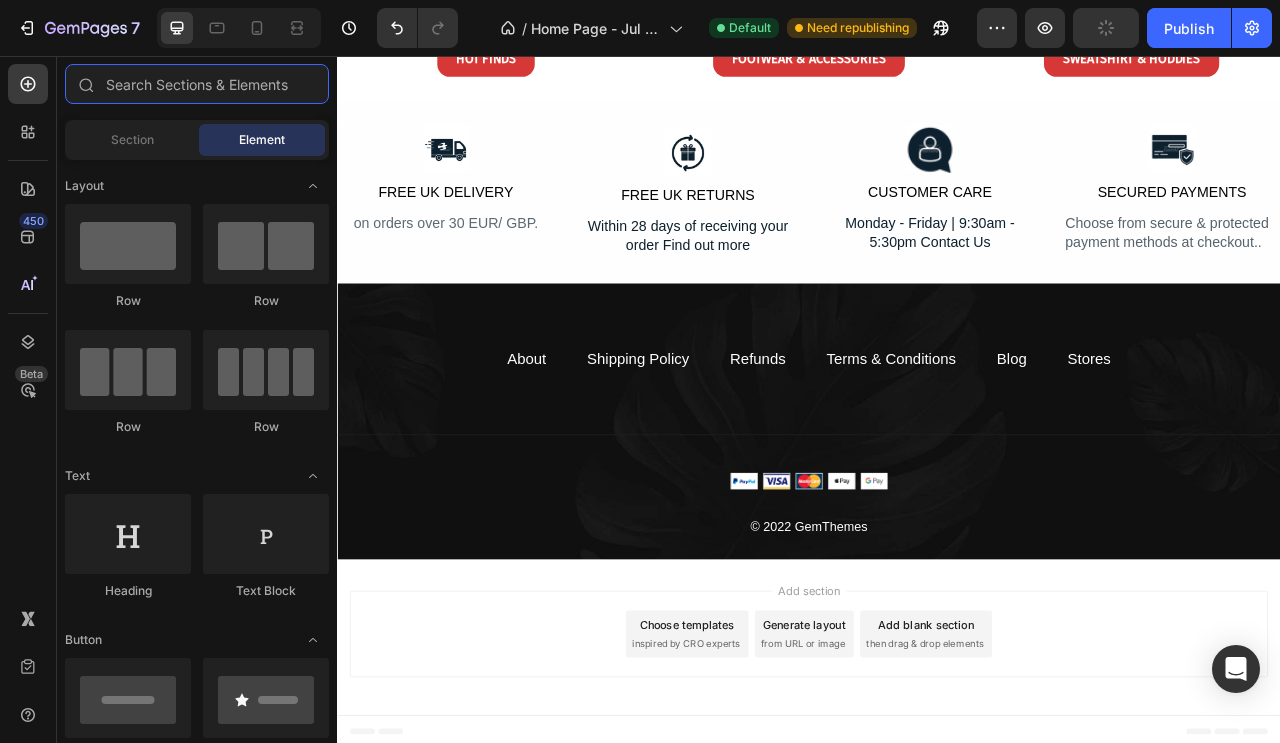 click at bounding box center [197, 84] 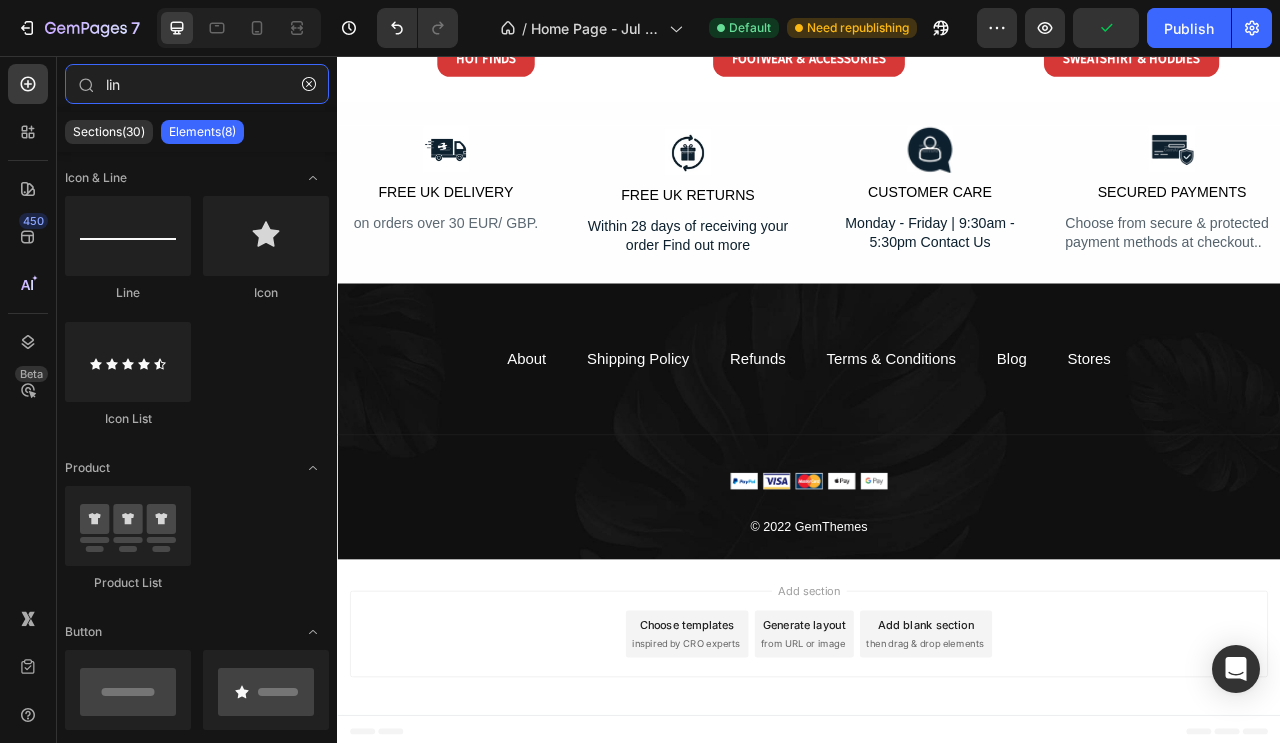 type on "link" 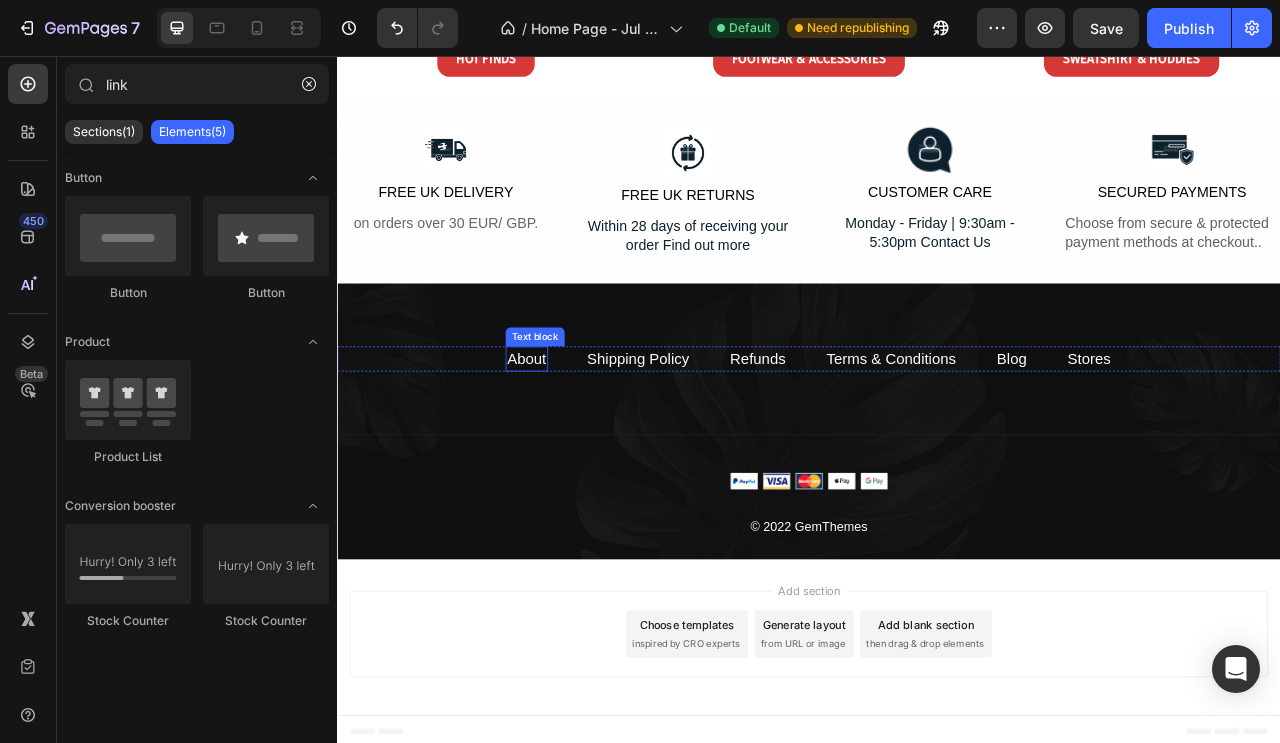 click on "About" at bounding box center (578, 441) 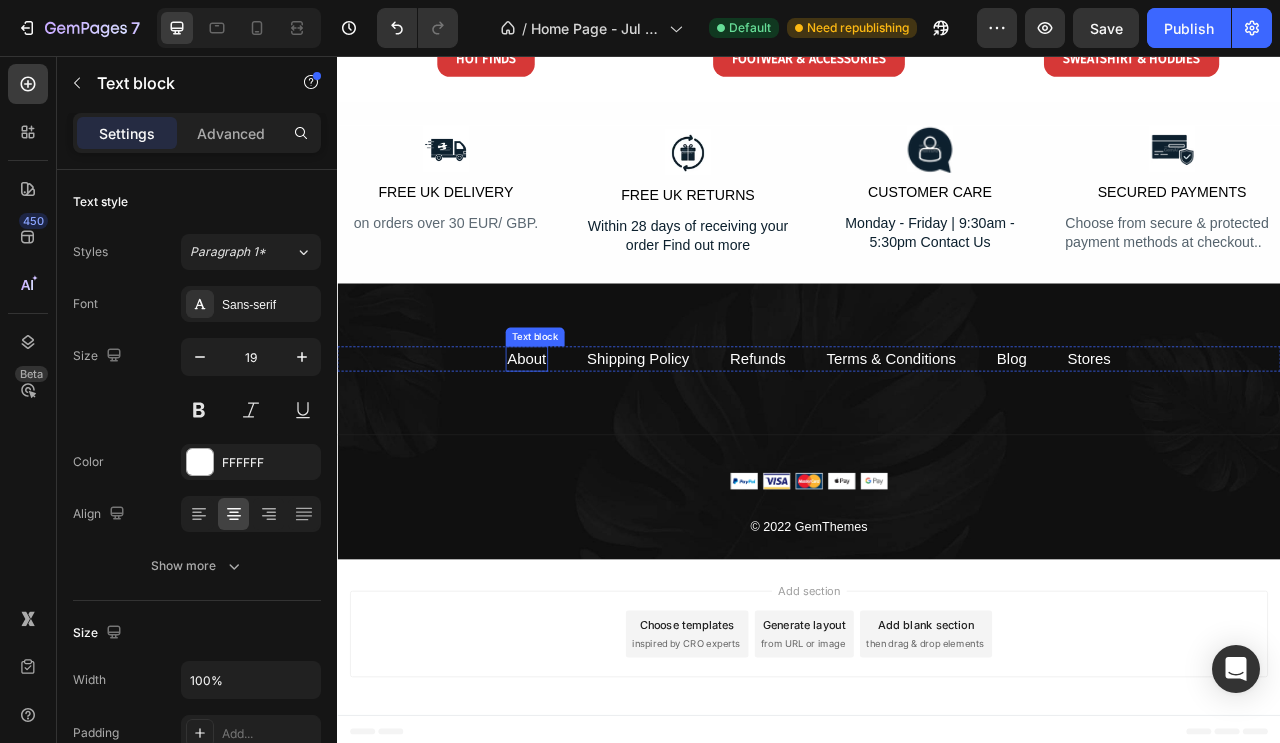 click on "About" at bounding box center [578, 441] 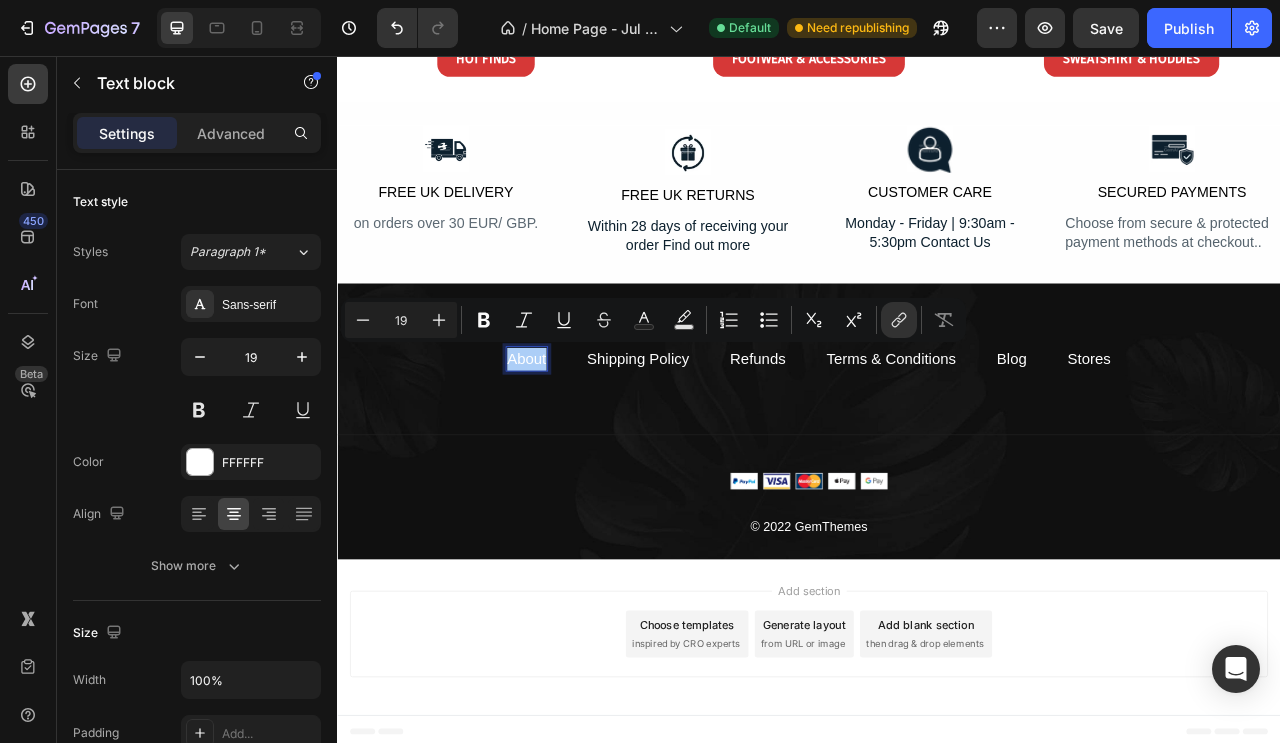 click 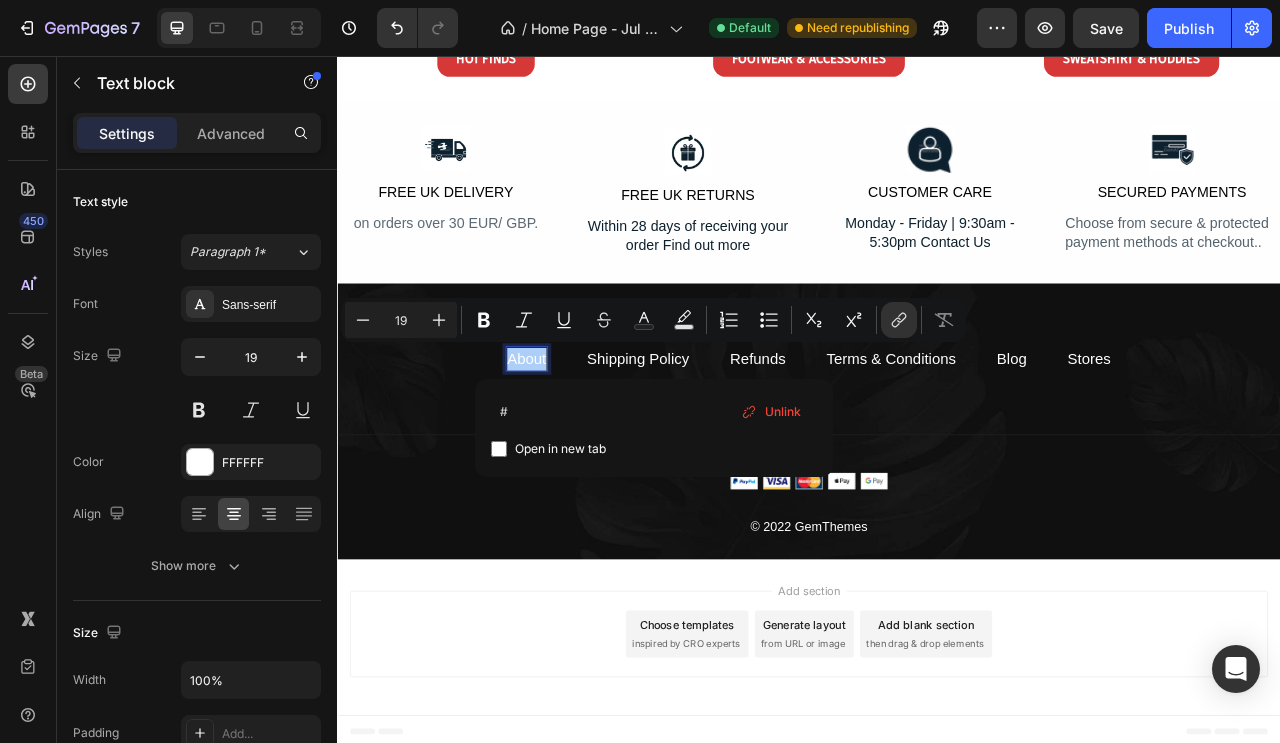 click on "#" at bounding box center [654, 411] 